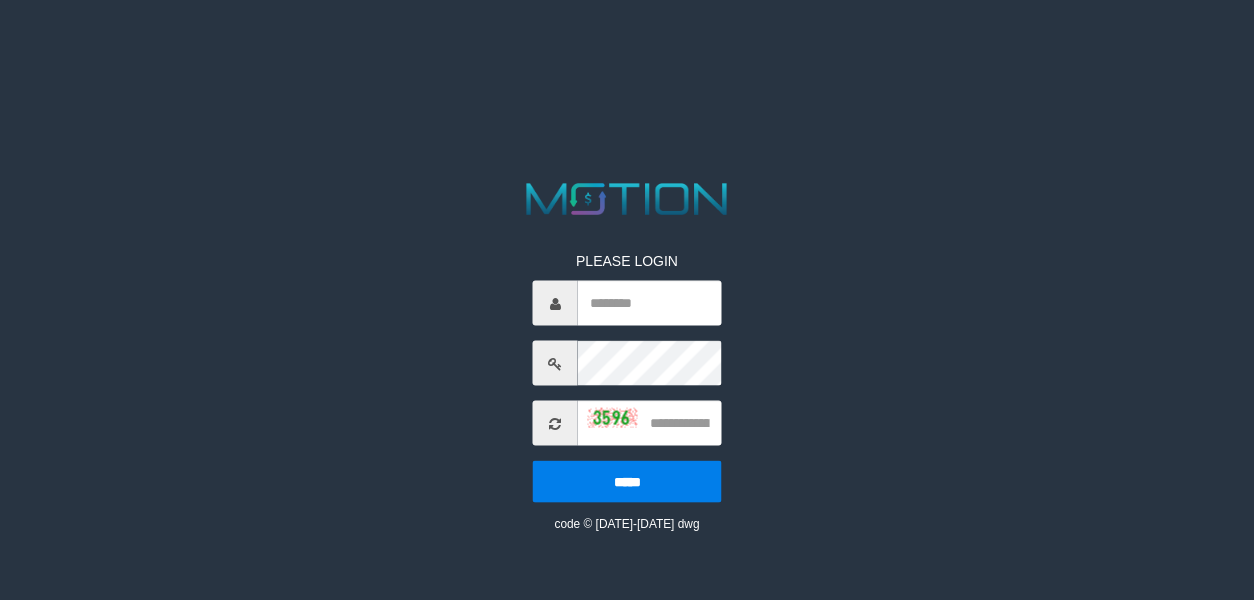 scroll, scrollTop: 0, scrollLeft: 0, axis: both 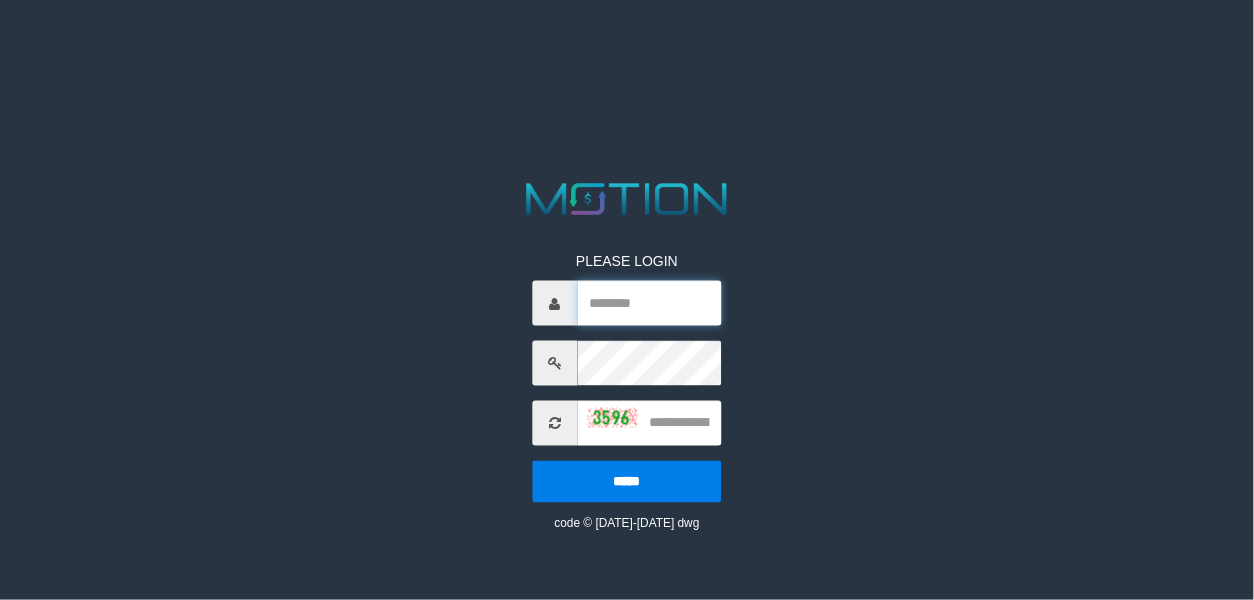 type on "**********" 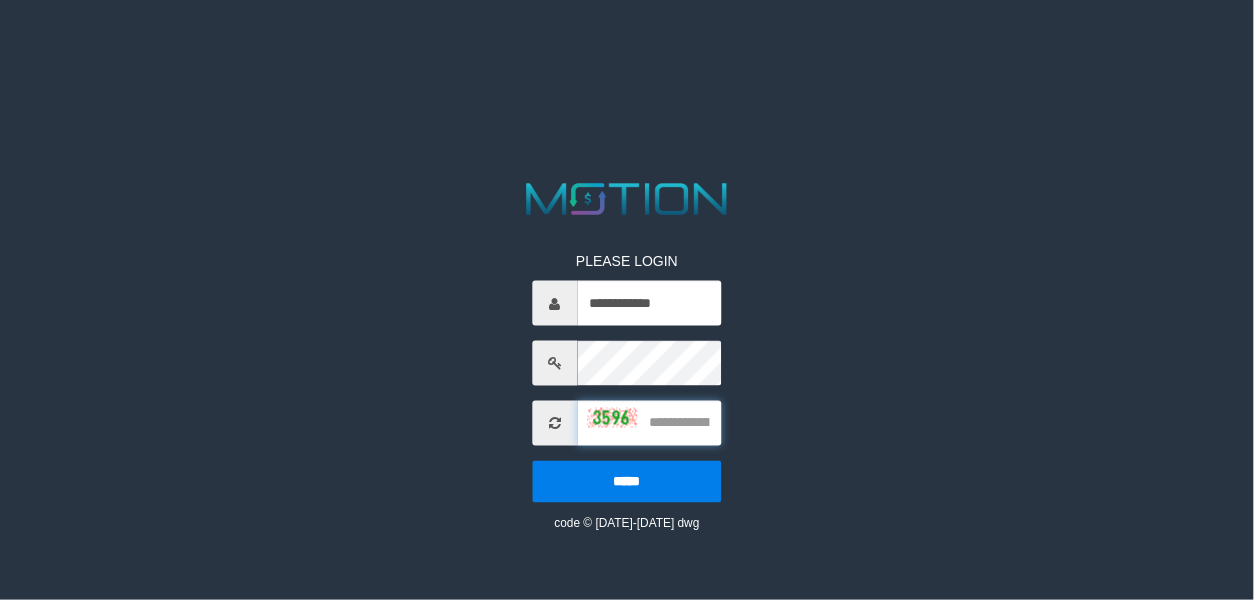 click at bounding box center [650, 423] 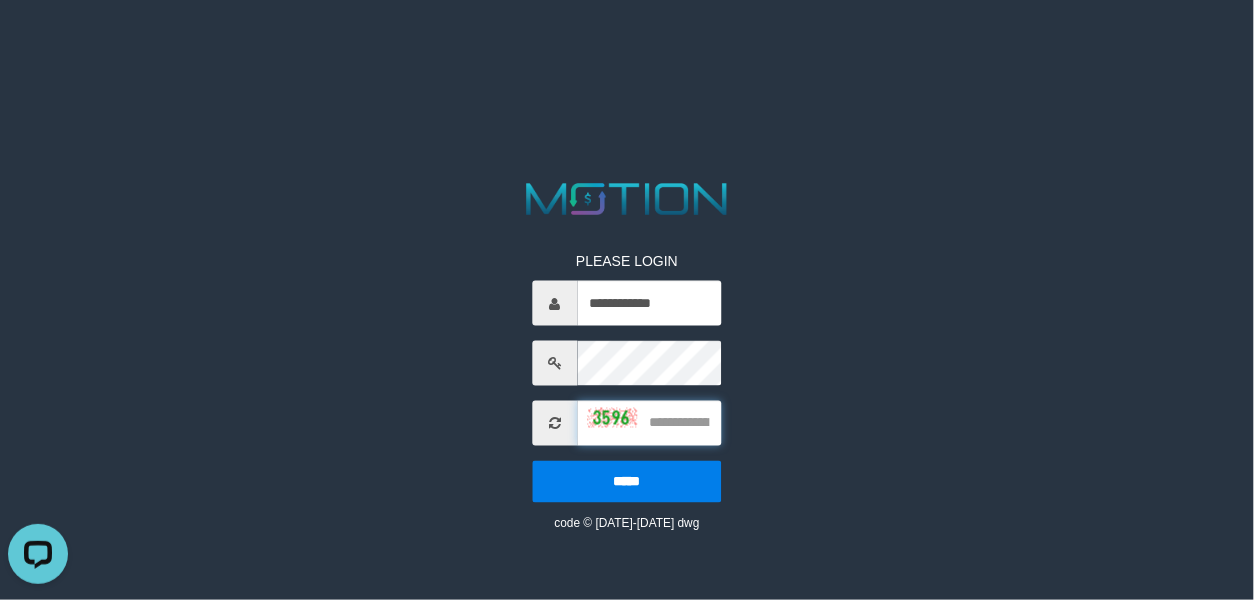 scroll, scrollTop: 0, scrollLeft: 0, axis: both 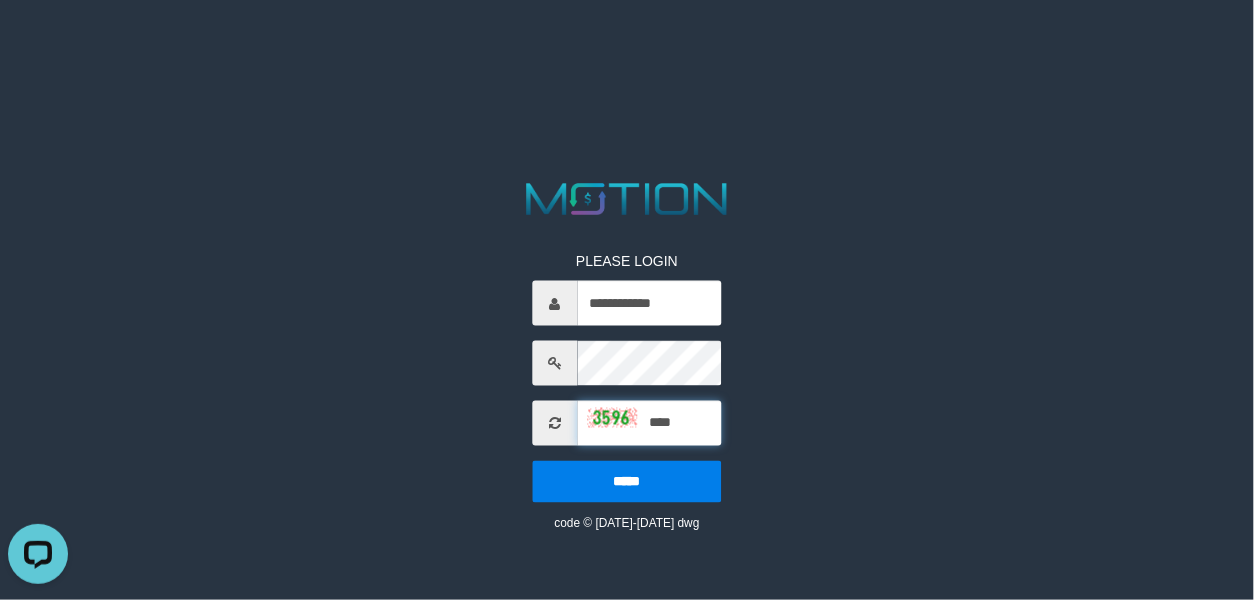 type on "****" 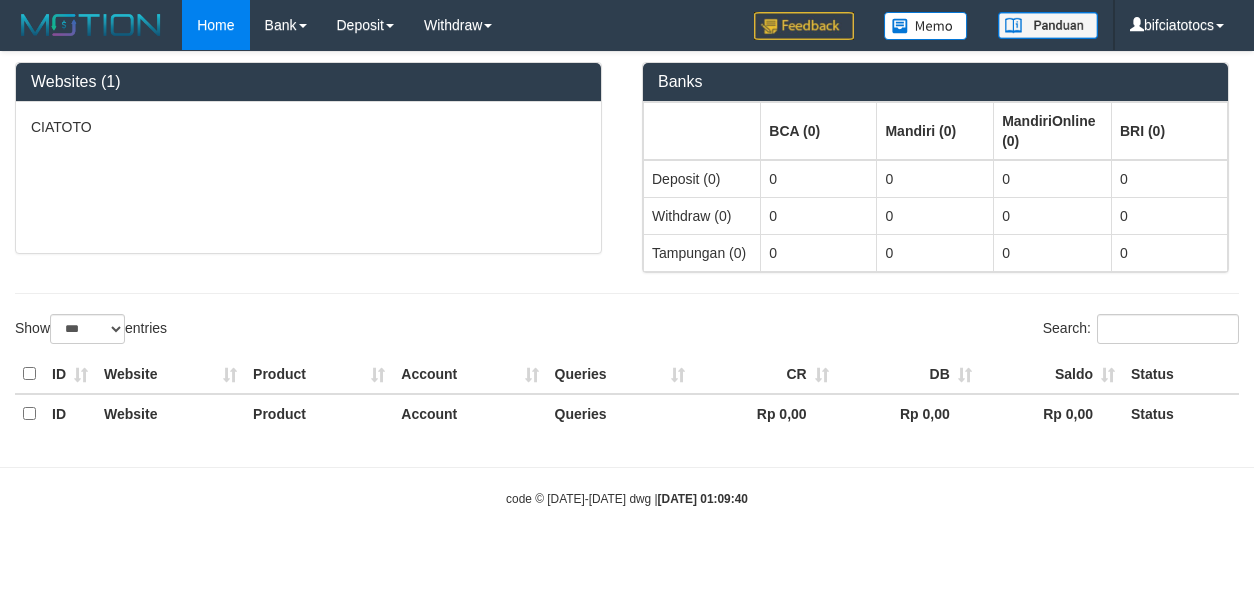 select on "***" 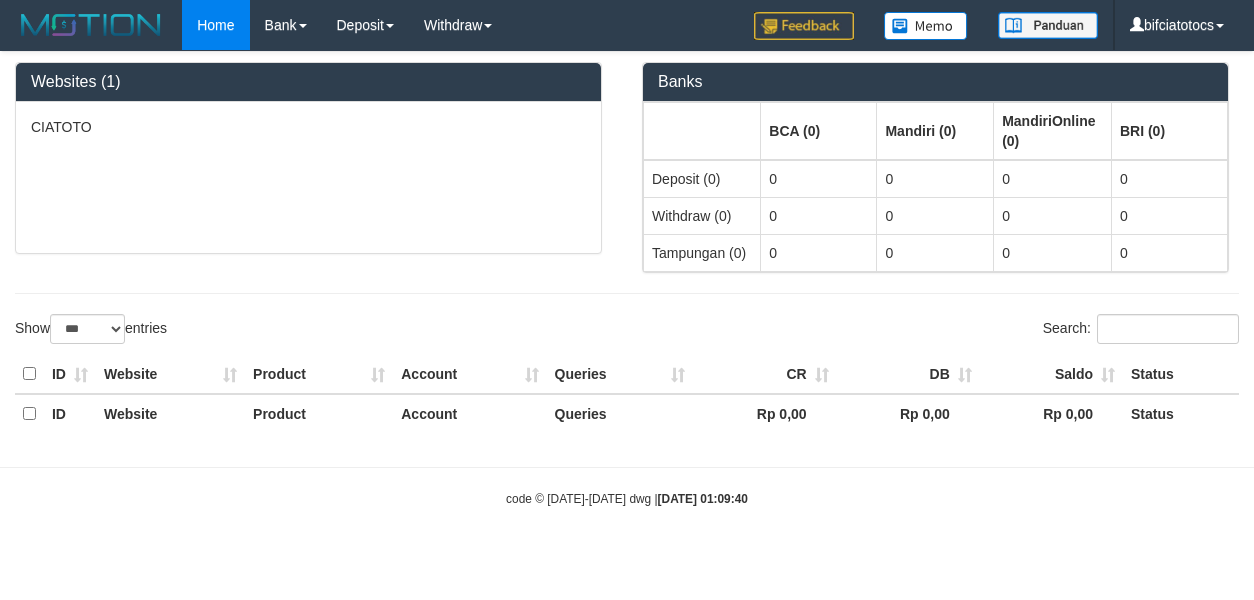 scroll, scrollTop: 0, scrollLeft: 0, axis: both 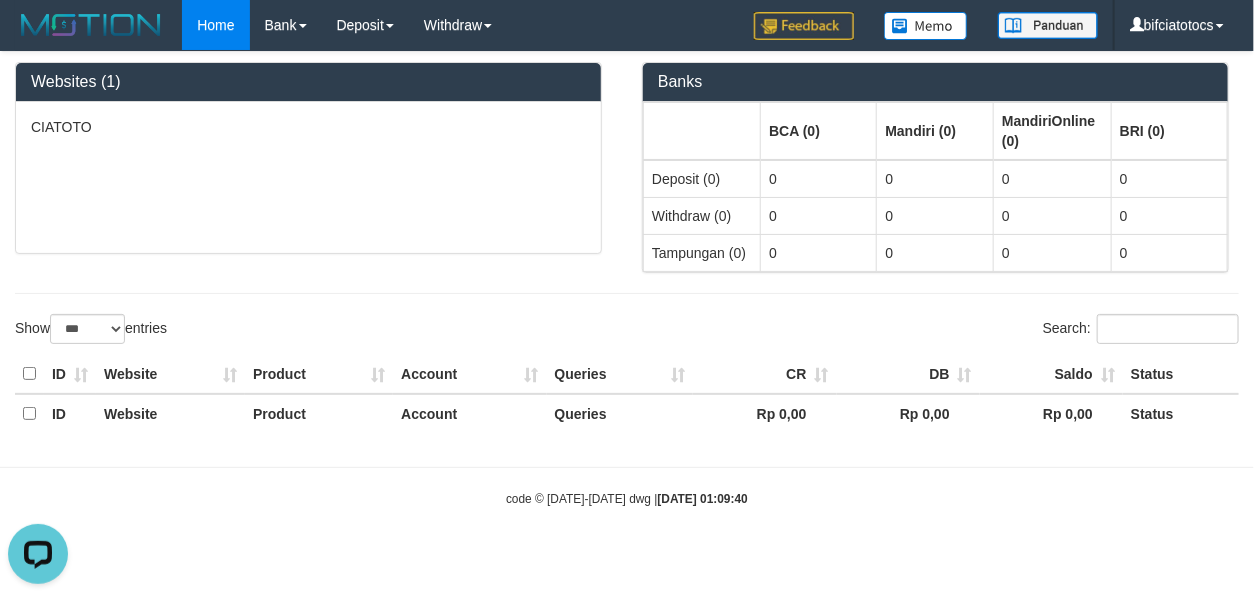 click at bounding box center (627, 293) 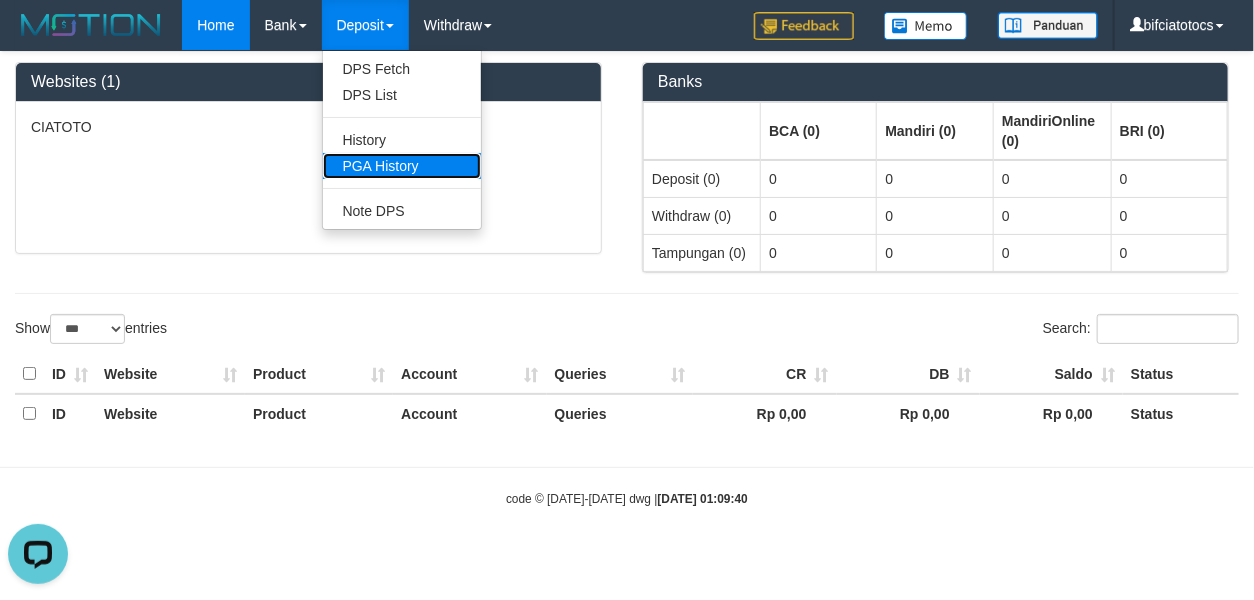 click on "PGA History" at bounding box center [402, 166] 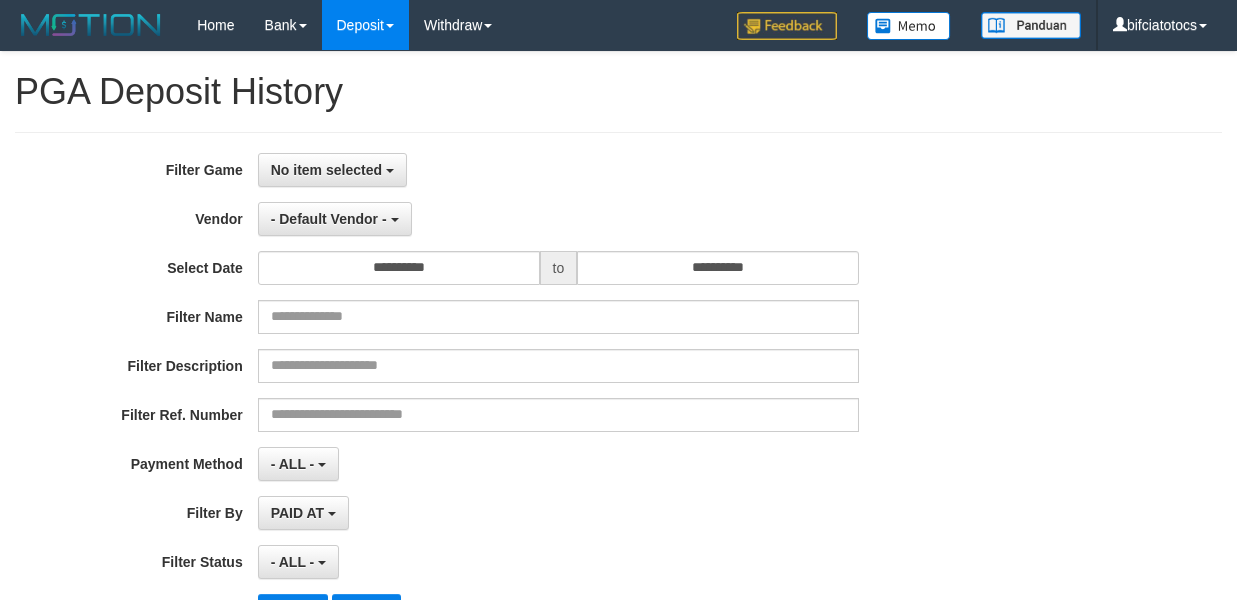 select 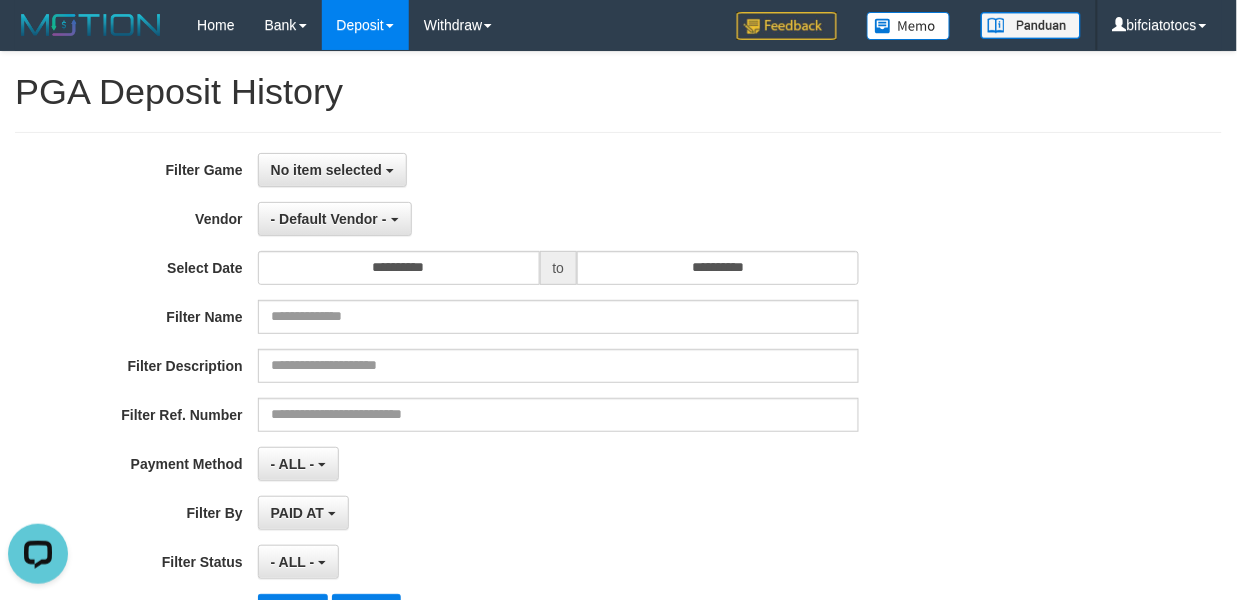 scroll, scrollTop: 0, scrollLeft: 0, axis: both 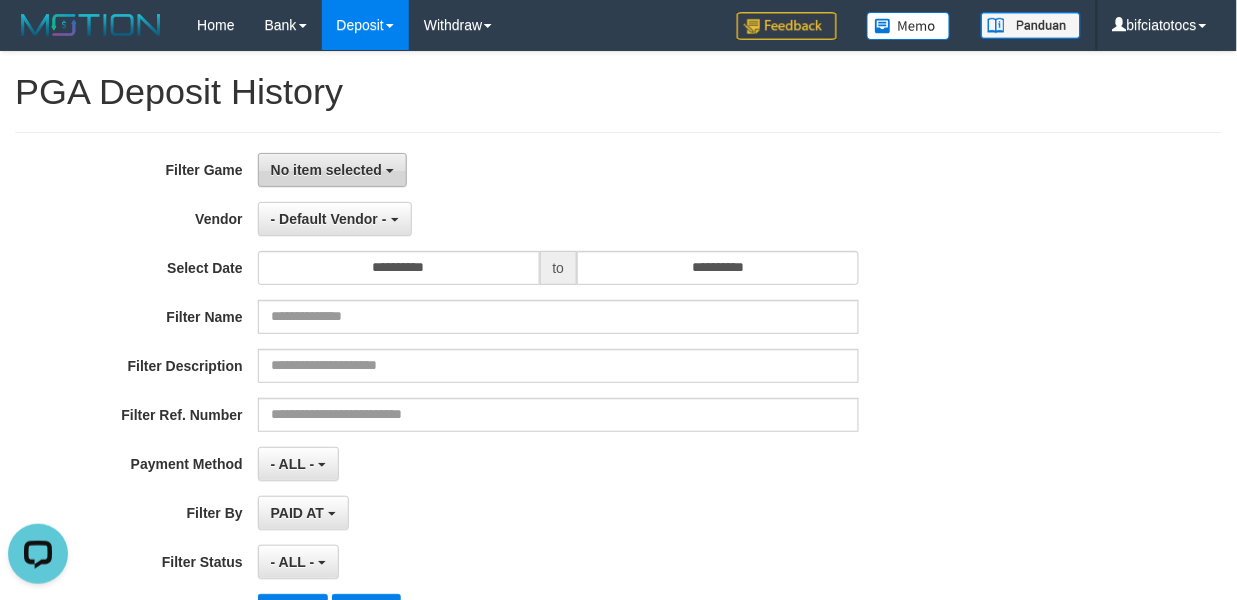 click on "No item selected" at bounding box center [332, 170] 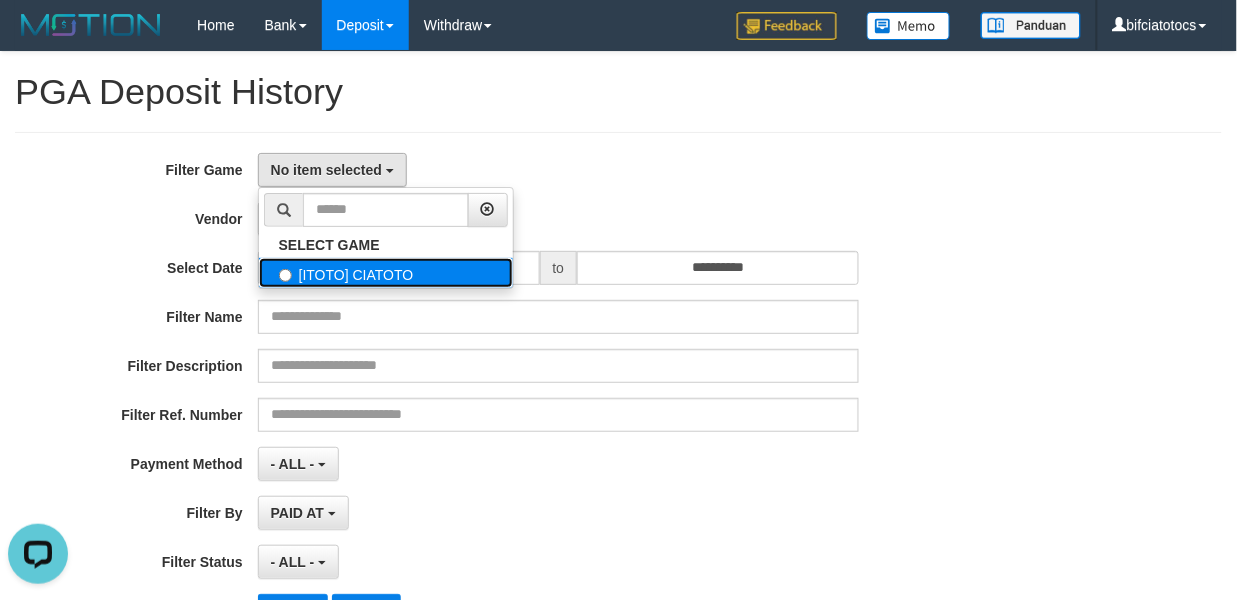 click on "[ITOTO] CIATOTO" at bounding box center (386, 273) 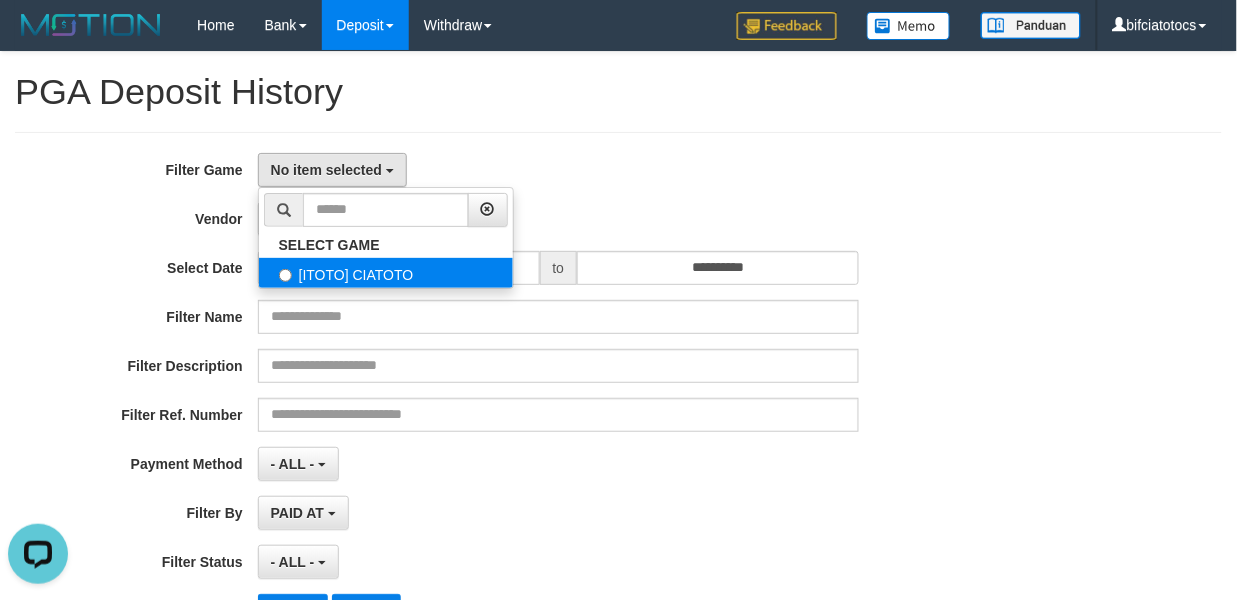 select on "****" 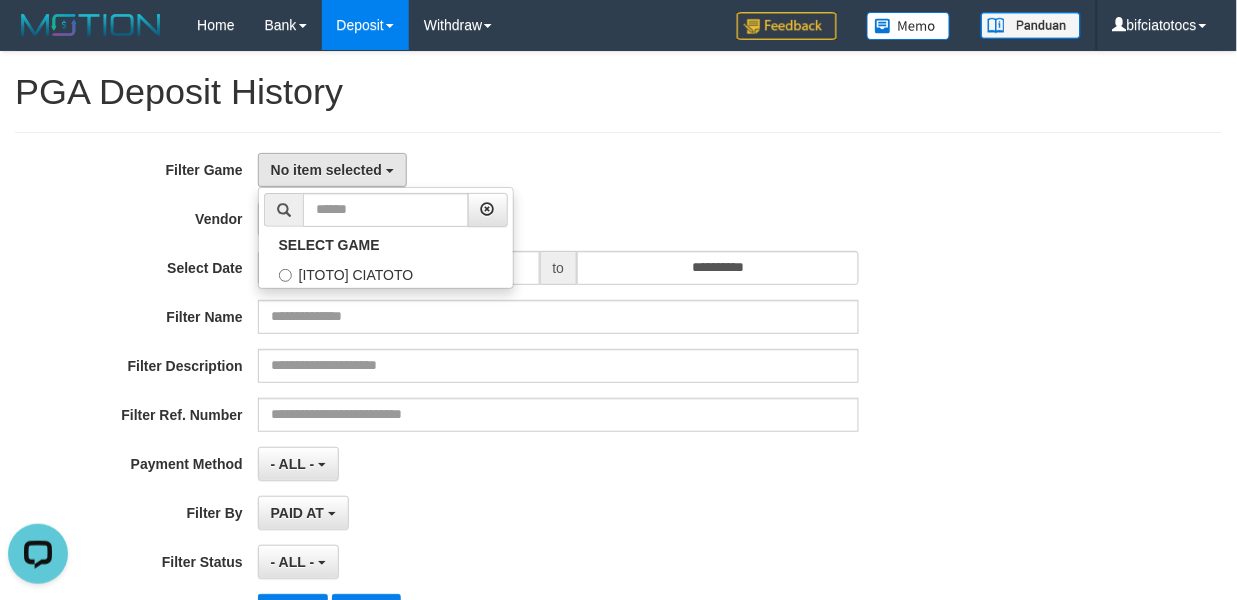 scroll, scrollTop: 17, scrollLeft: 0, axis: vertical 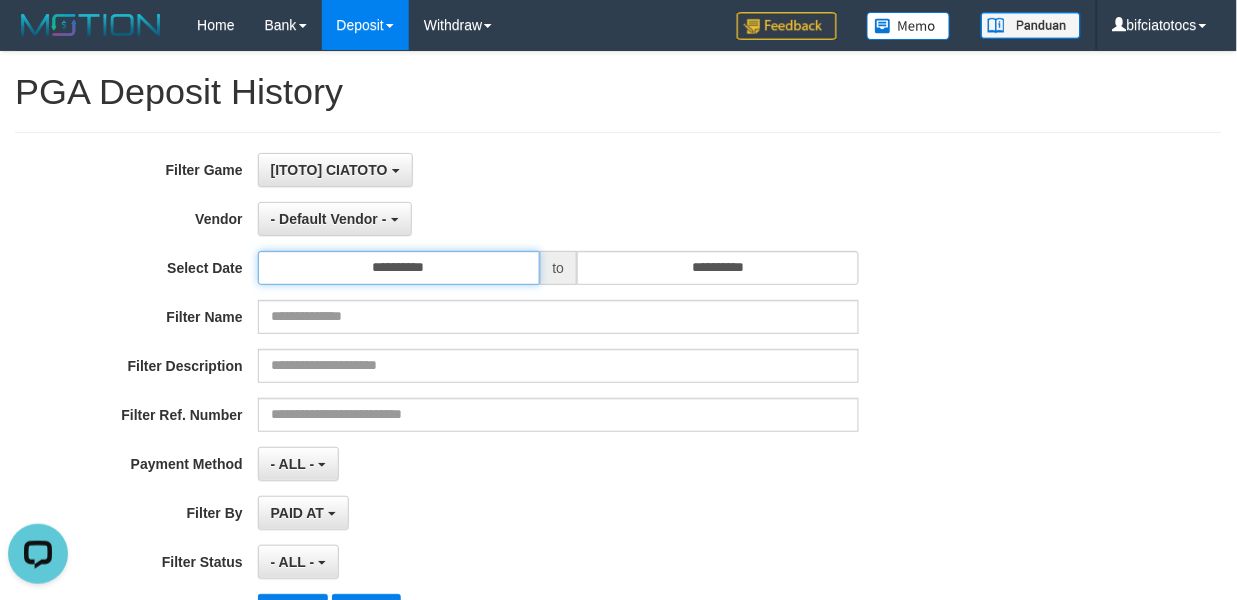 click on "**********" at bounding box center [399, 268] 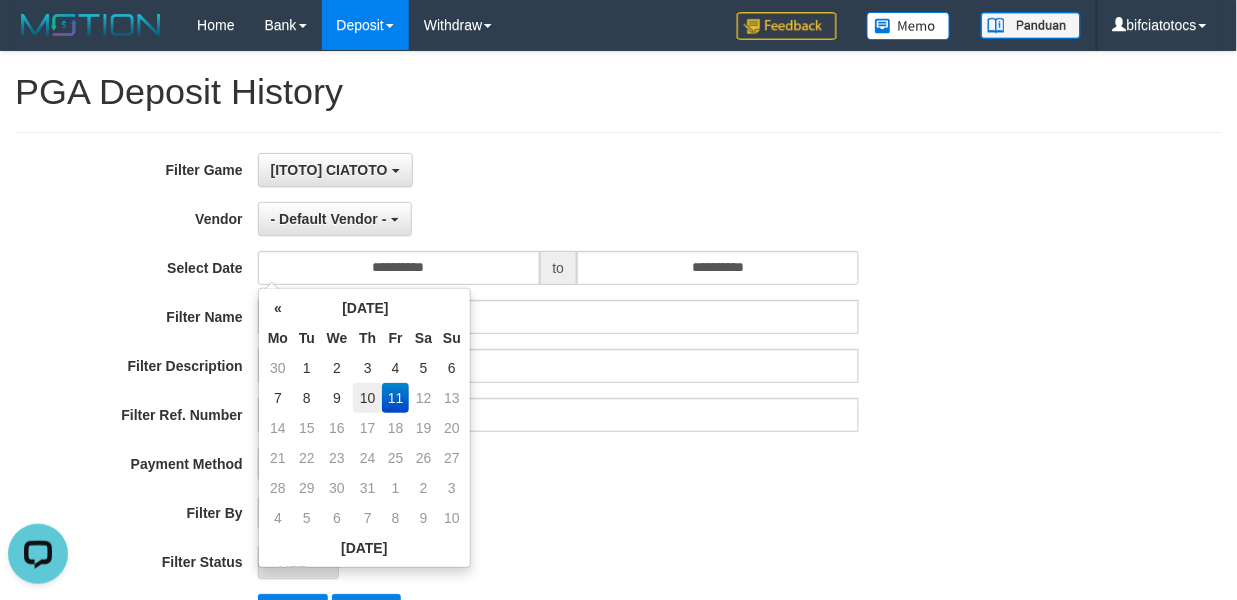 click on "10" at bounding box center (367, 398) 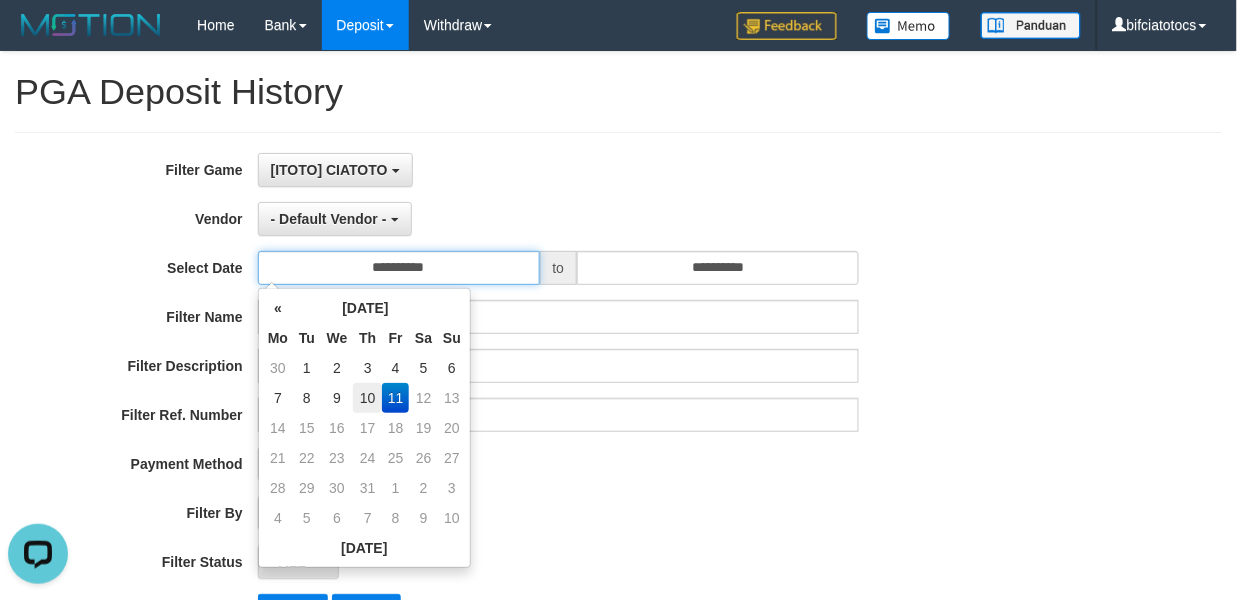 type on "**********" 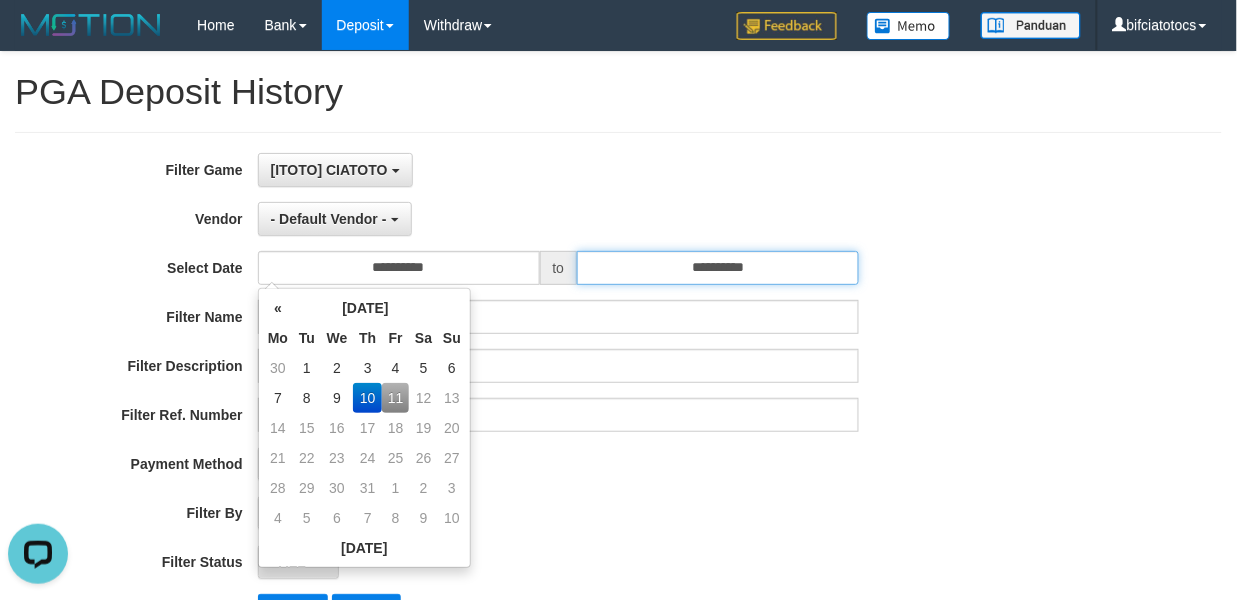 click on "**********" at bounding box center [718, 268] 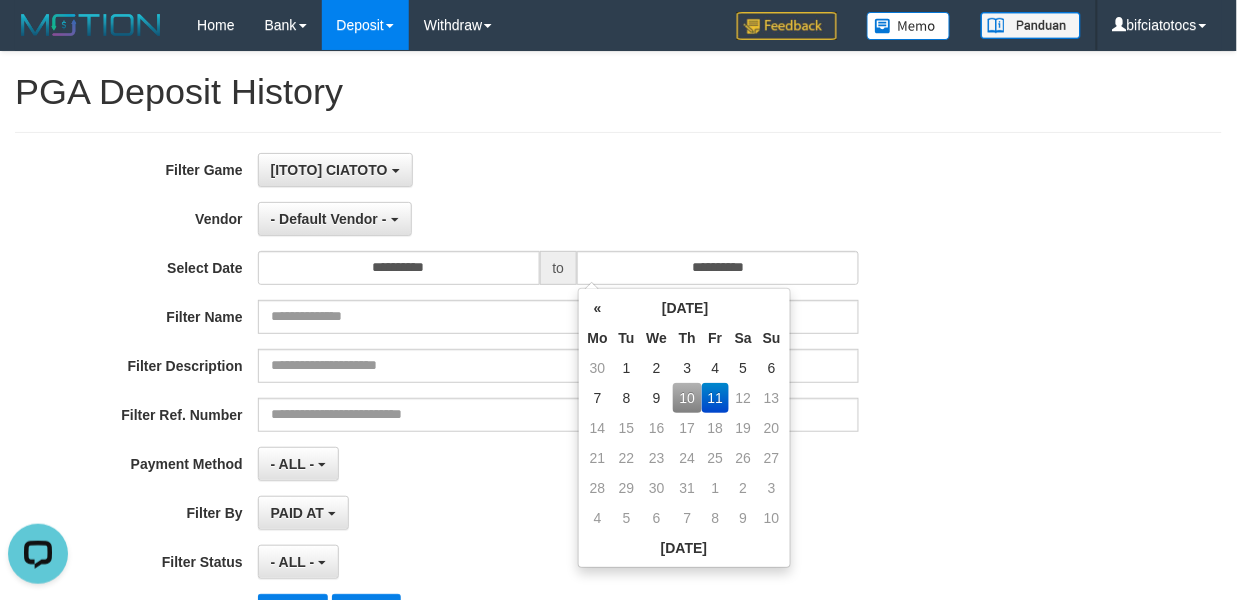 click on "10" at bounding box center [687, 398] 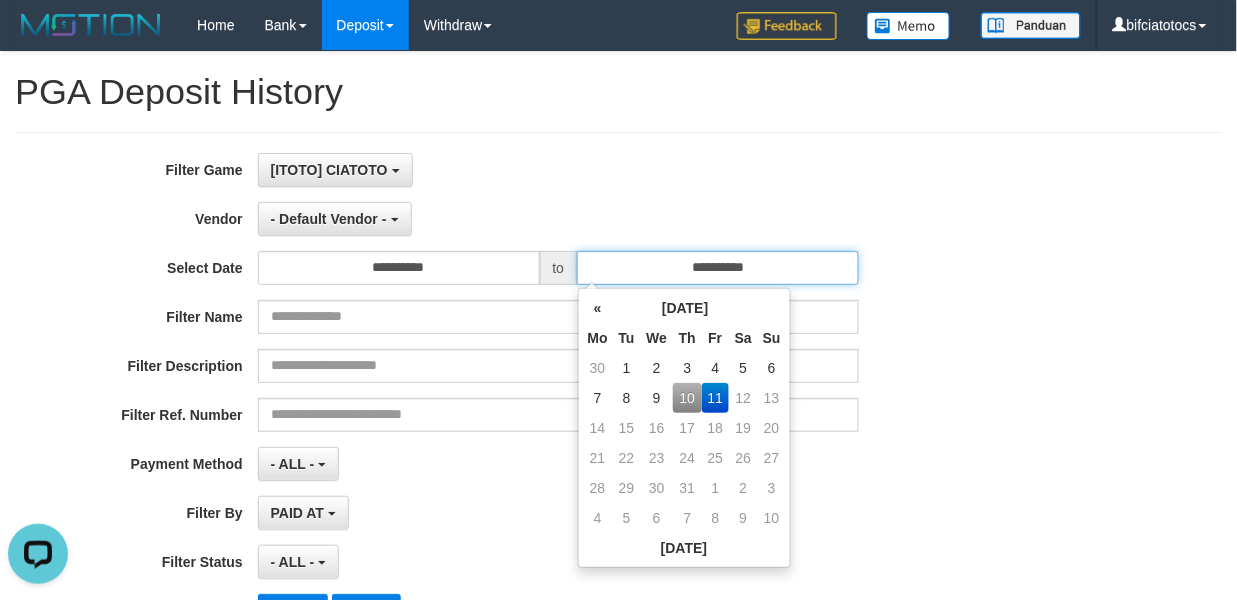 type on "**********" 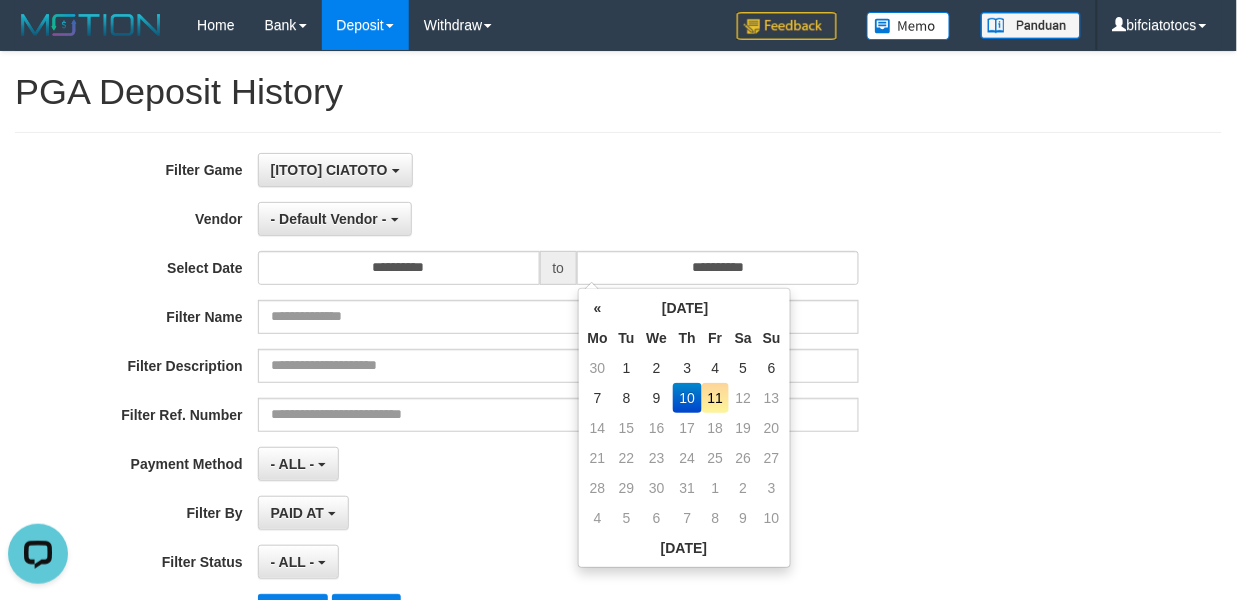click on "- Default Vendor -    - Default Vendor -  Lucy  Luna  Atlas  WD LB  Java  Purple  Green  Gigantic  Aladin  Dubai  Alibaba  Grape  Gameboy  Bigon  Allstar  Xtr  Gama  IBX11  Selat  Borde  Indahjualpulsa  Lemavo  Gogogoy  Itudo  Yuwanatopup  Sidikgame  Voucher100  Awalpulsa  Lambda  Combo  IBX3 NUANSATOPUP  IBX3 Pusatjualpulsa  IBX3 Itemgame  IBX3 SILAKSA  IBX3 Makmurvoucher  IBX3 MAKMURTOPUP  IBX3 Pilihvoucher" at bounding box center [558, 219] 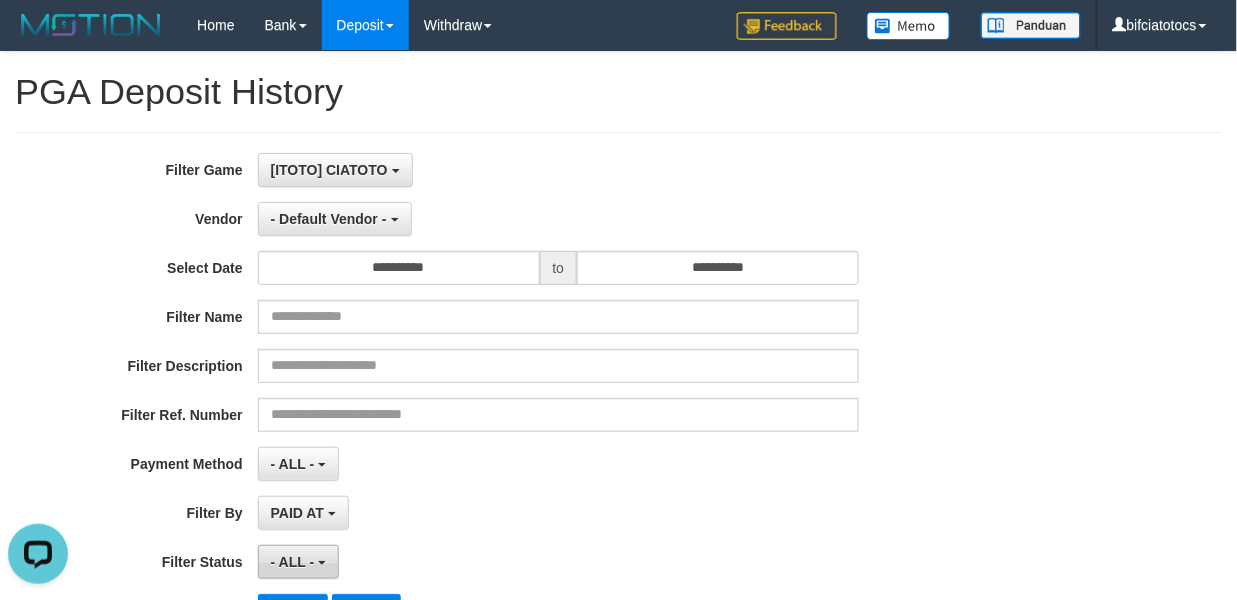 click on "- ALL -" at bounding box center [293, 562] 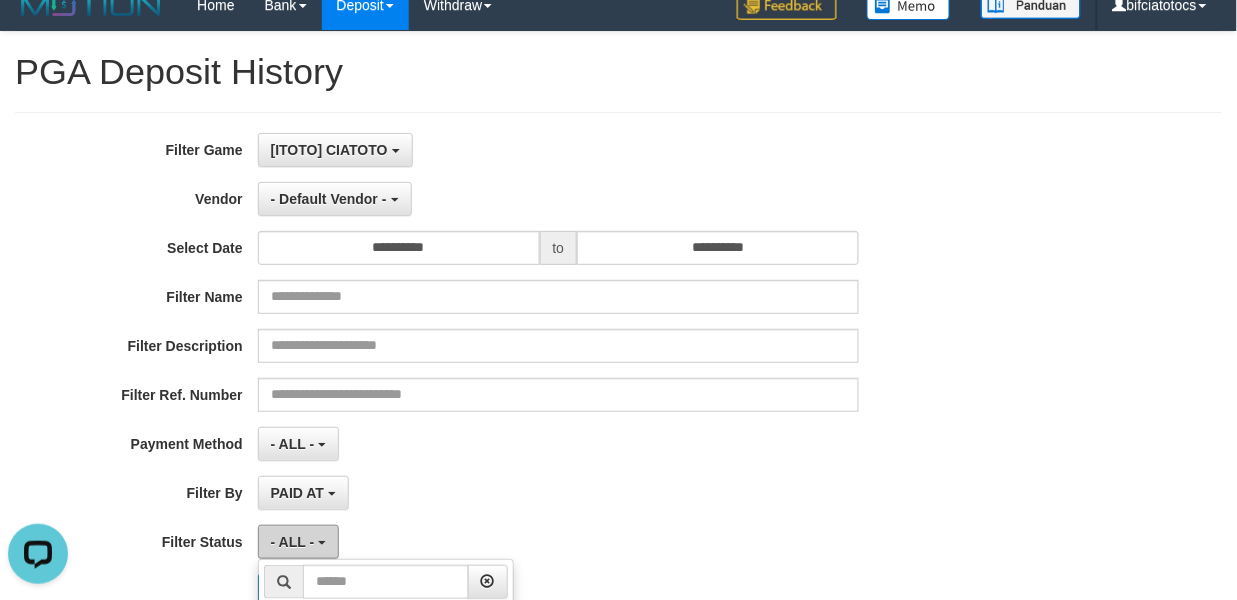 scroll, scrollTop: 296, scrollLeft: 0, axis: vertical 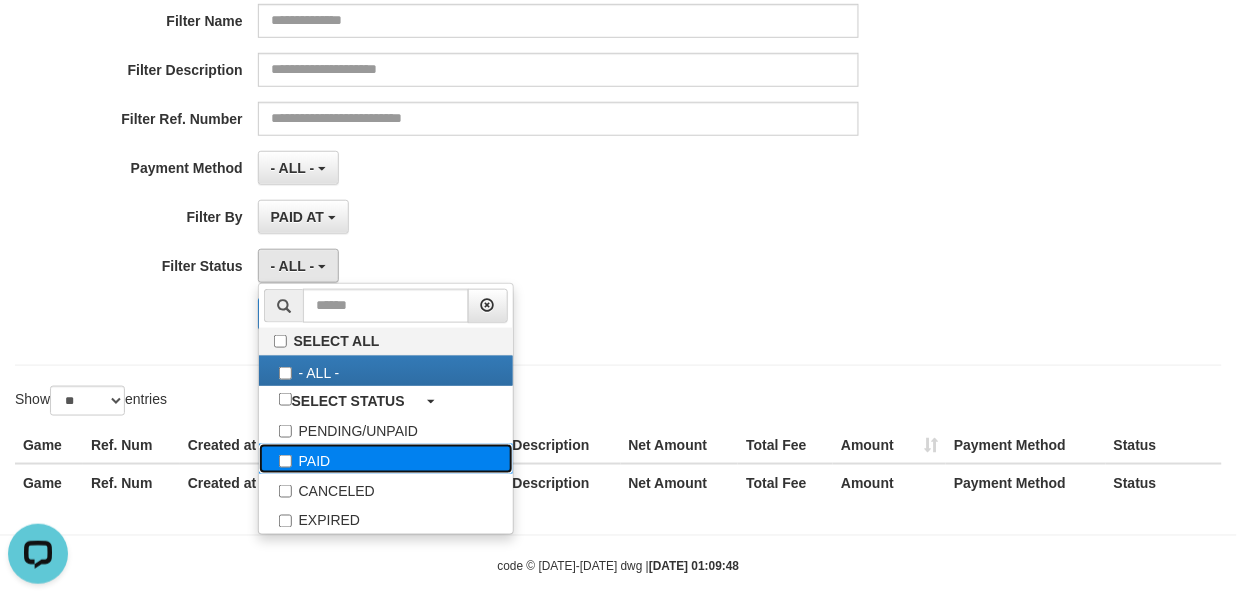 click on "PAID" at bounding box center (386, 459) 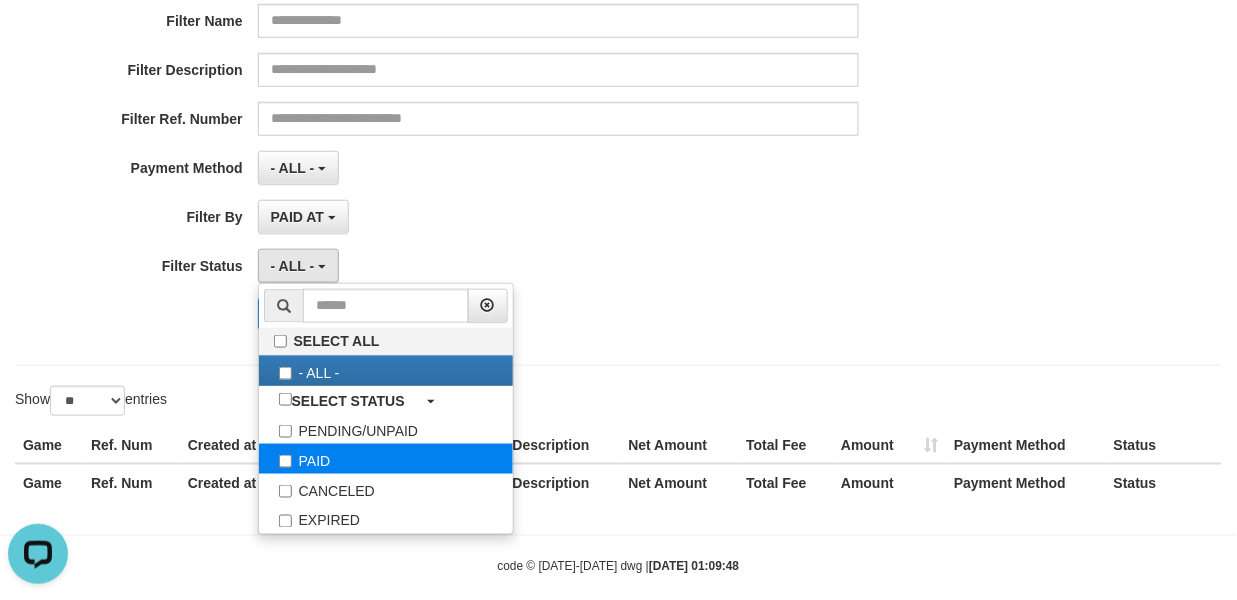 select on "*" 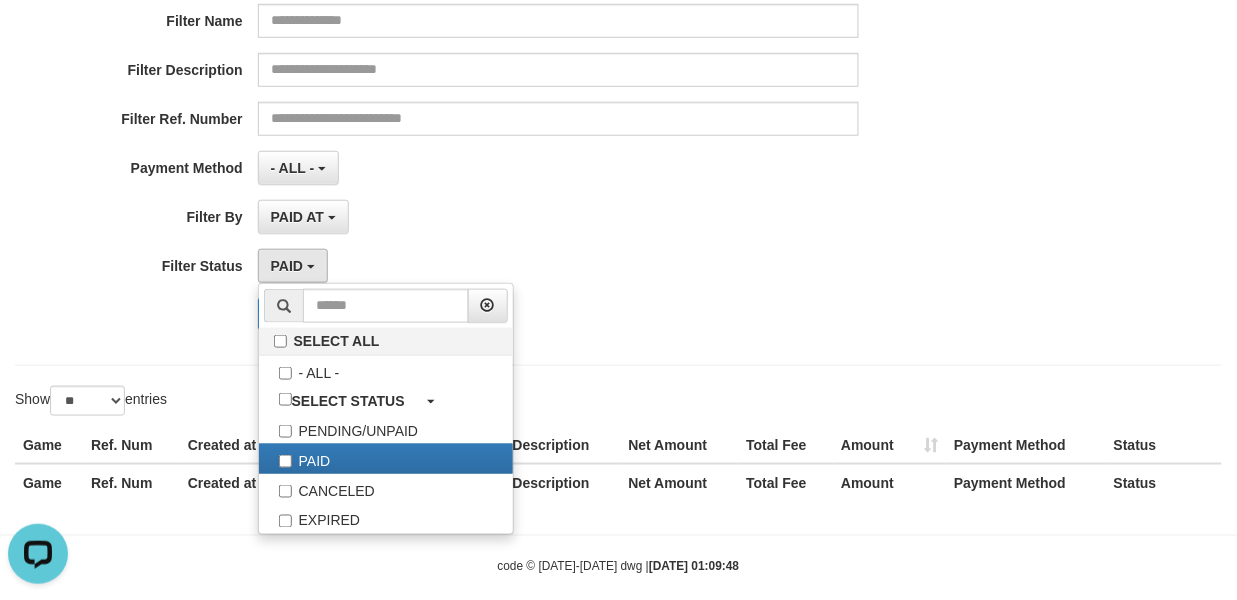 click on "Search
Export" at bounding box center [515, 314] 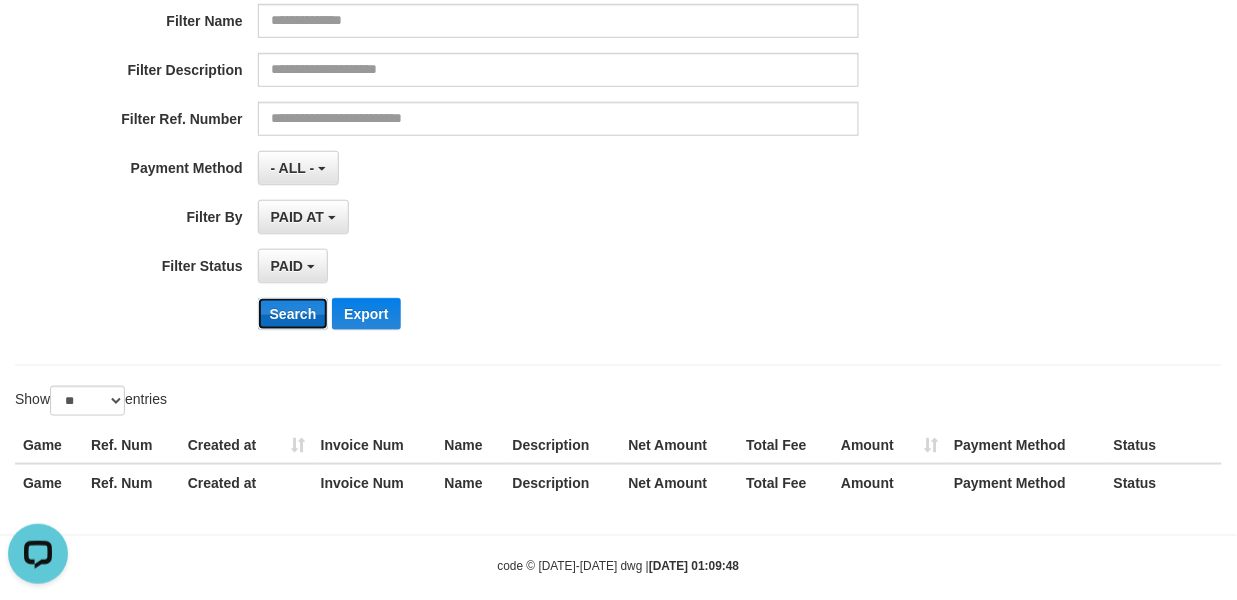 click on "Search" at bounding box center (293, 314) 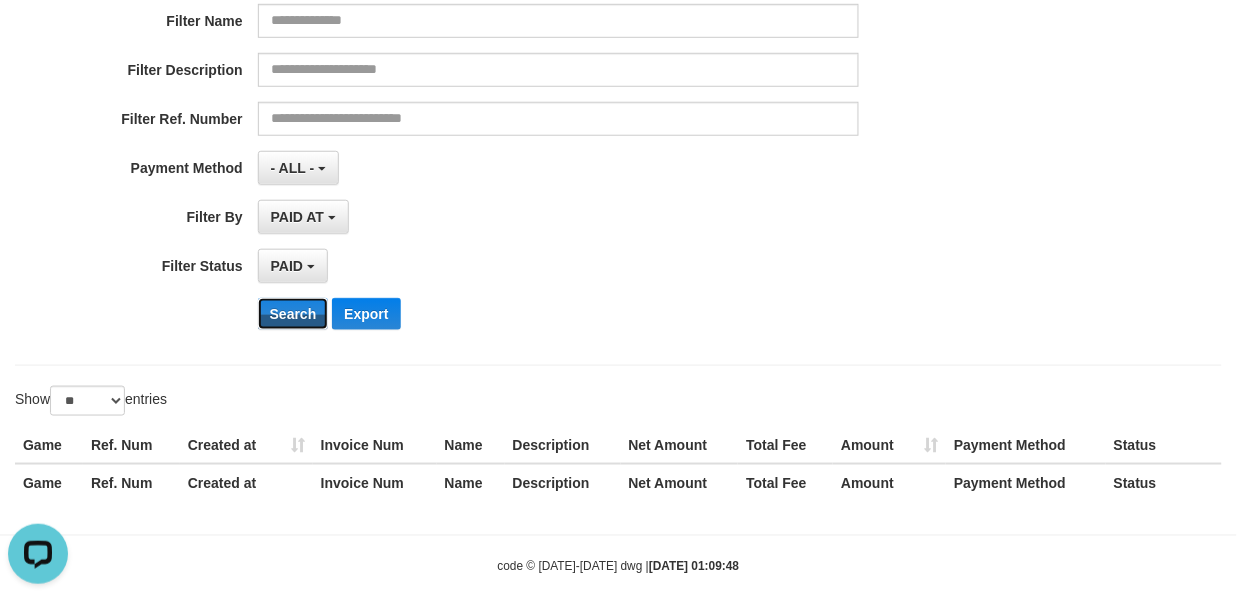 scroll, scrollTop: 0, scrollLeft: 0, axis: both 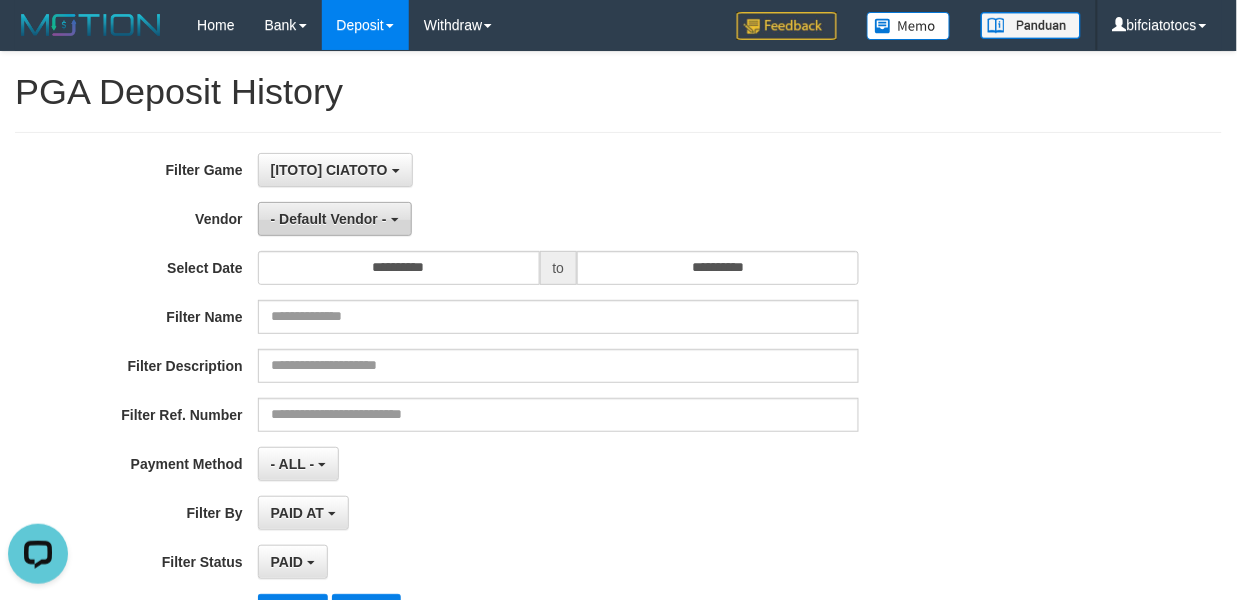 click on "- Default Vendor -" at bounding box center [329, 219] 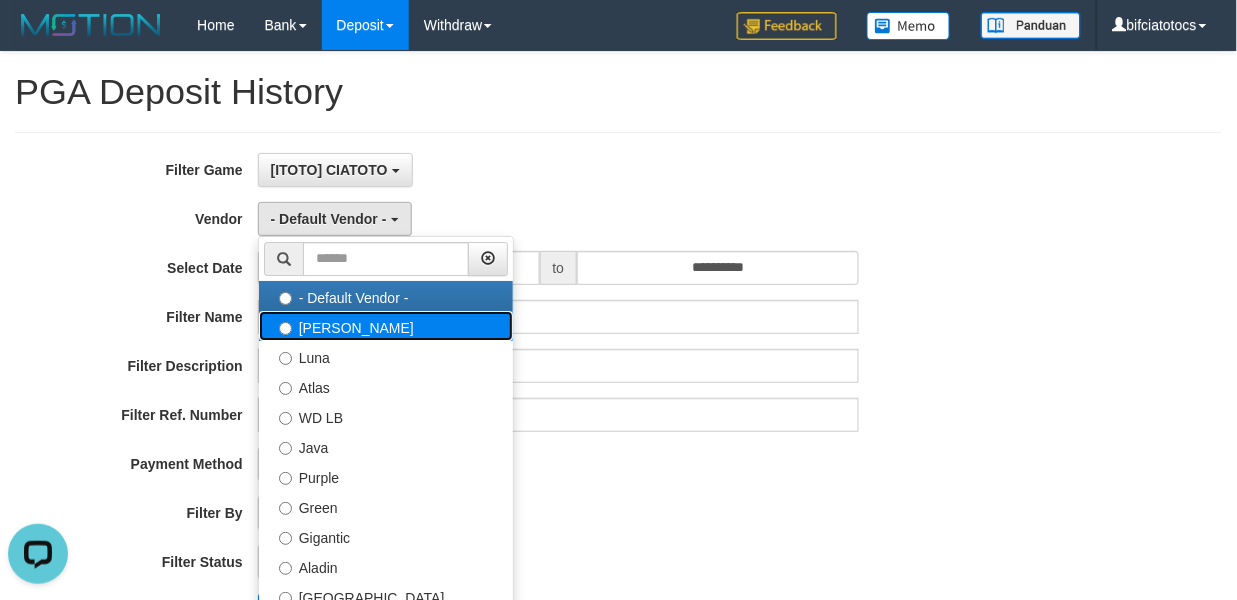click on "Lucy" at bounding box center (386, 326) 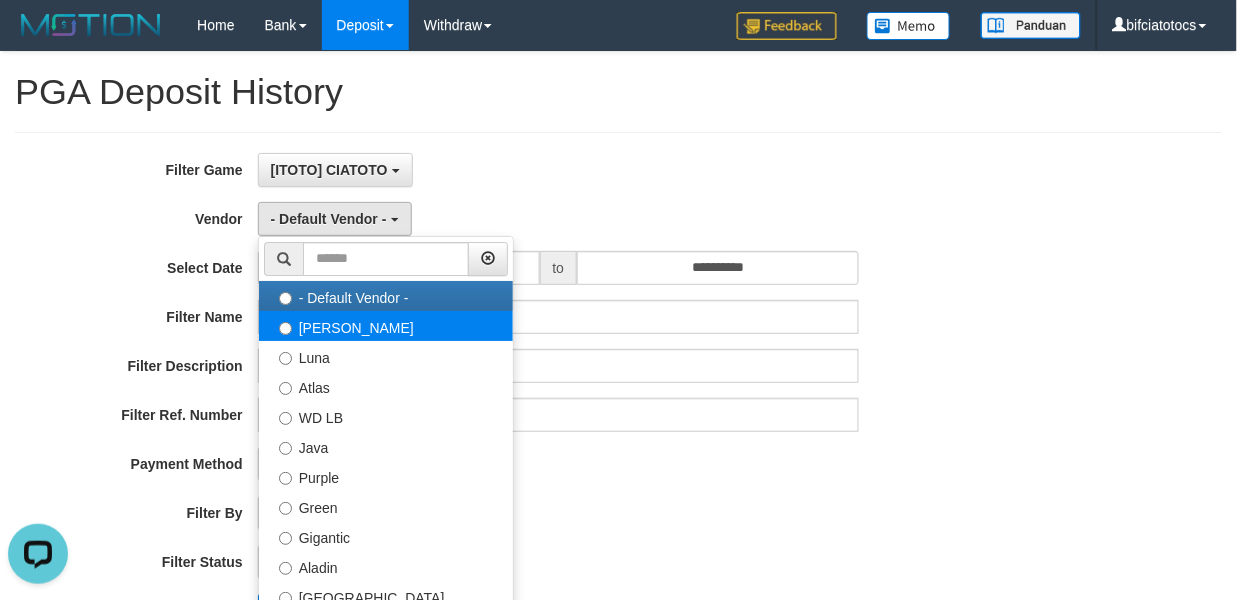 select on "**********" 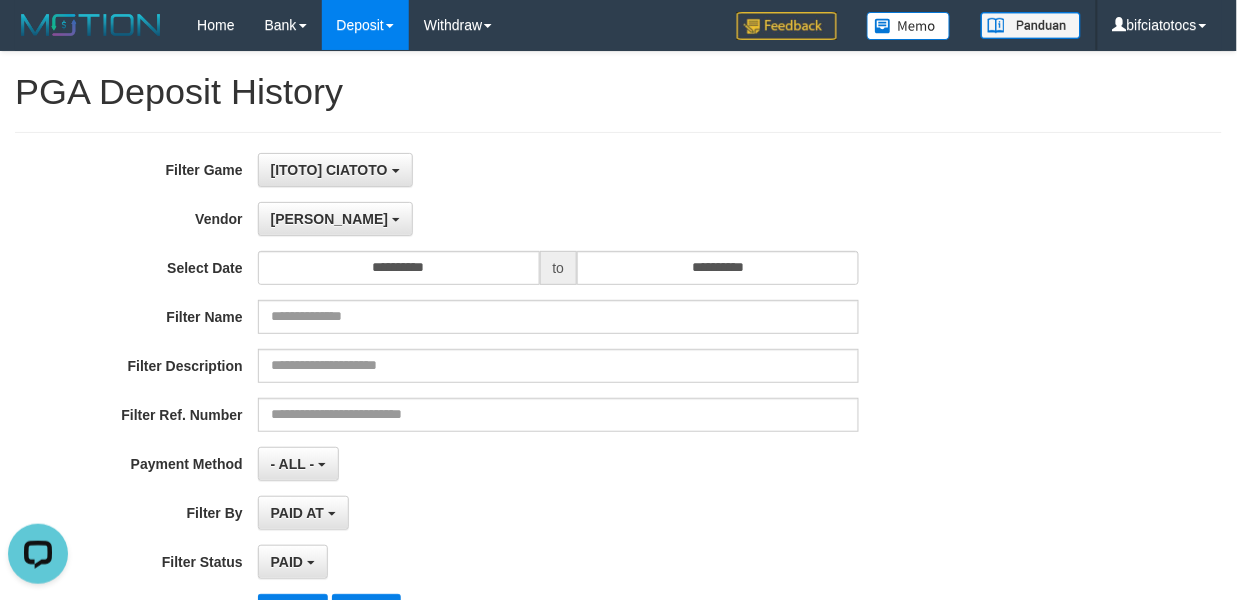 scroll, scrollTop: 147, scrollLeft: 0, axis: vertical 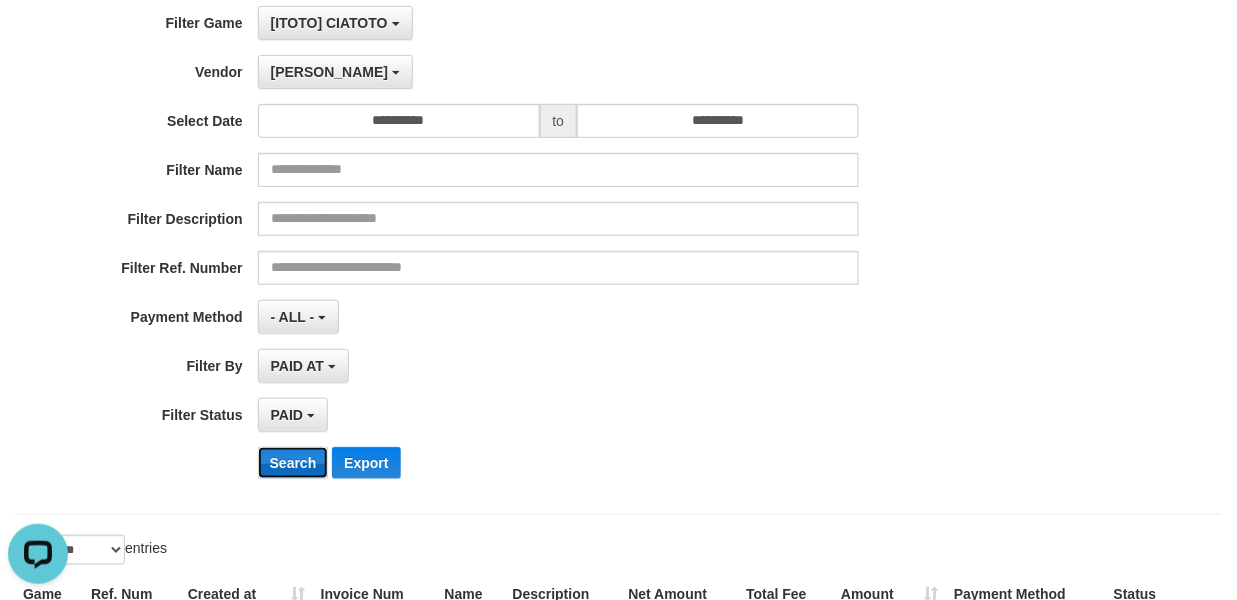 click on "Search" at bounding box center (293, 463) 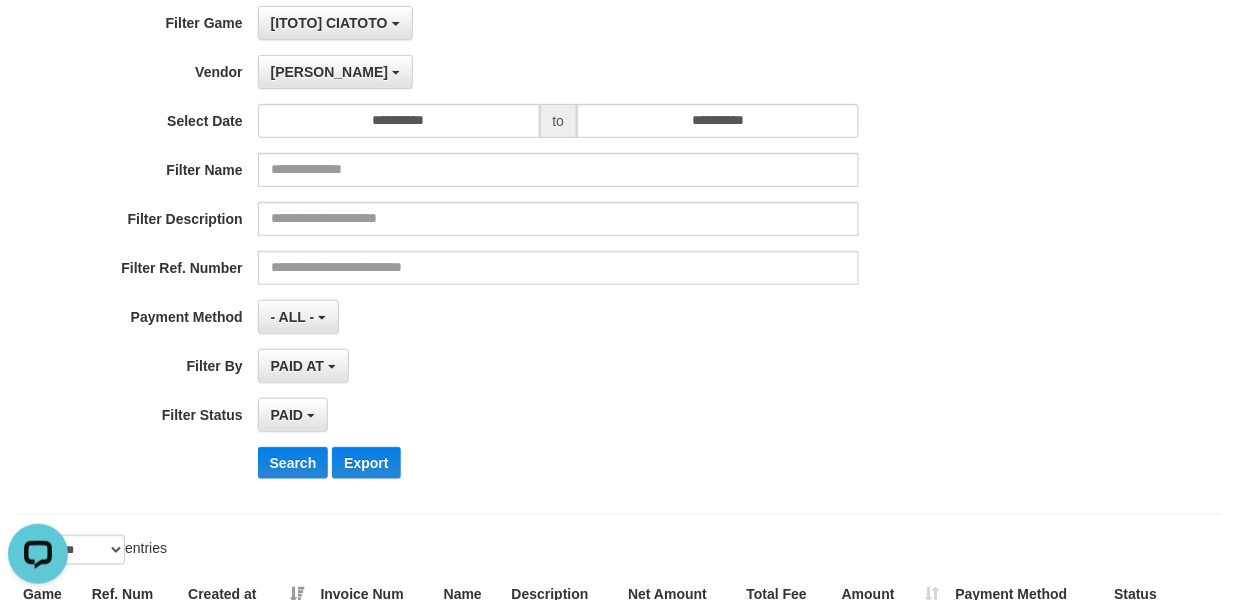 click on "PAID								    SELECT ALL  - ALL -  SELECT STATUS
PENDING/UNPAID
PAID
CANCELED
EXPIRED" at bounding box center (558, 415) 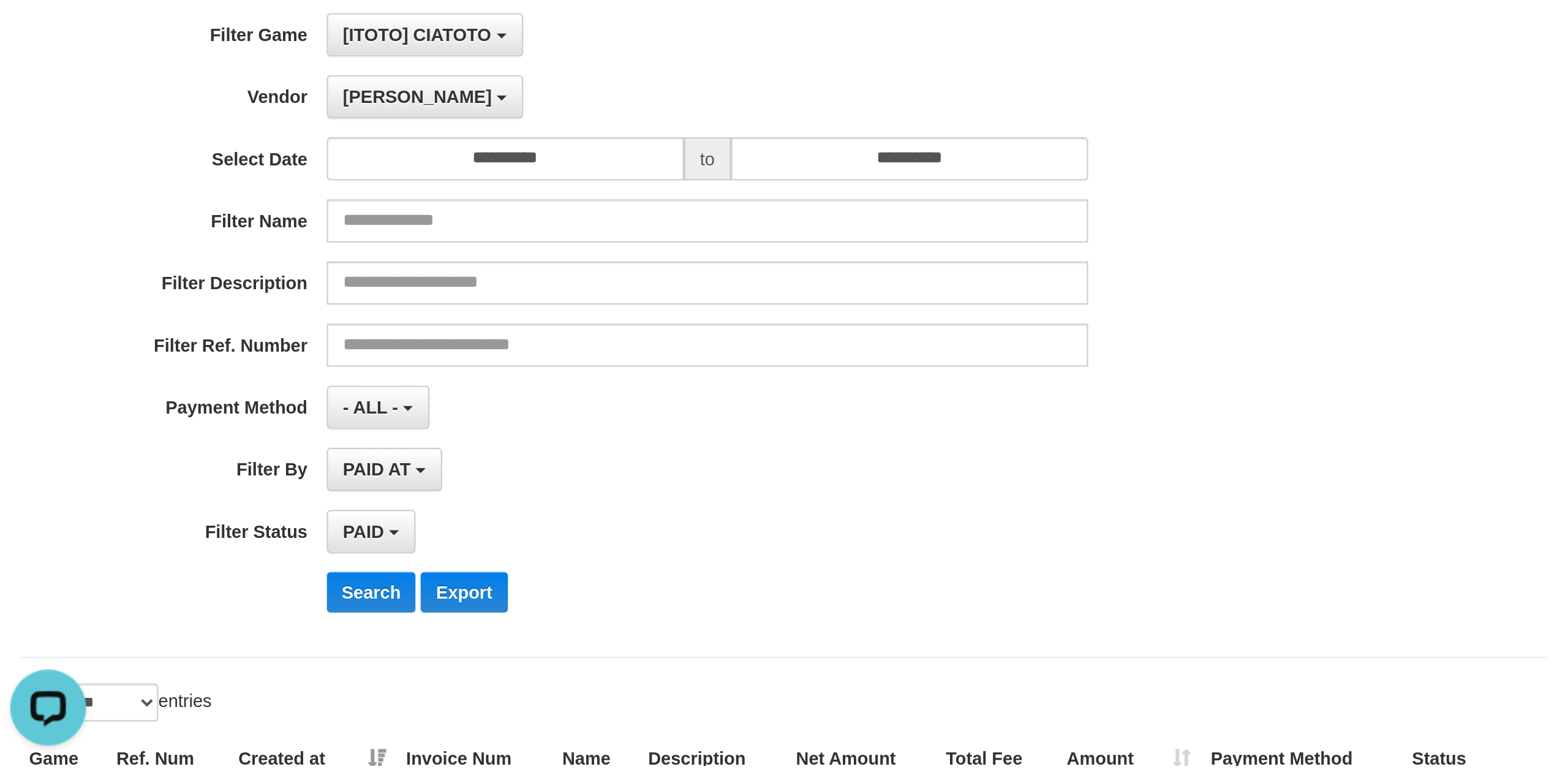 scroll, scrollTop: 0, scrollLeft: 0, axis: both 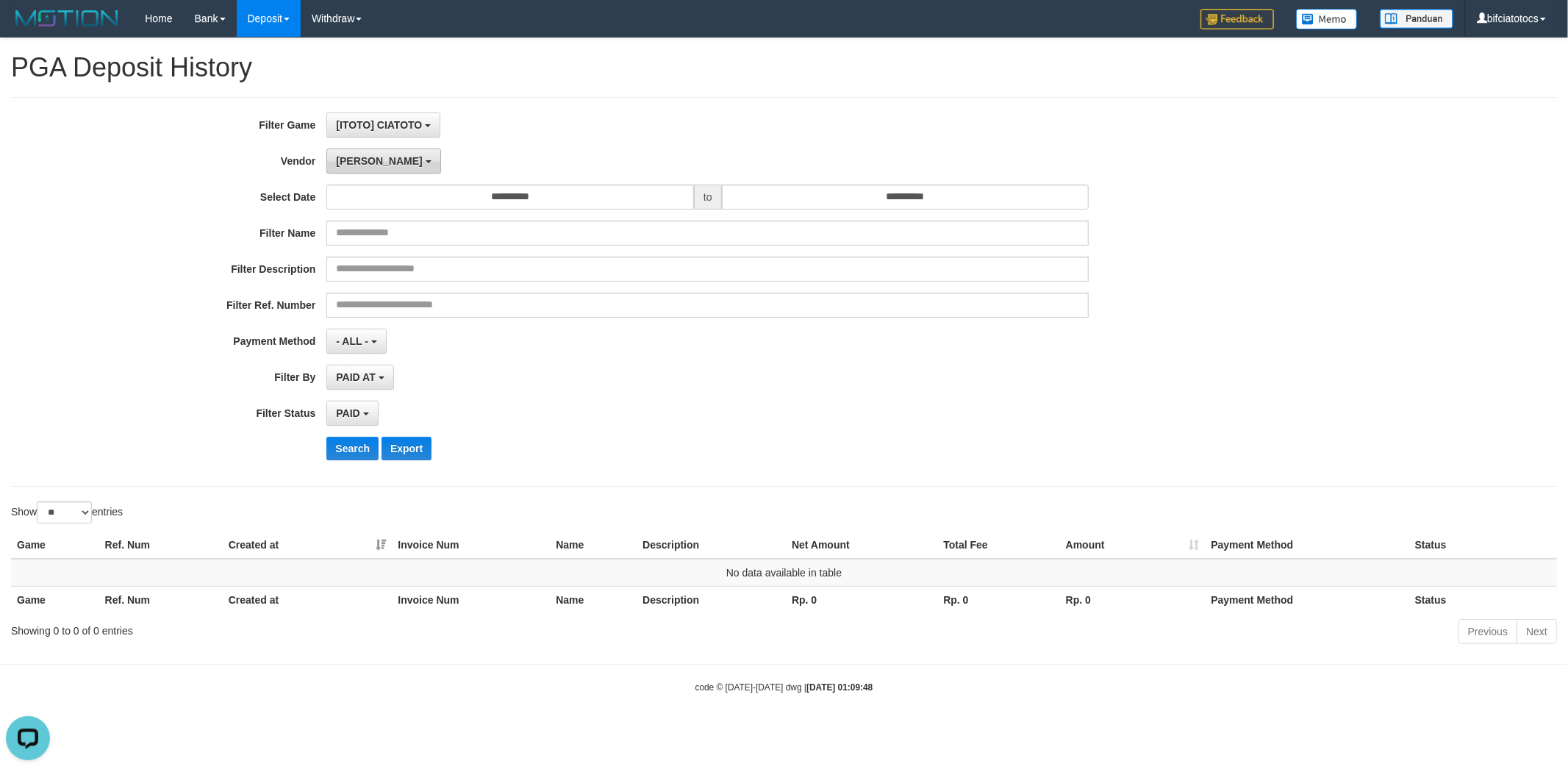 click on "Lucy" at bounding box center [383, 161] 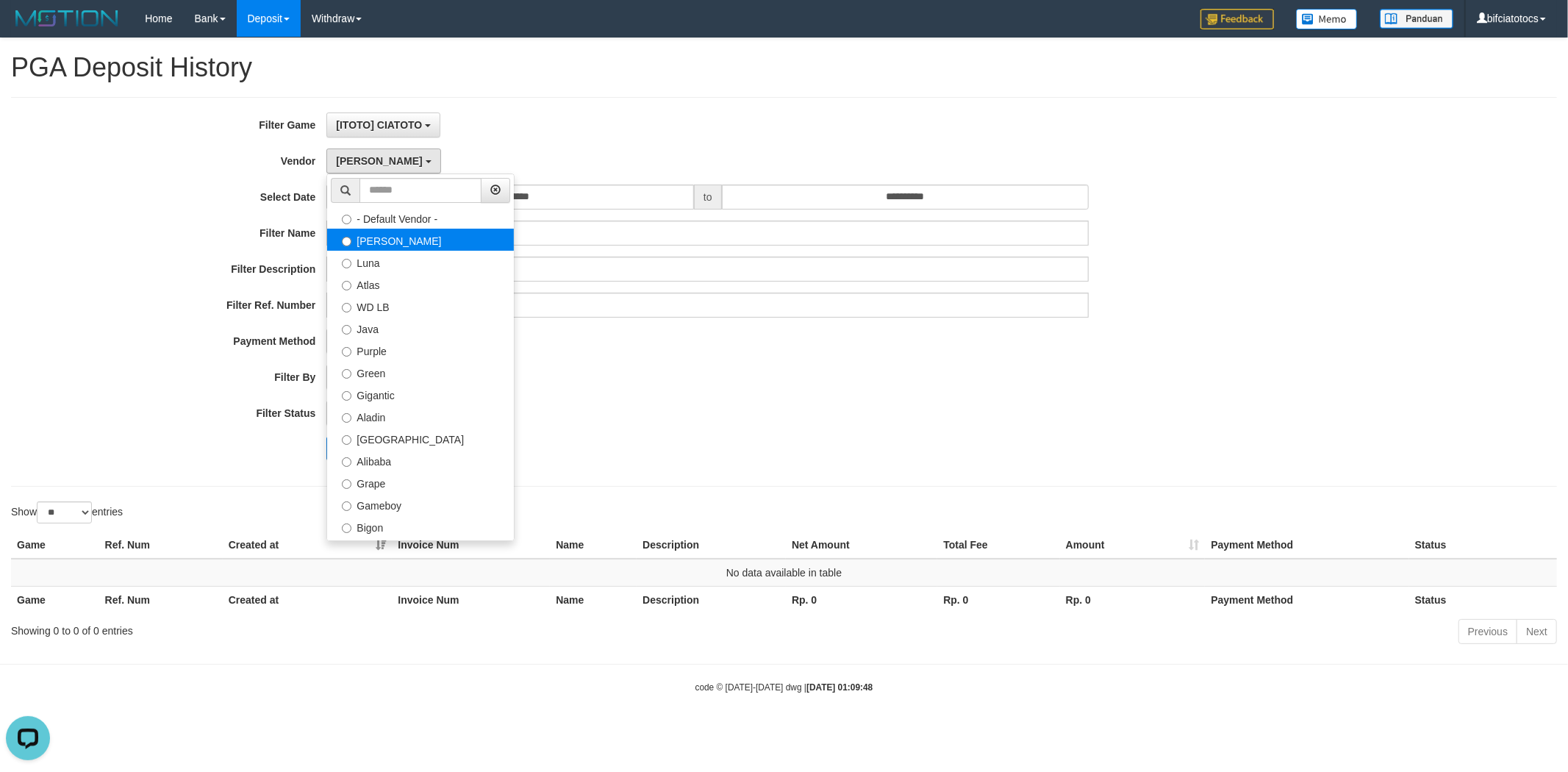 click on "Lucy" at bounding box center [420, 240] 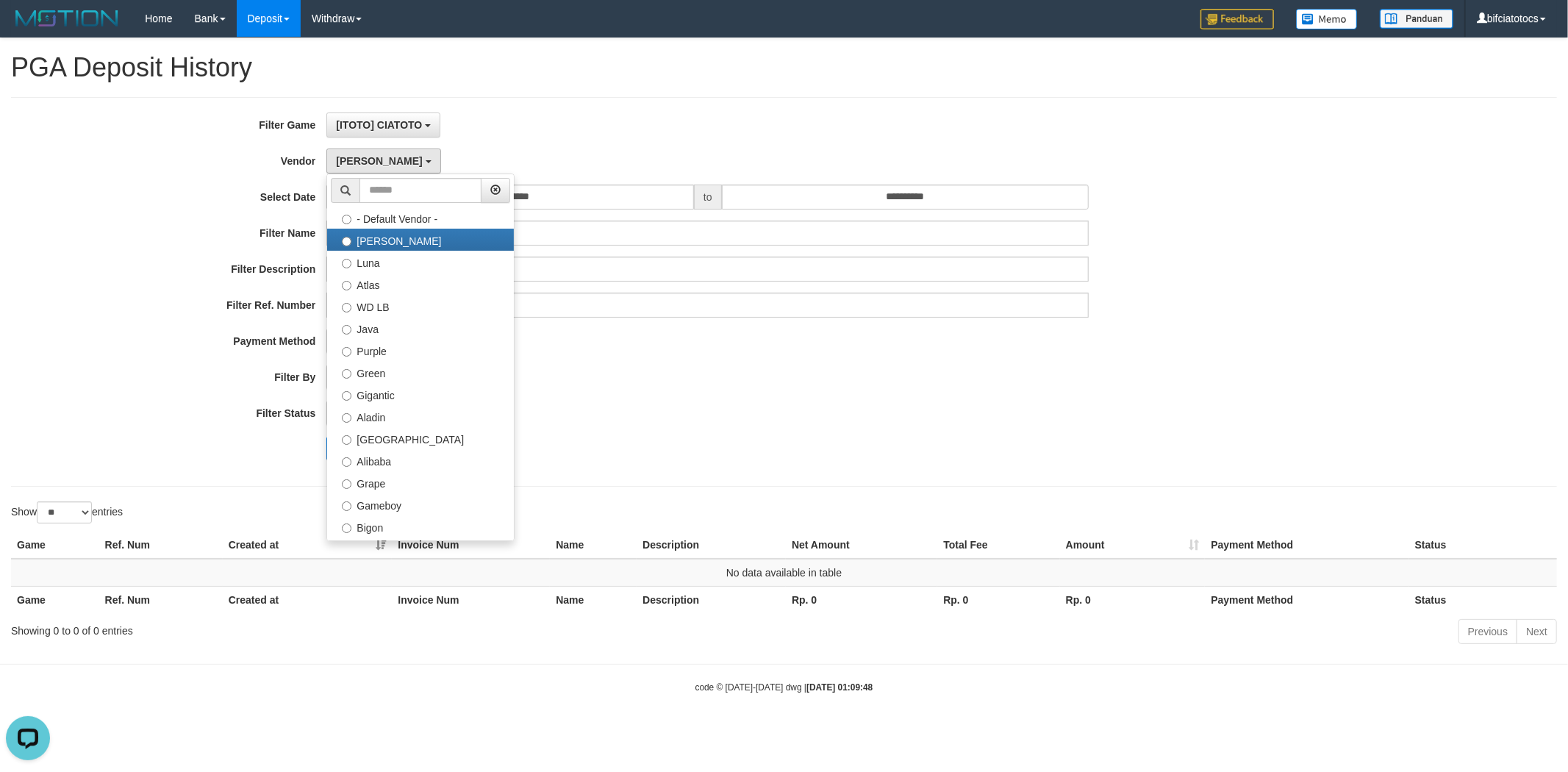 drag, startPoint x: 271, startPoint y: 388, endPoint x: 341, endPoint y: 408, distance: 72.801099 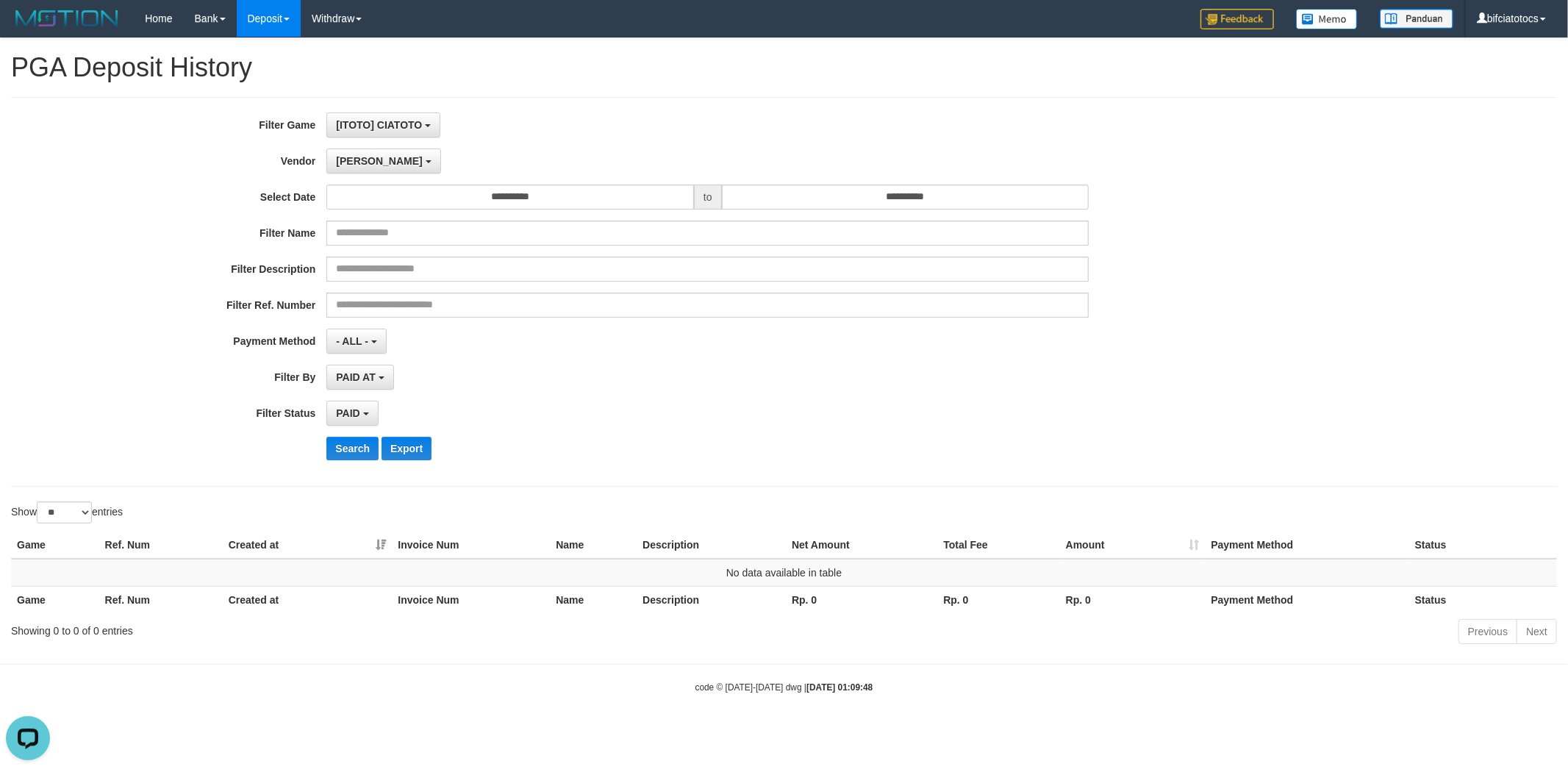 click on "**********" at bounding box center (654, 292) 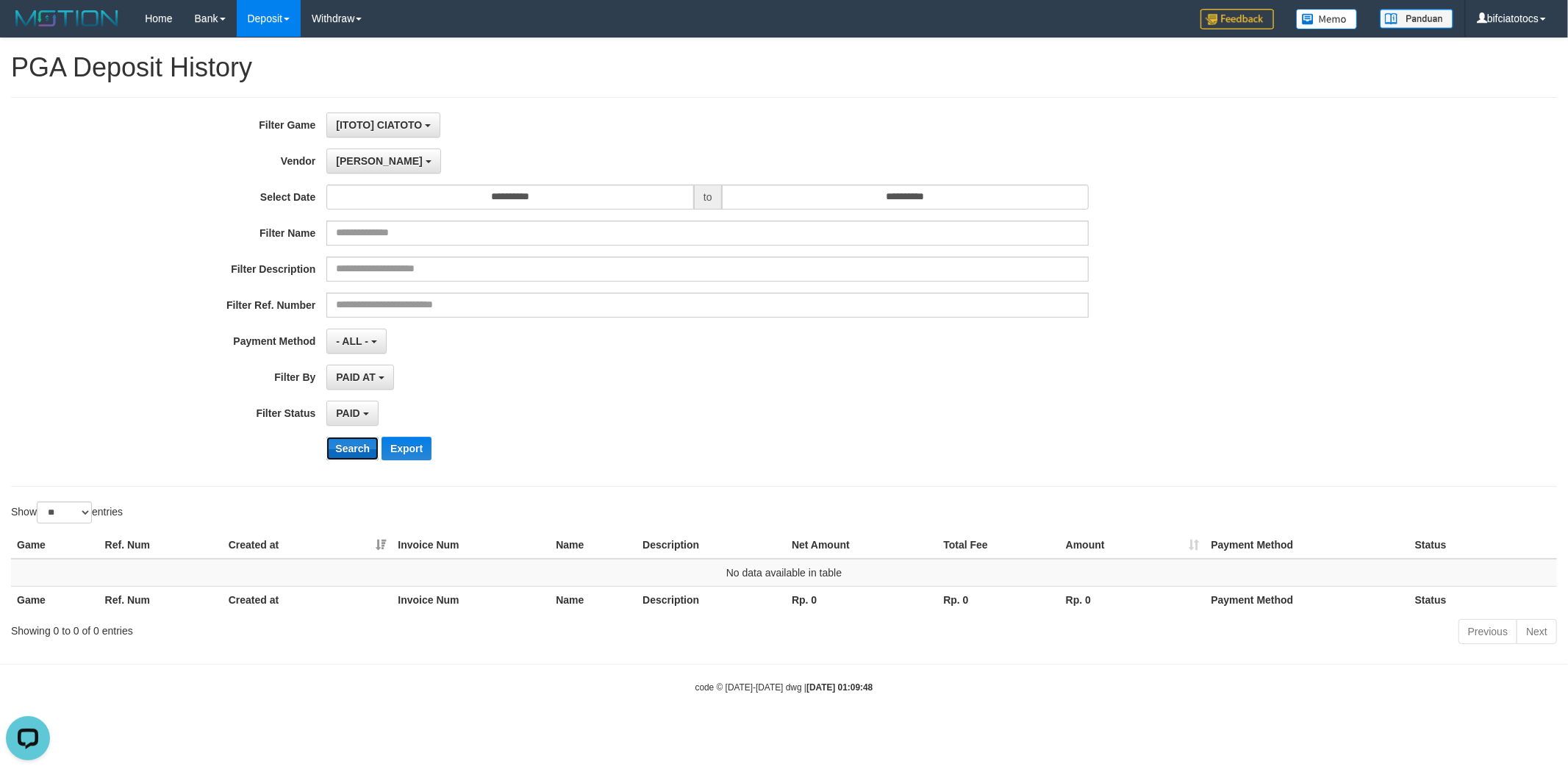 click on "Search" at bounding box center (352, 448) 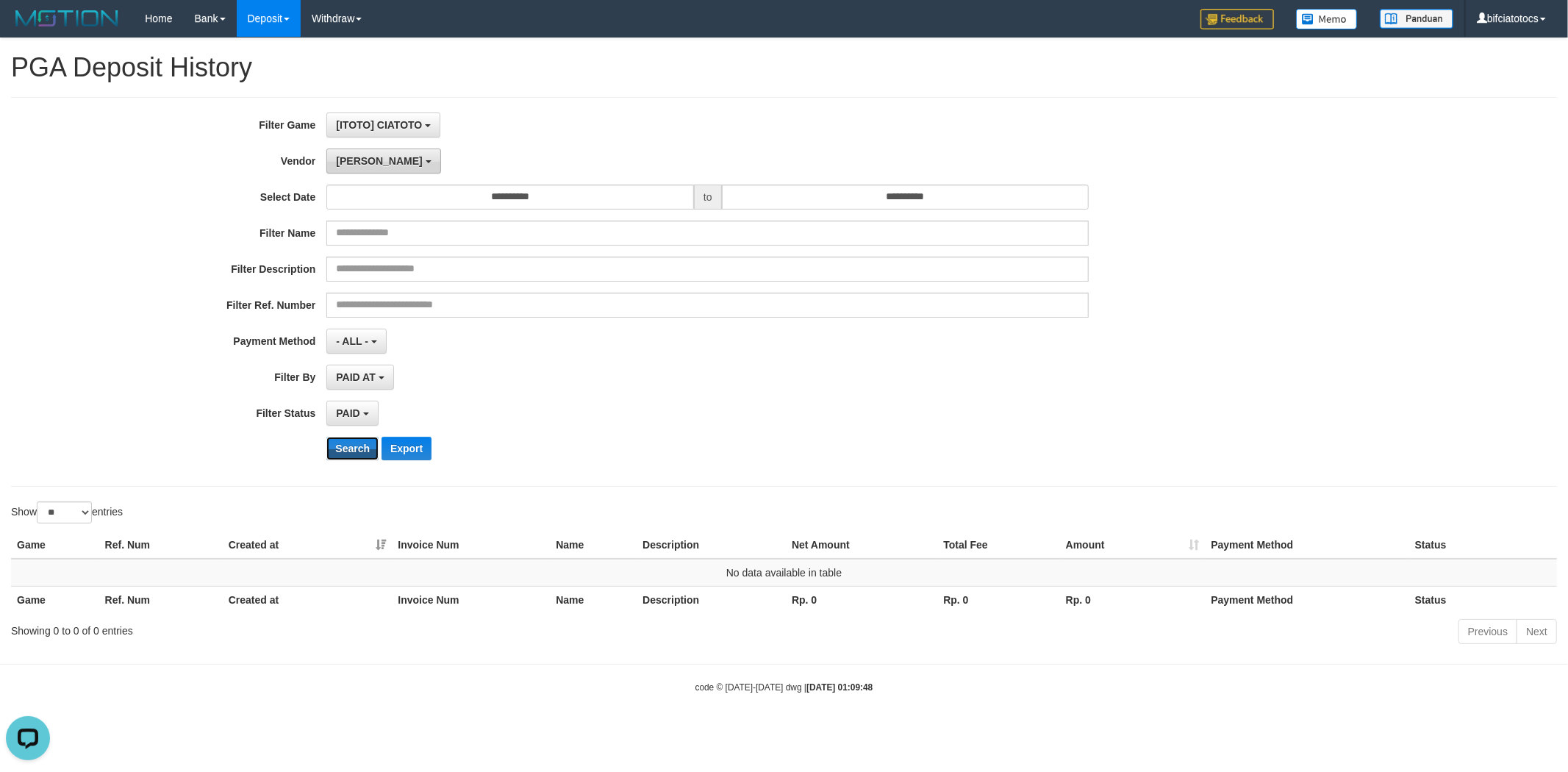 type 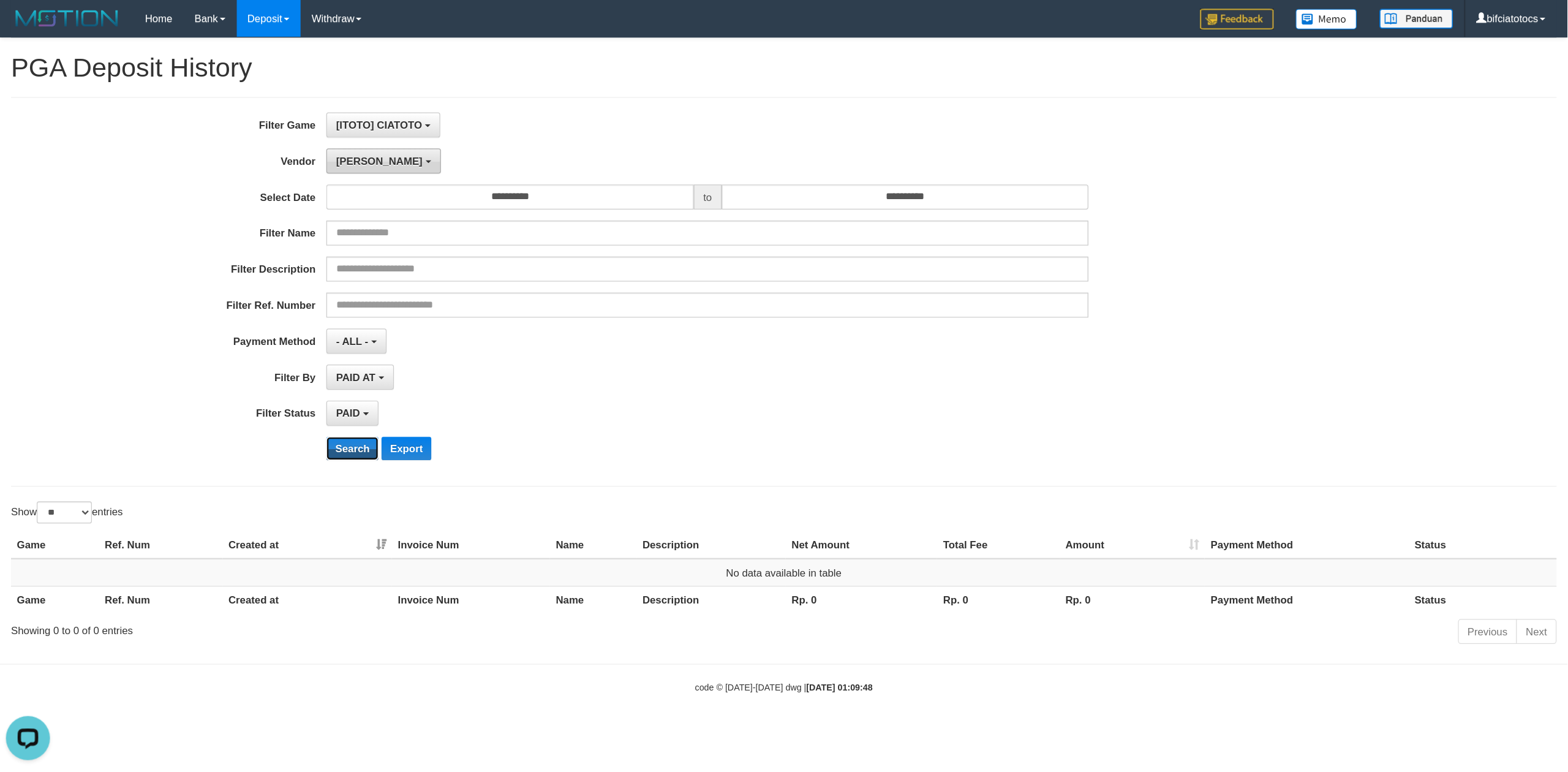 scroll, scrollTop: 10, scrollLeft: 0, axis: vertical 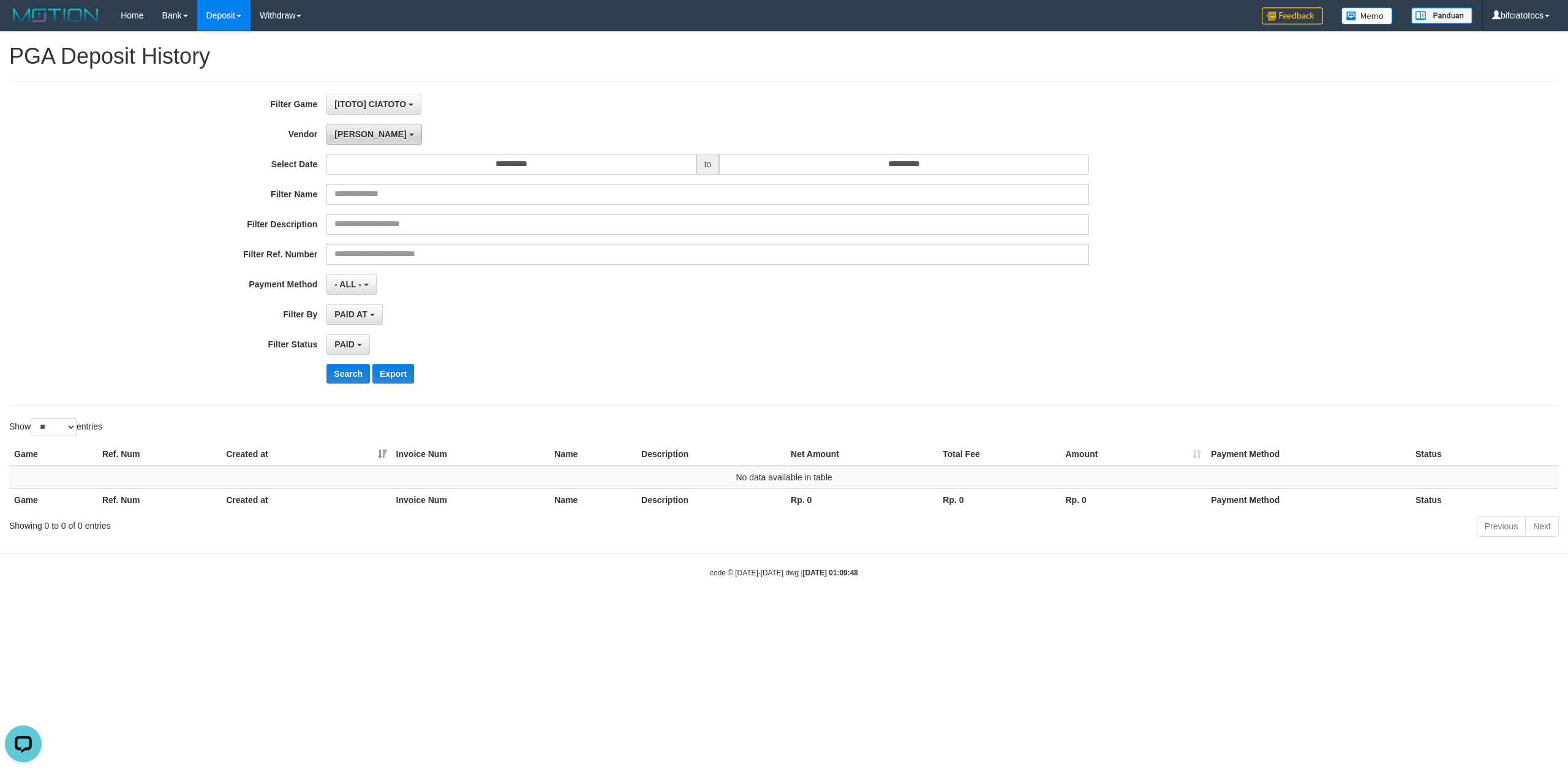 click on "Lucy" at bounding box center (374, 134) 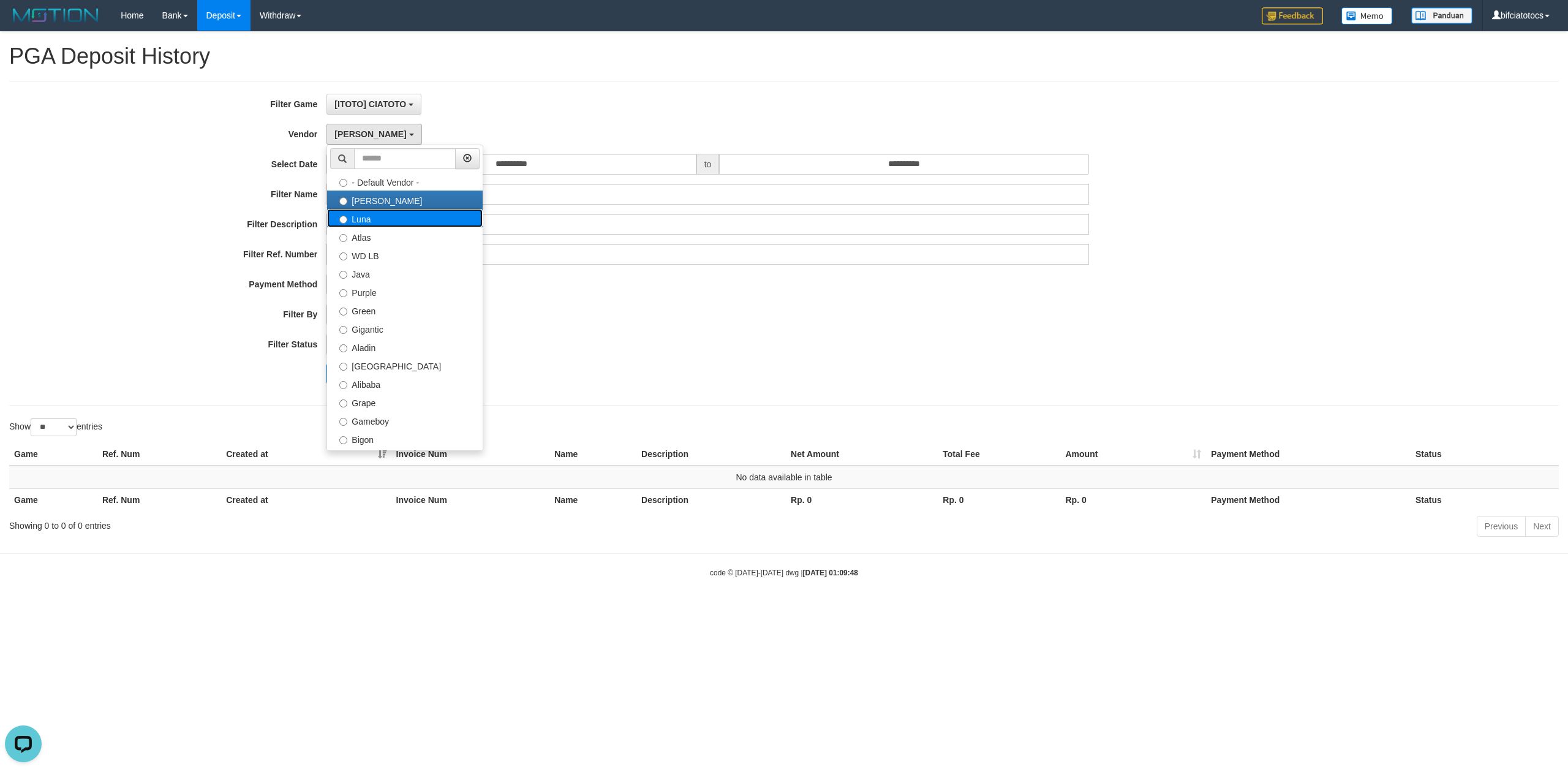 click on "Luna" at bounding box center [405, 218] 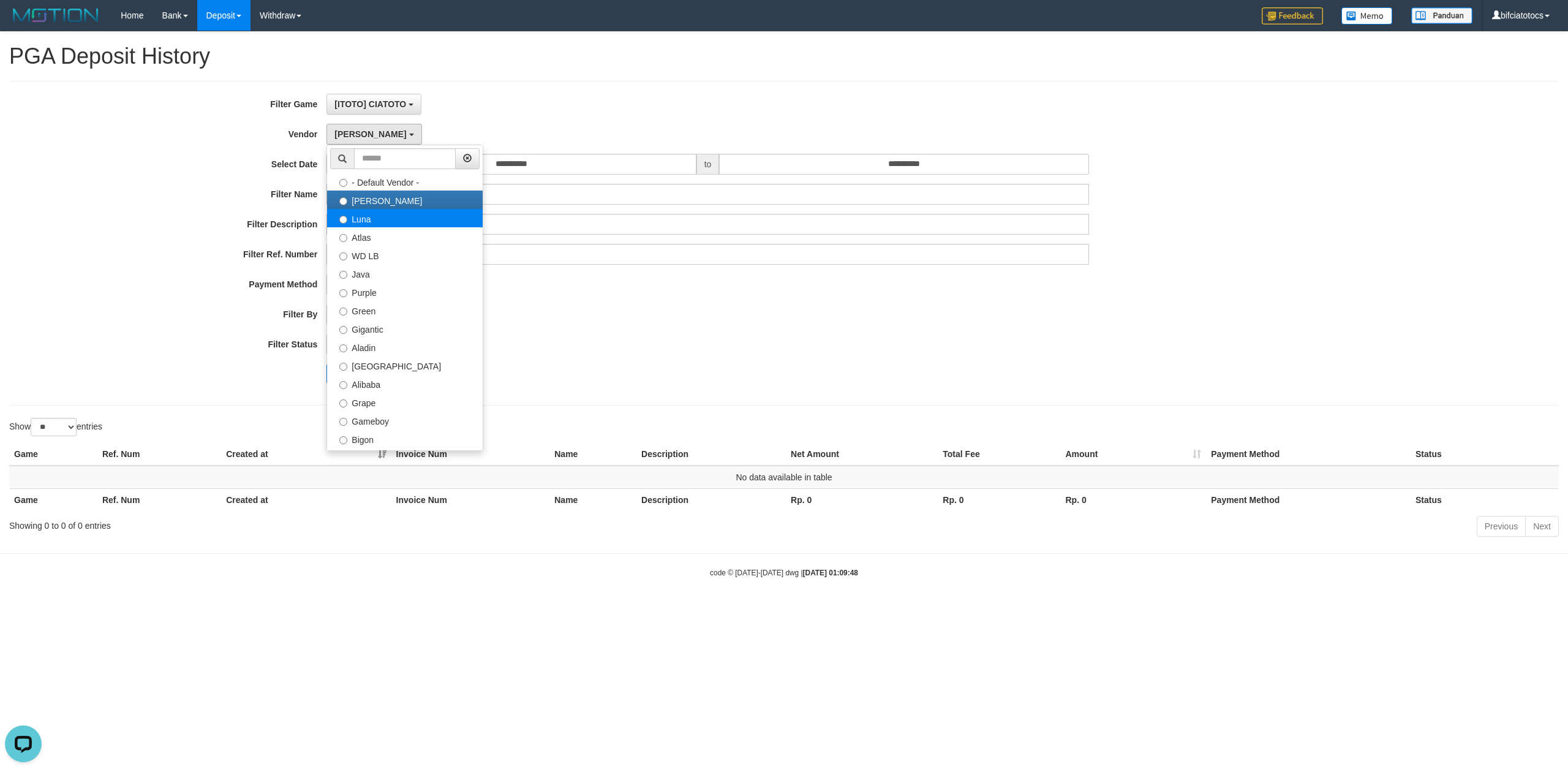 select on "**********" 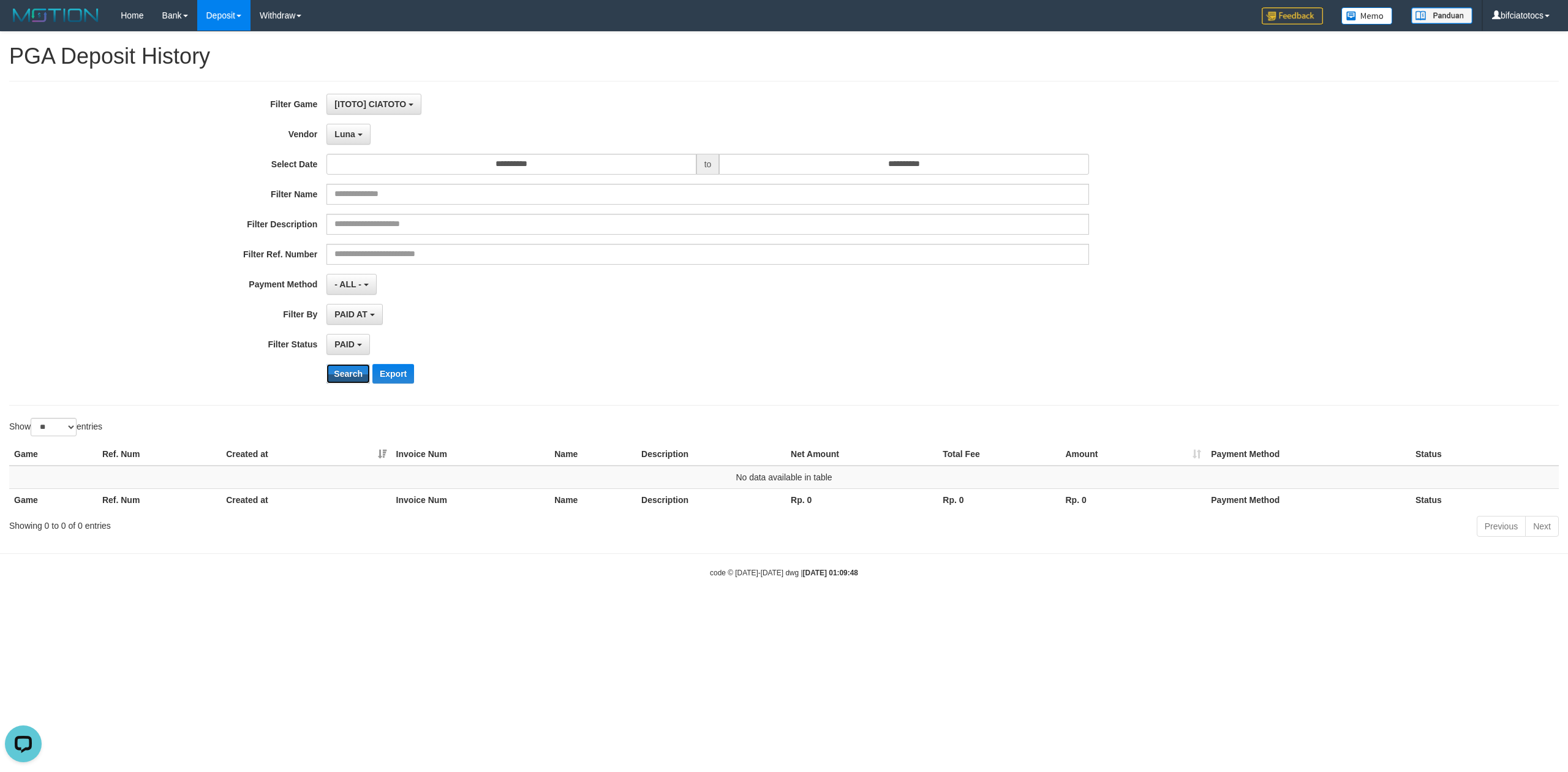 drag, startPoint x: 347, startPoint y: 366, endPoint x: 369, endPoint y: 272, distance: 96.54015 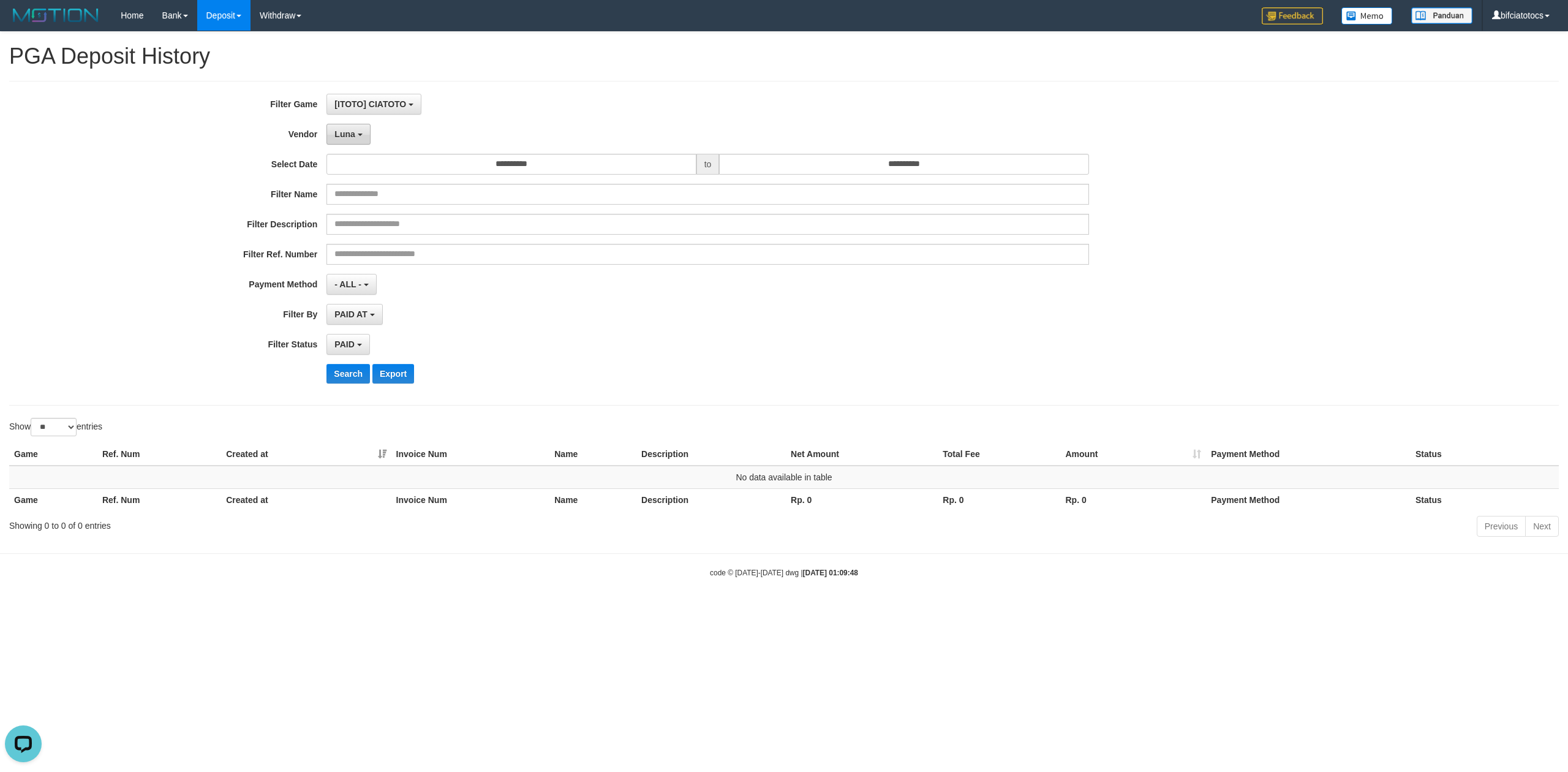 click on "Luna" at bounding box center [348, 134] 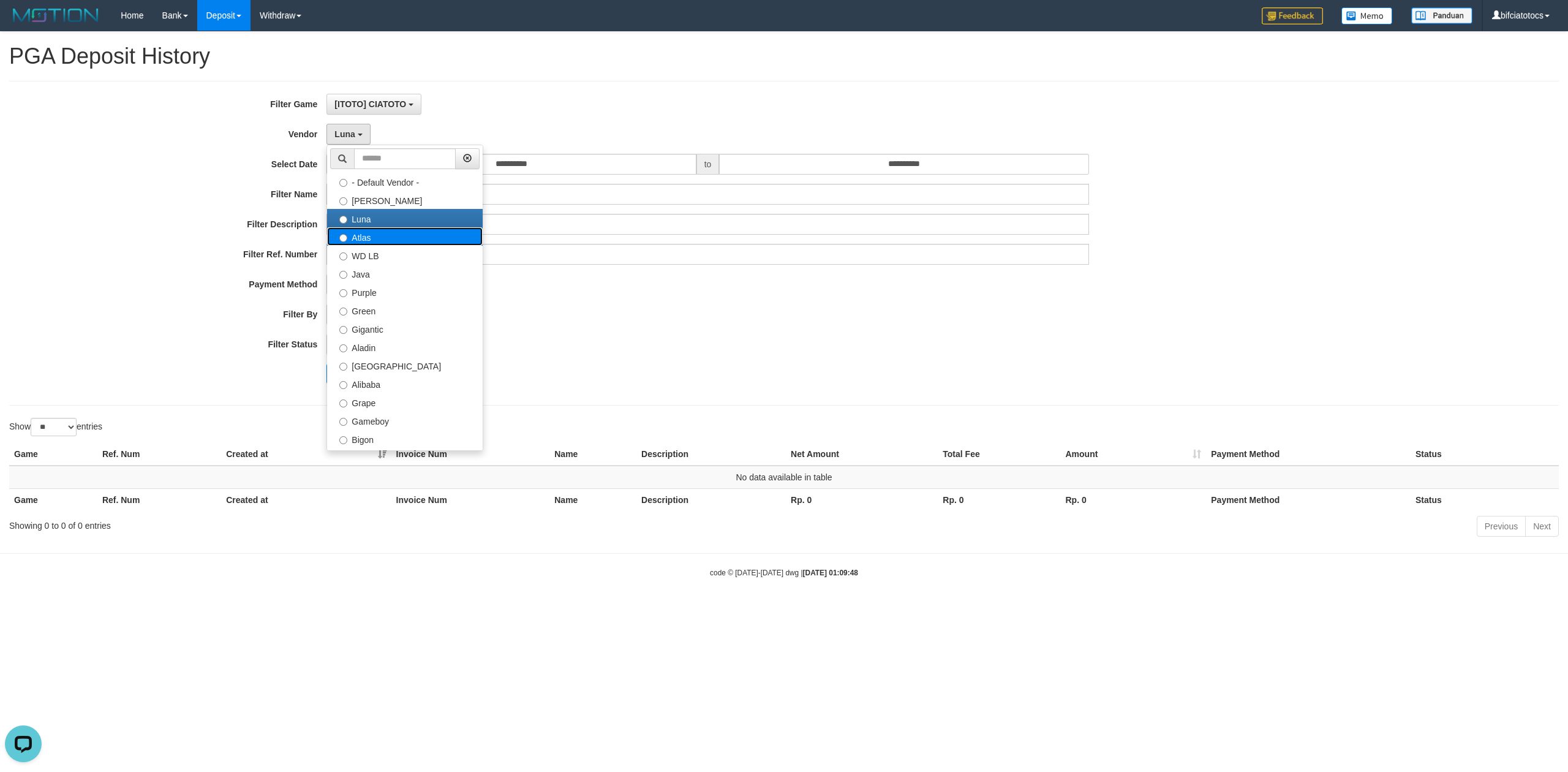 click on "Atlas" at bounding box center [405, 237] 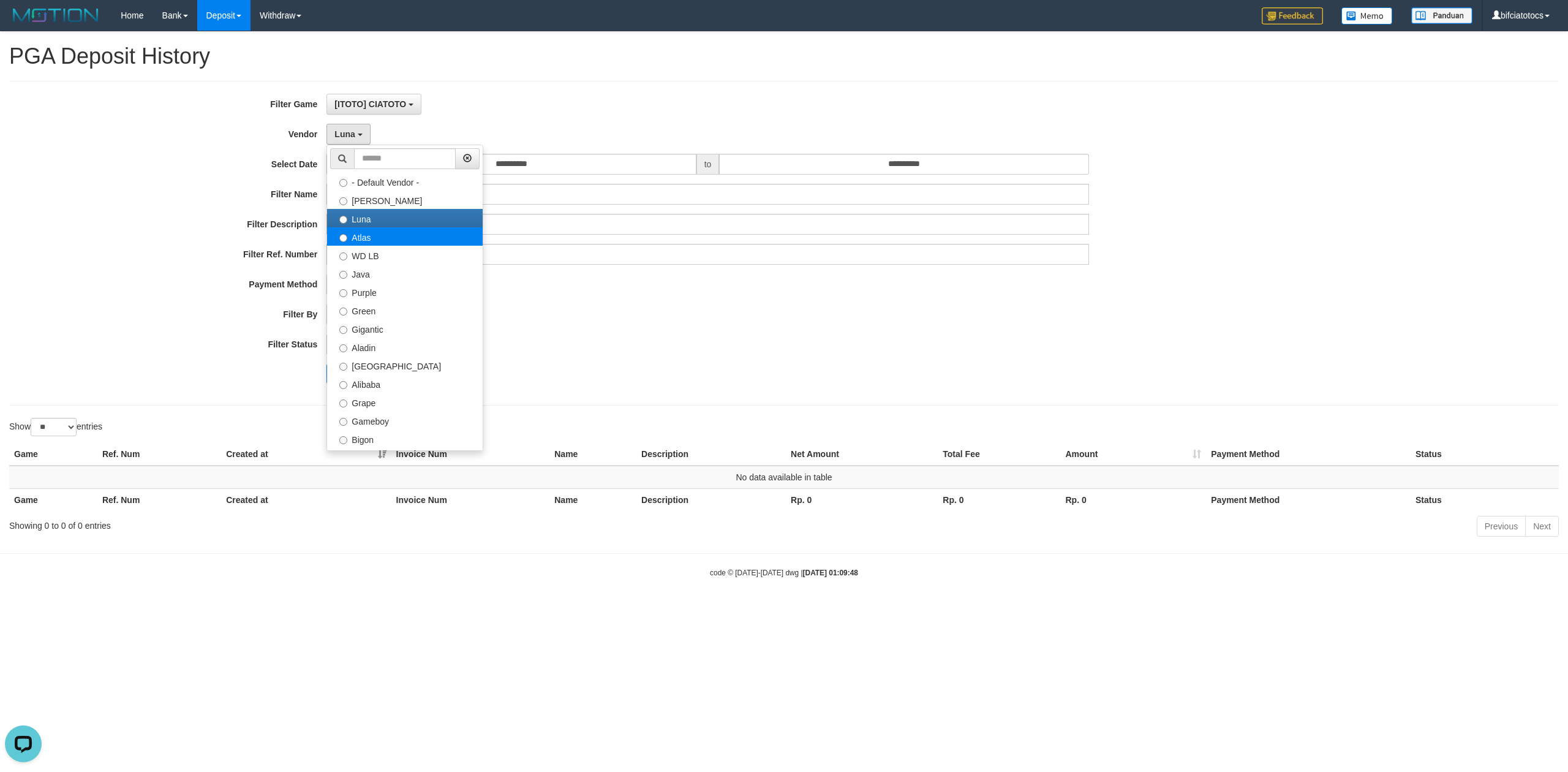 select on "**********" 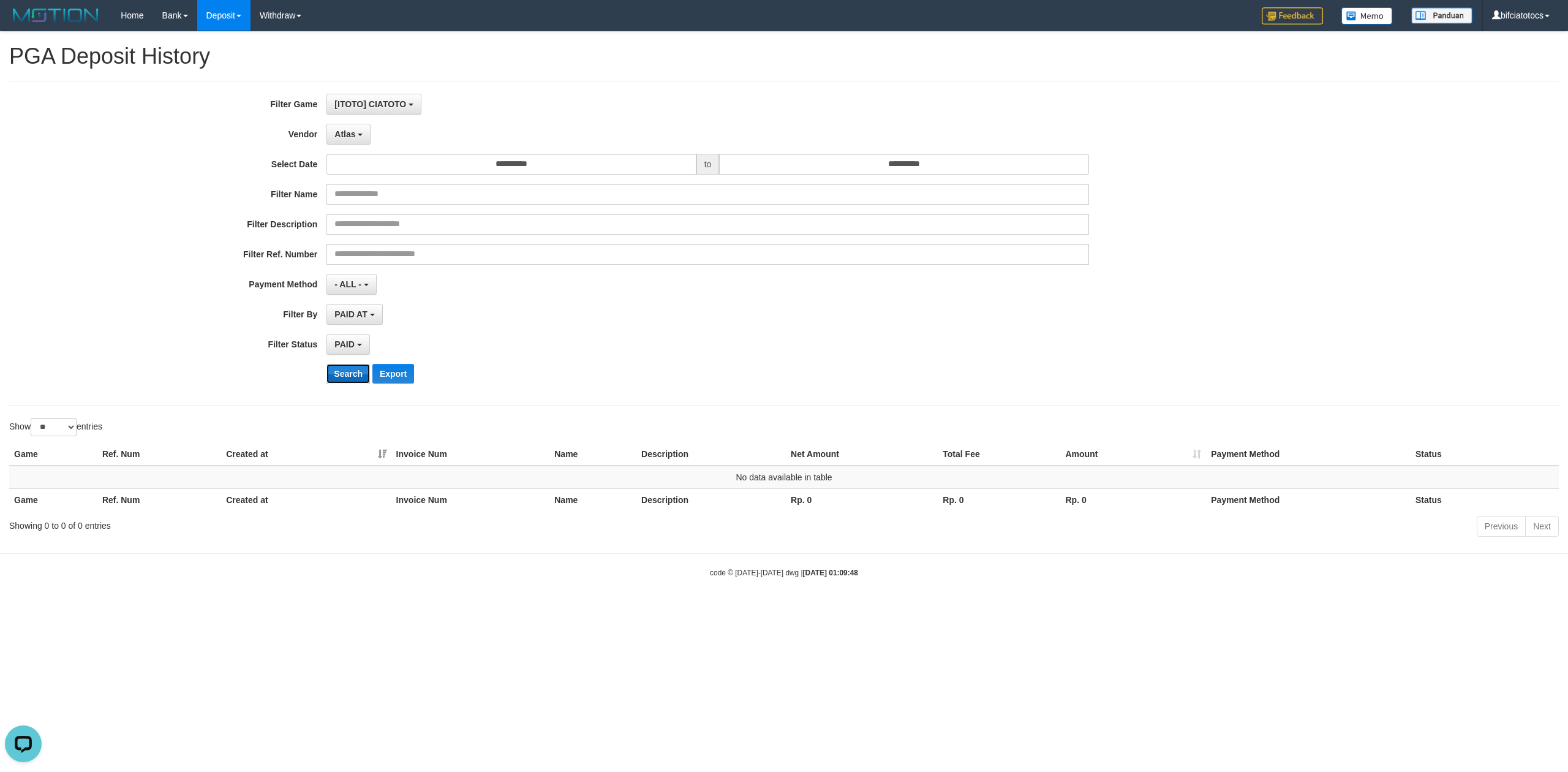 click on "Search" at bounding box center (348, 374) 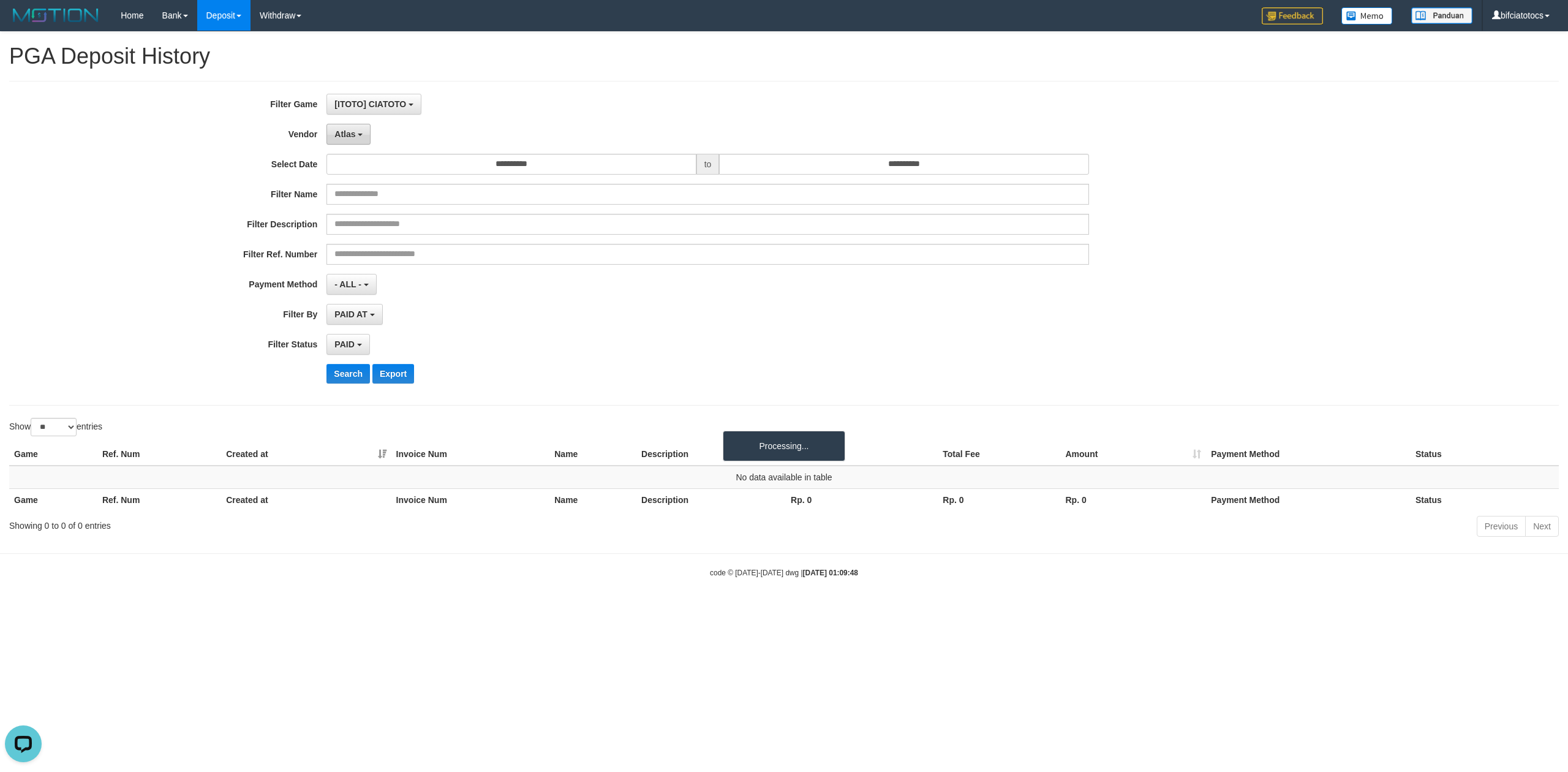 click on "Atlas" at bounding box center (349, 134) 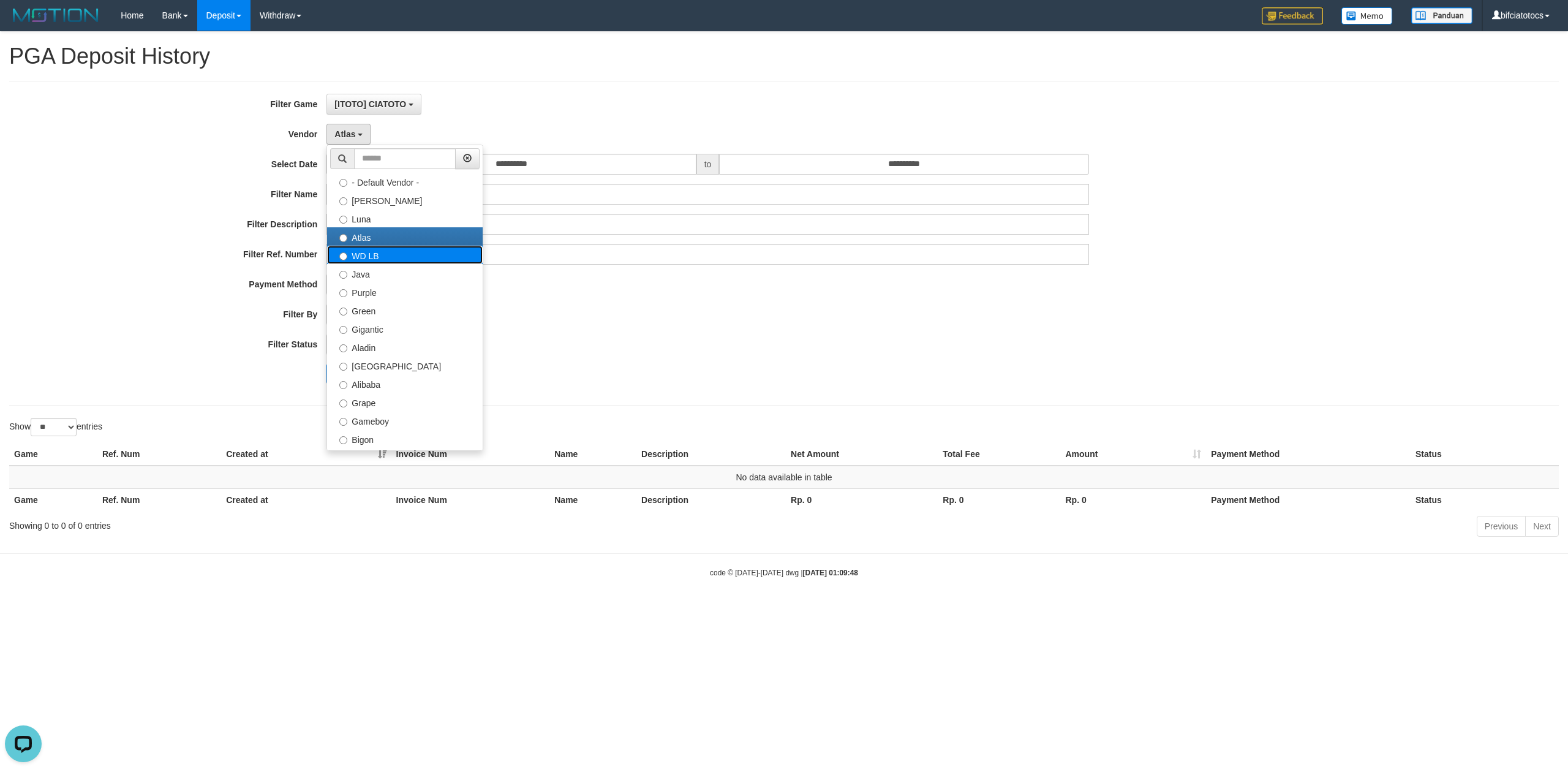 click on "WD LB" at bounding box center (405, 255) 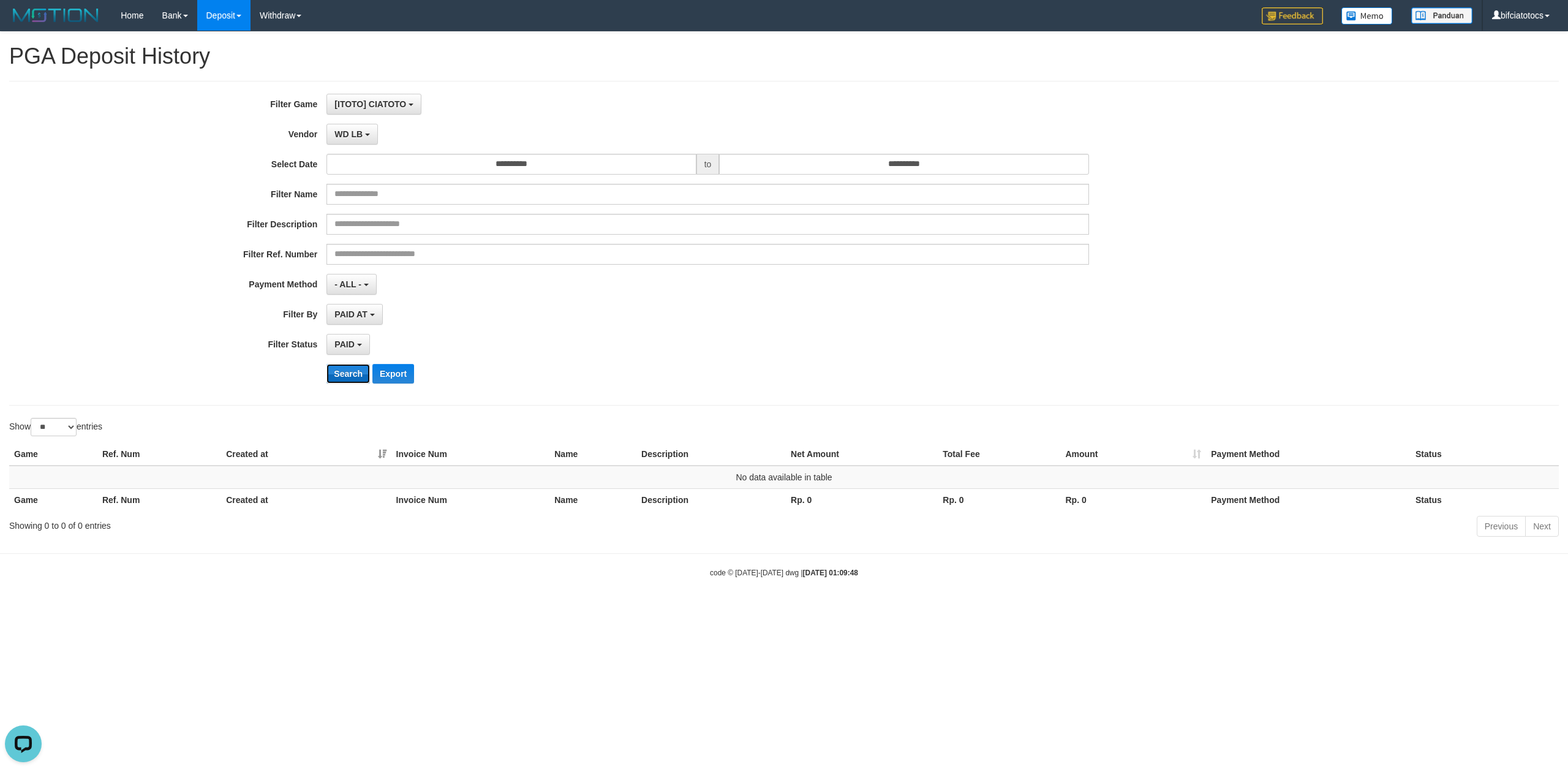 click on "Search" at bounding box center (348, 374) 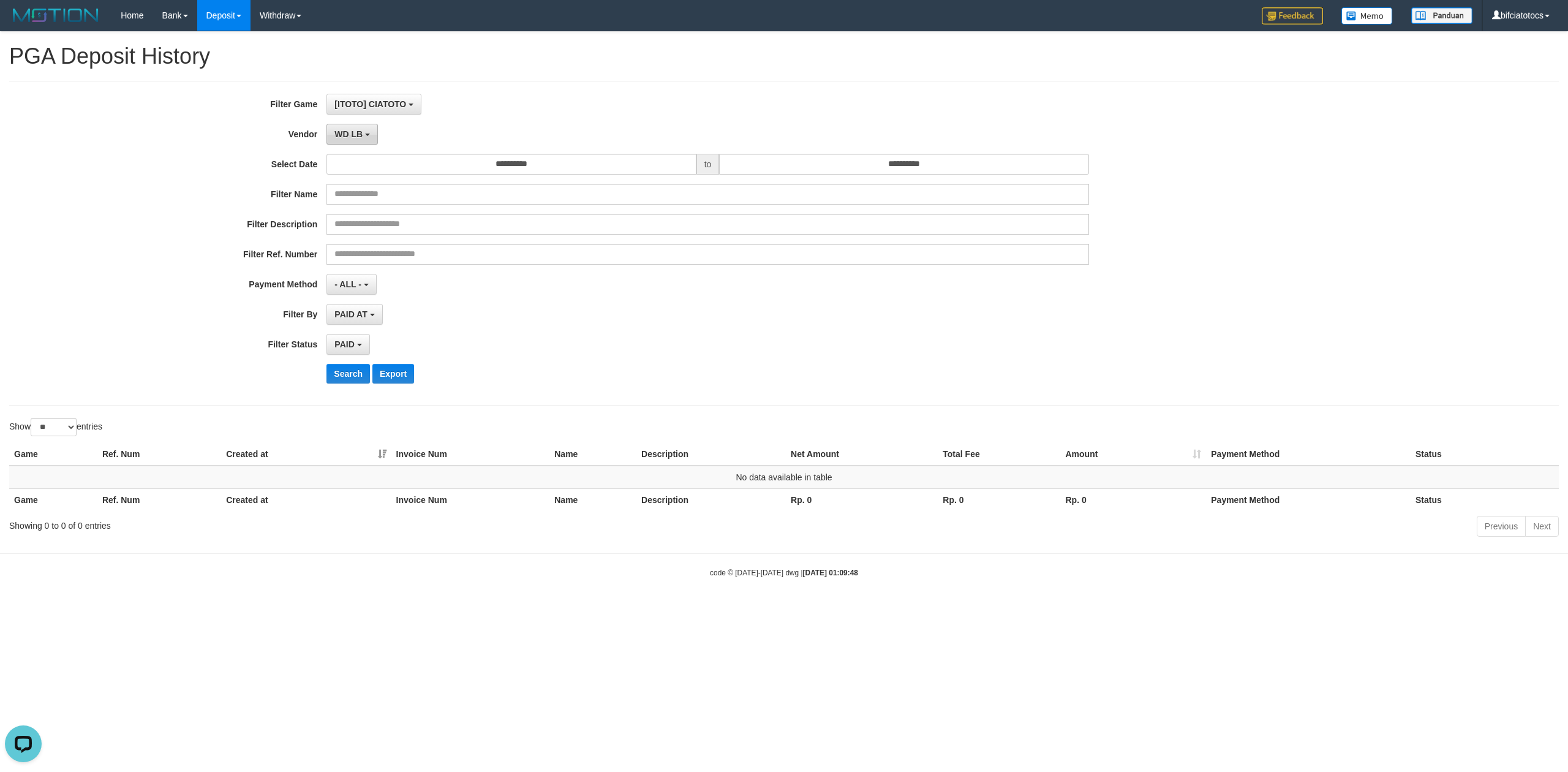 click on "WD LB" at bounding box center [352, 134] 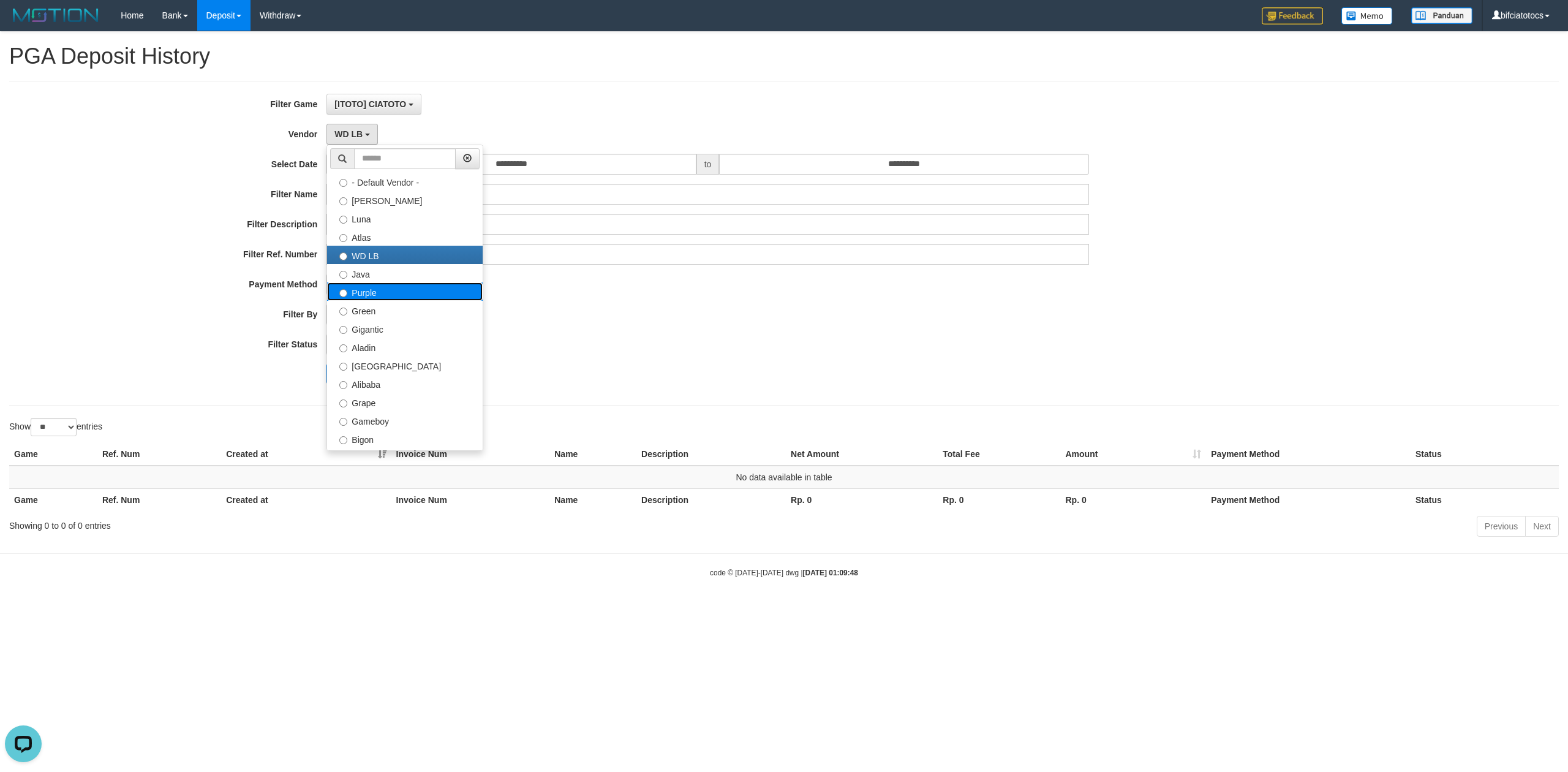 click on "Purple" at bounding box center [405, 292] 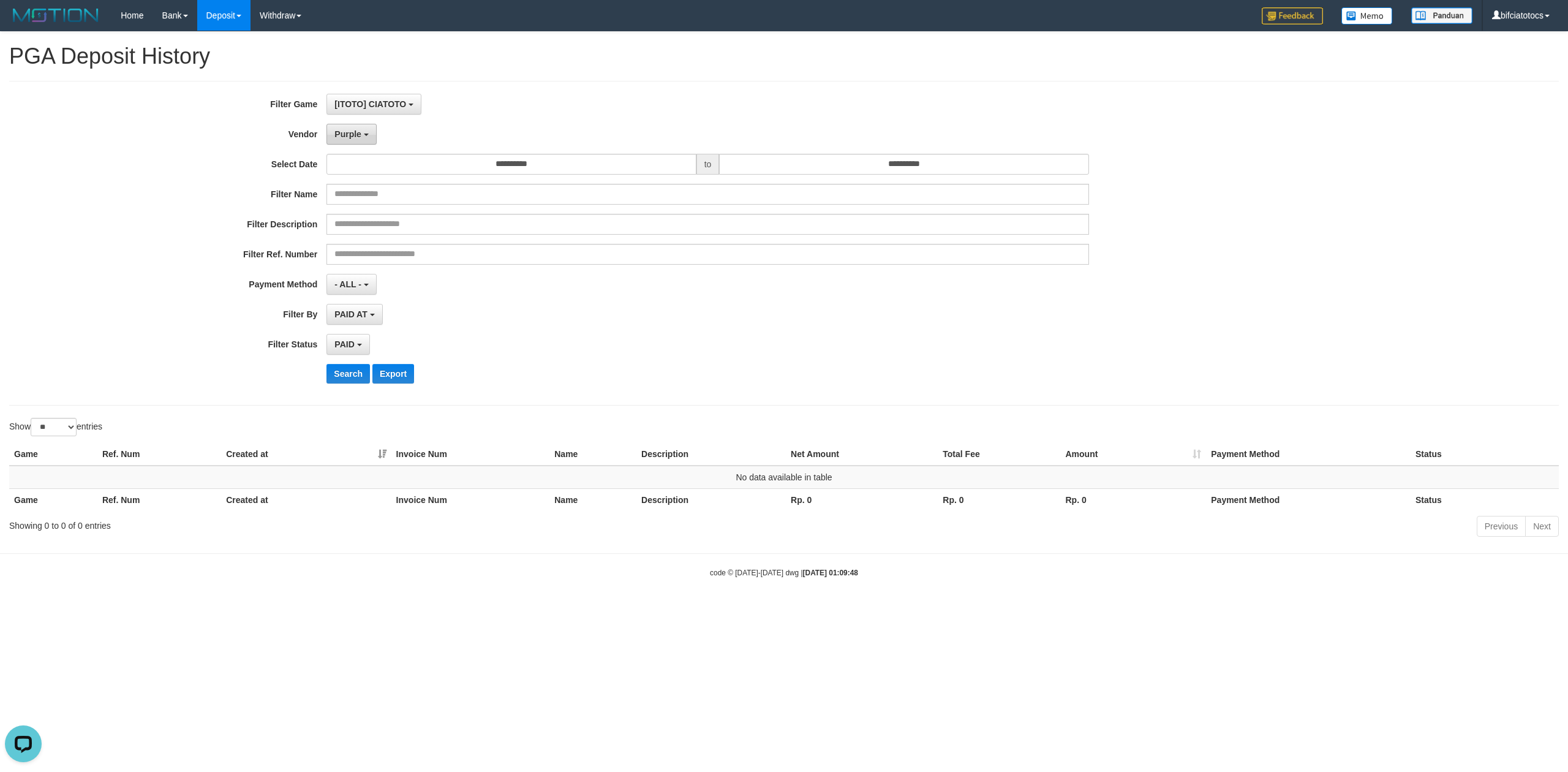 click on "Purple" at bounding box center [351, 134] 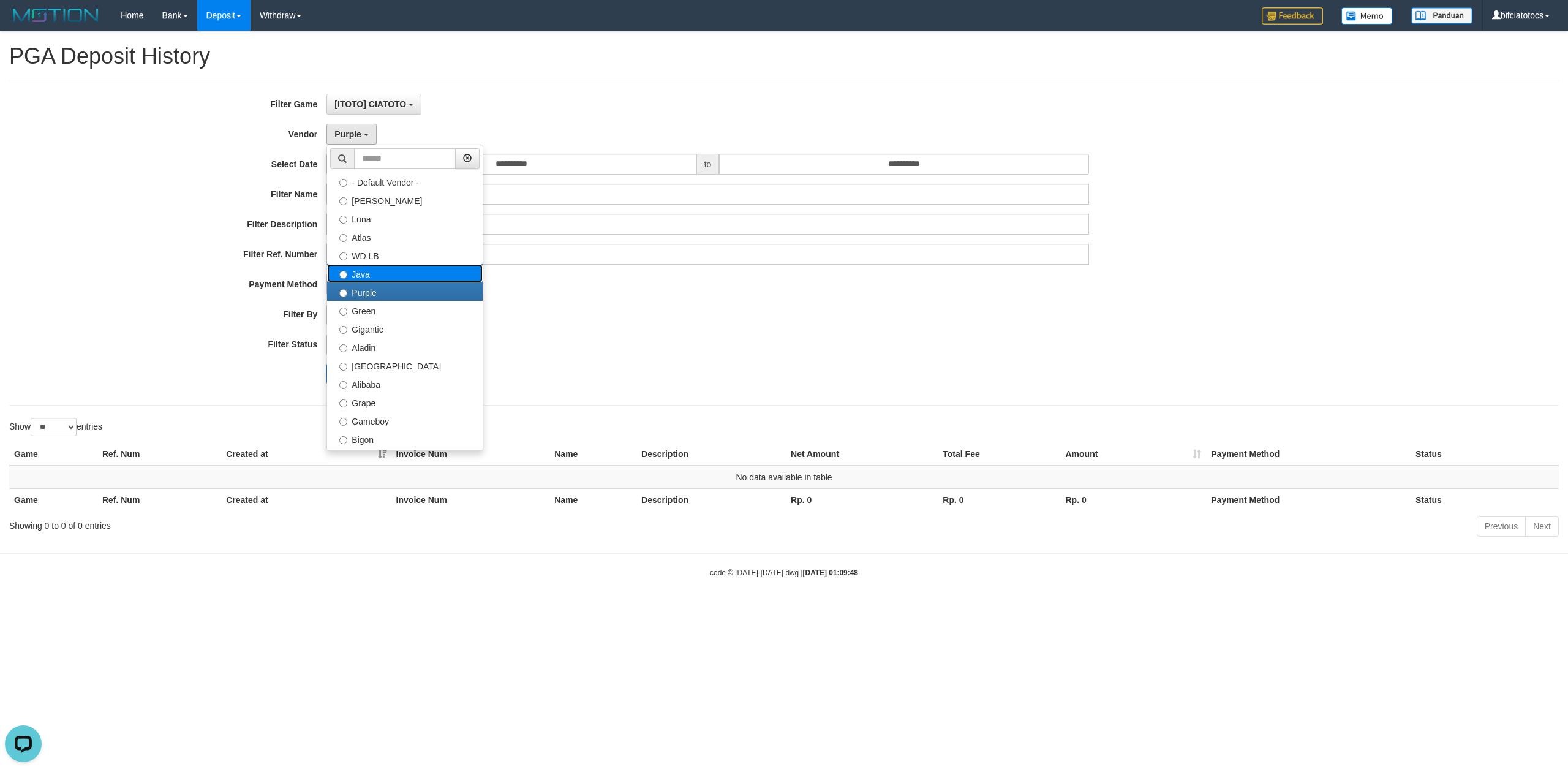 click on "Java" at bounding box center (405, 273) 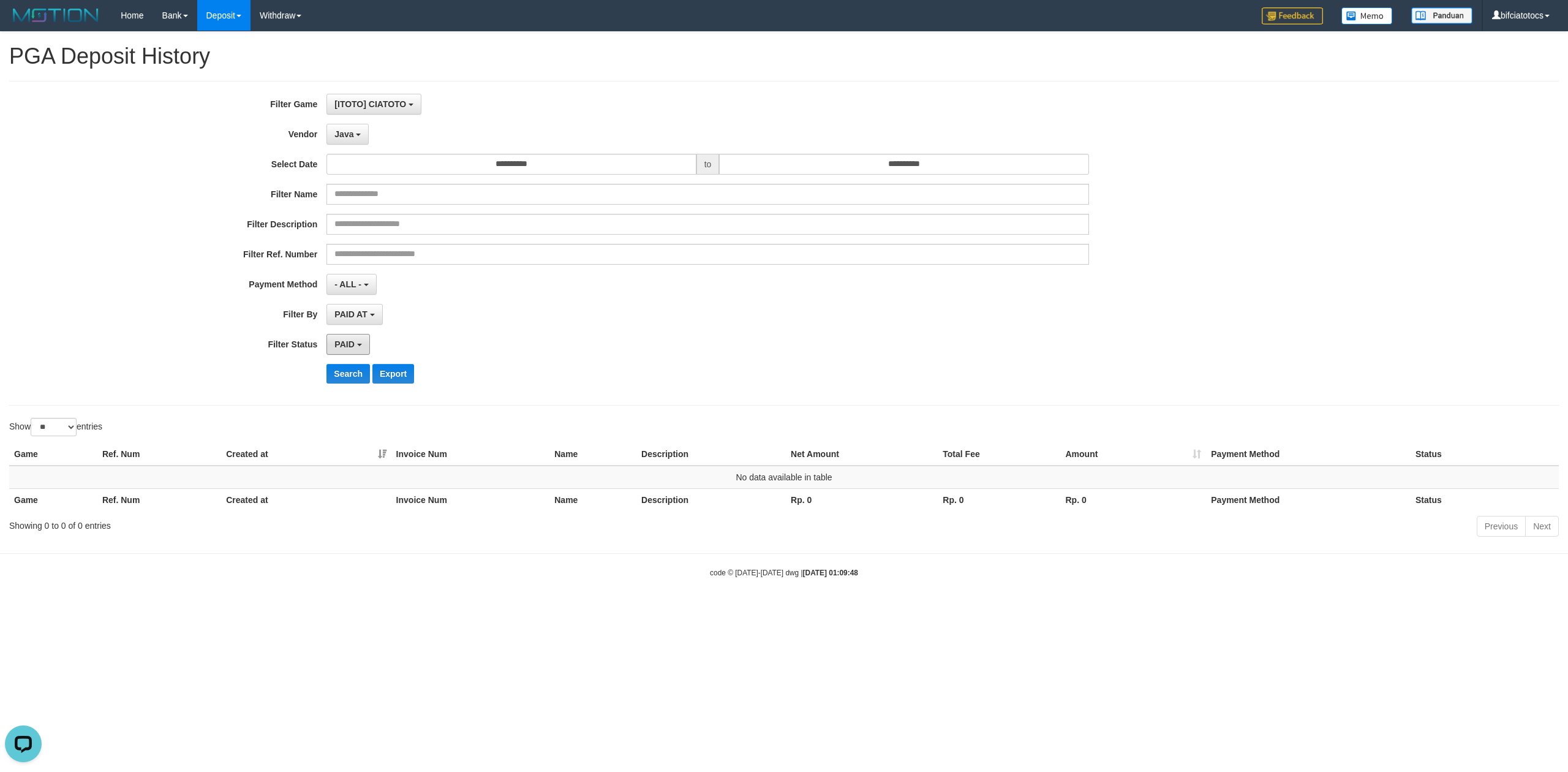 drag, startPoint x: 339, startPoint y: 357, endPoint x: 344, endPoint y: 364, distance: 8.602325 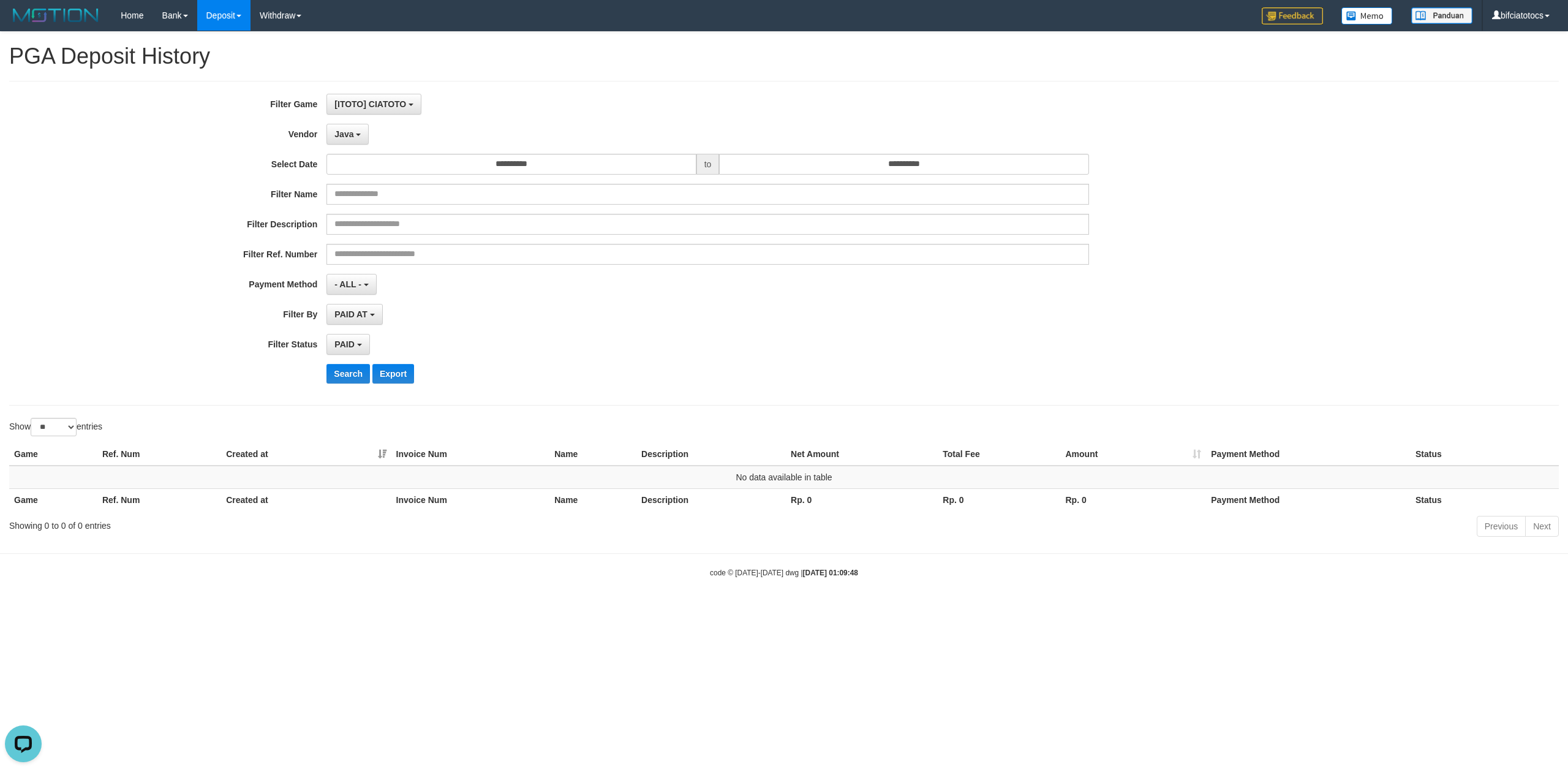 click on "**********" at bounding box center (653, 243) 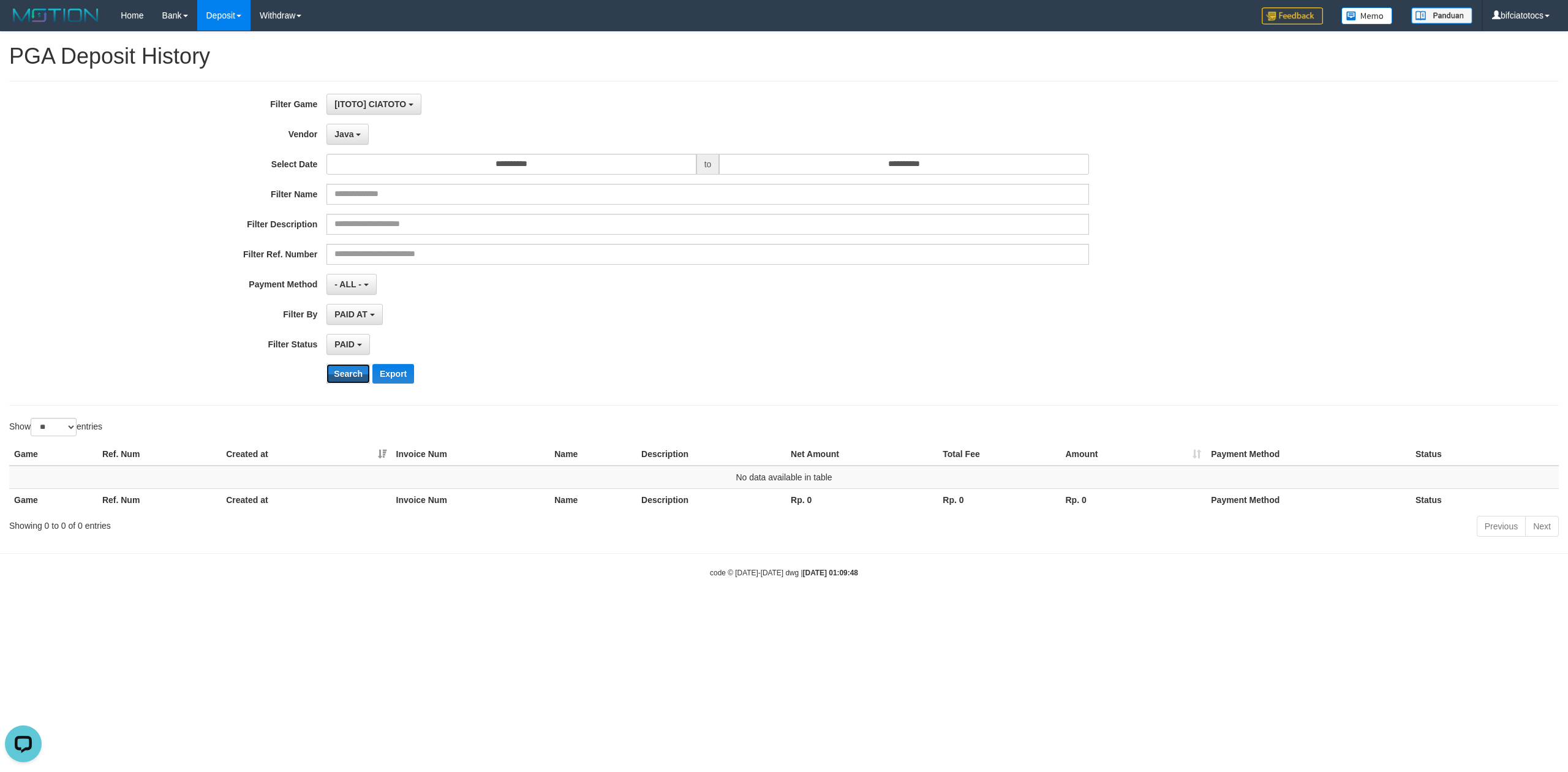click on "Search" at bounding box center (348, 374) 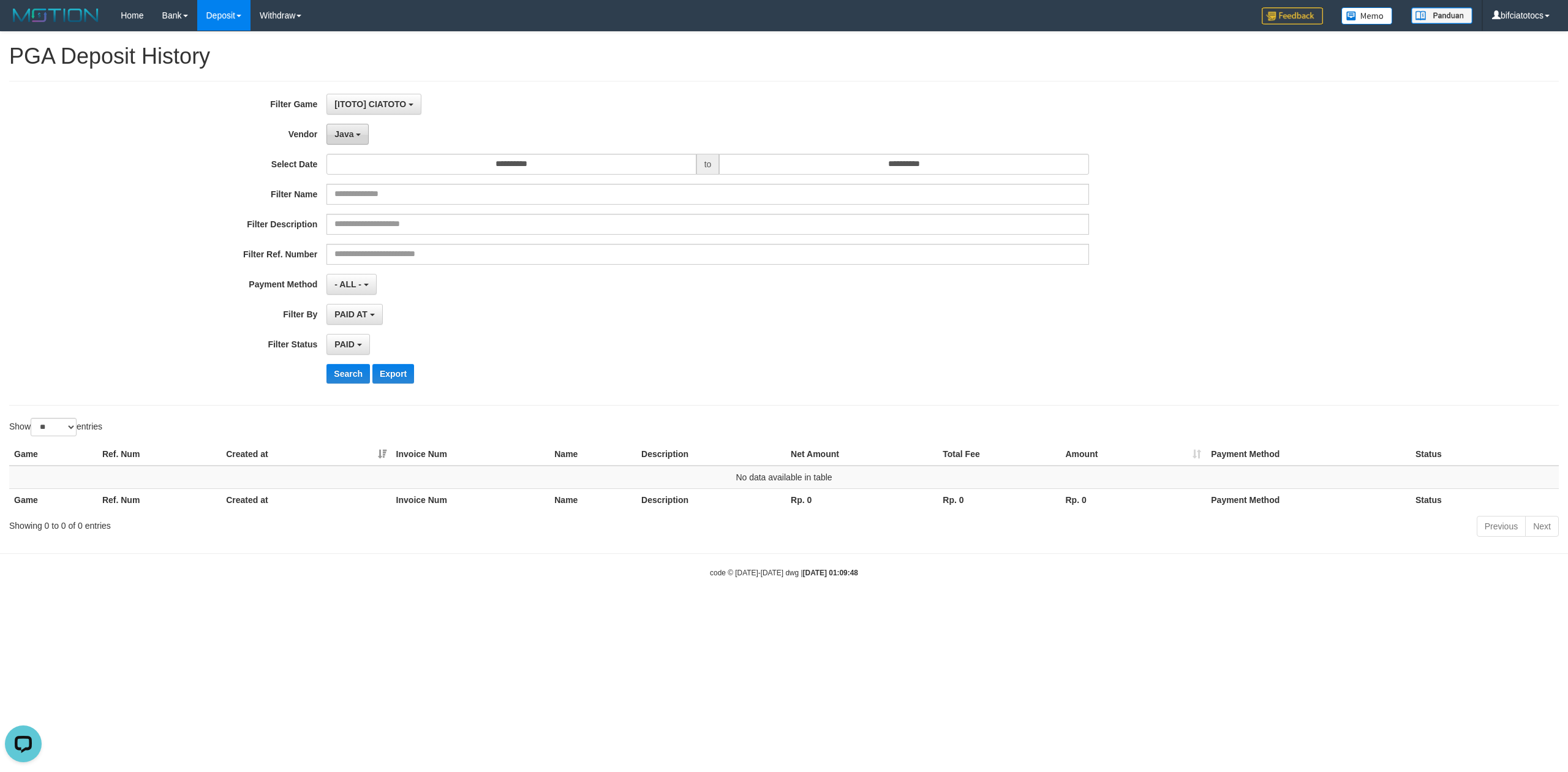 click on "Java" at bounding box center (347, 134) 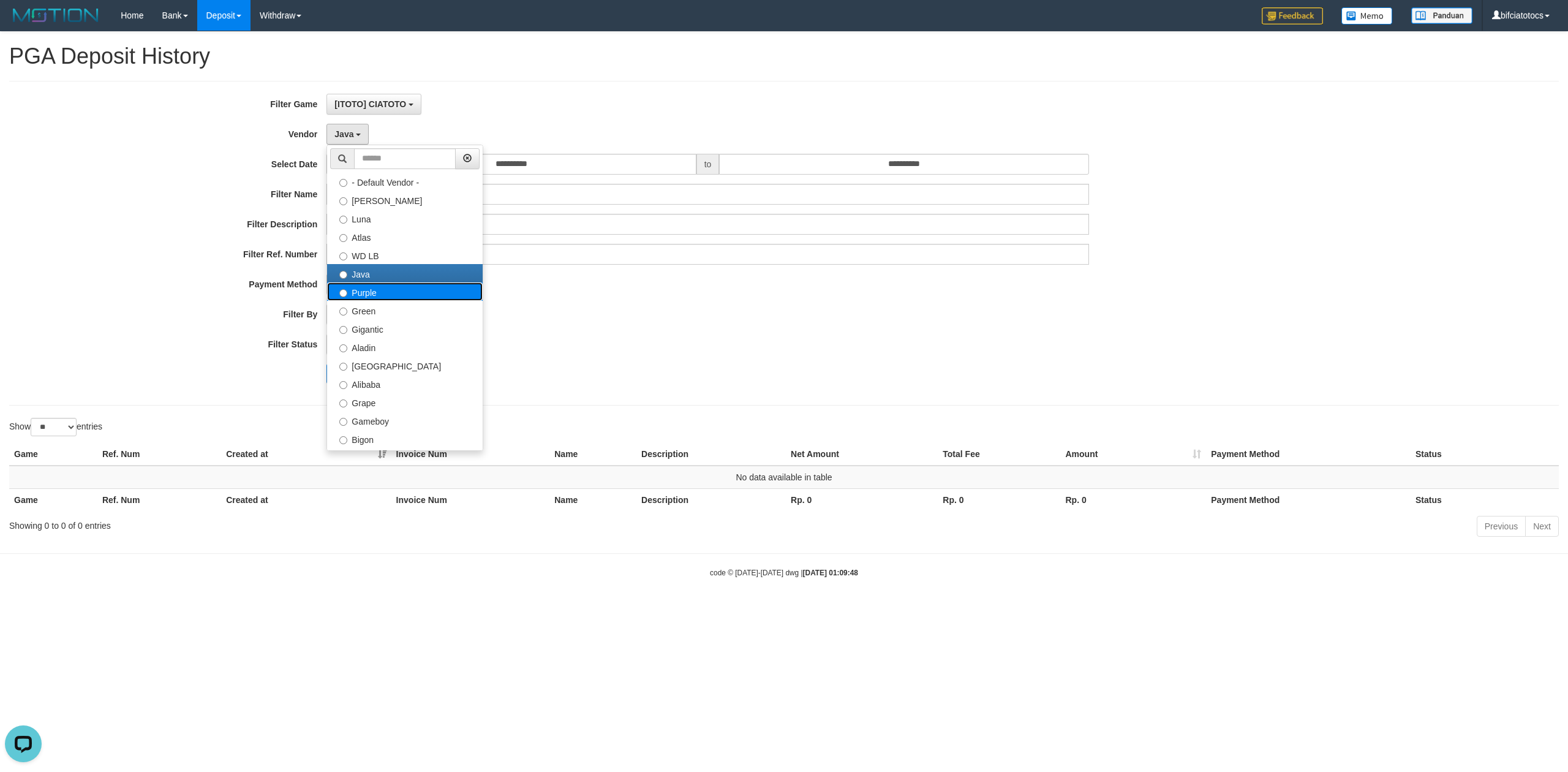 click on "Purple" at bounding box center (405, 292) 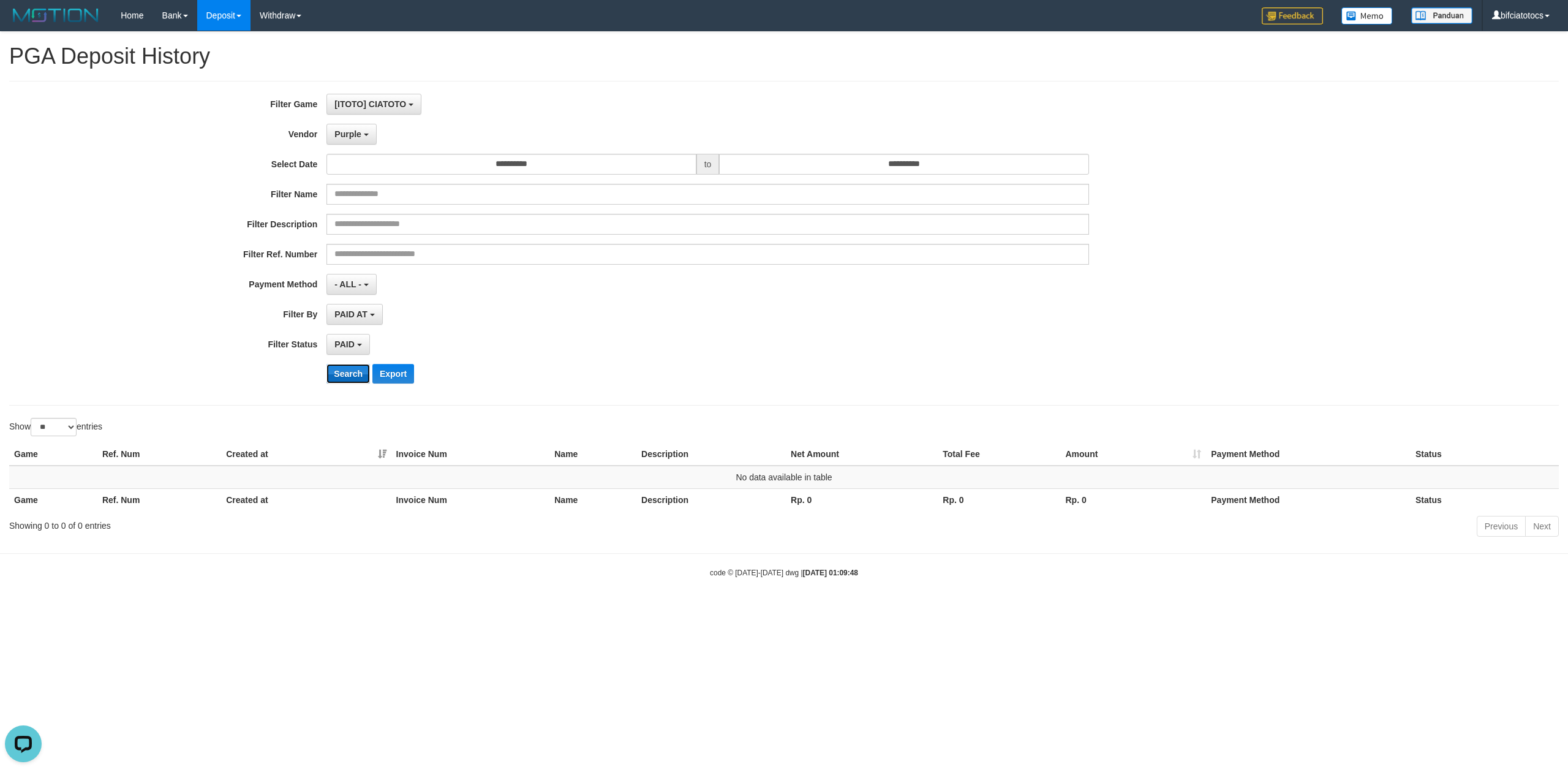 click on "Search" at bounding box center [348, 374] 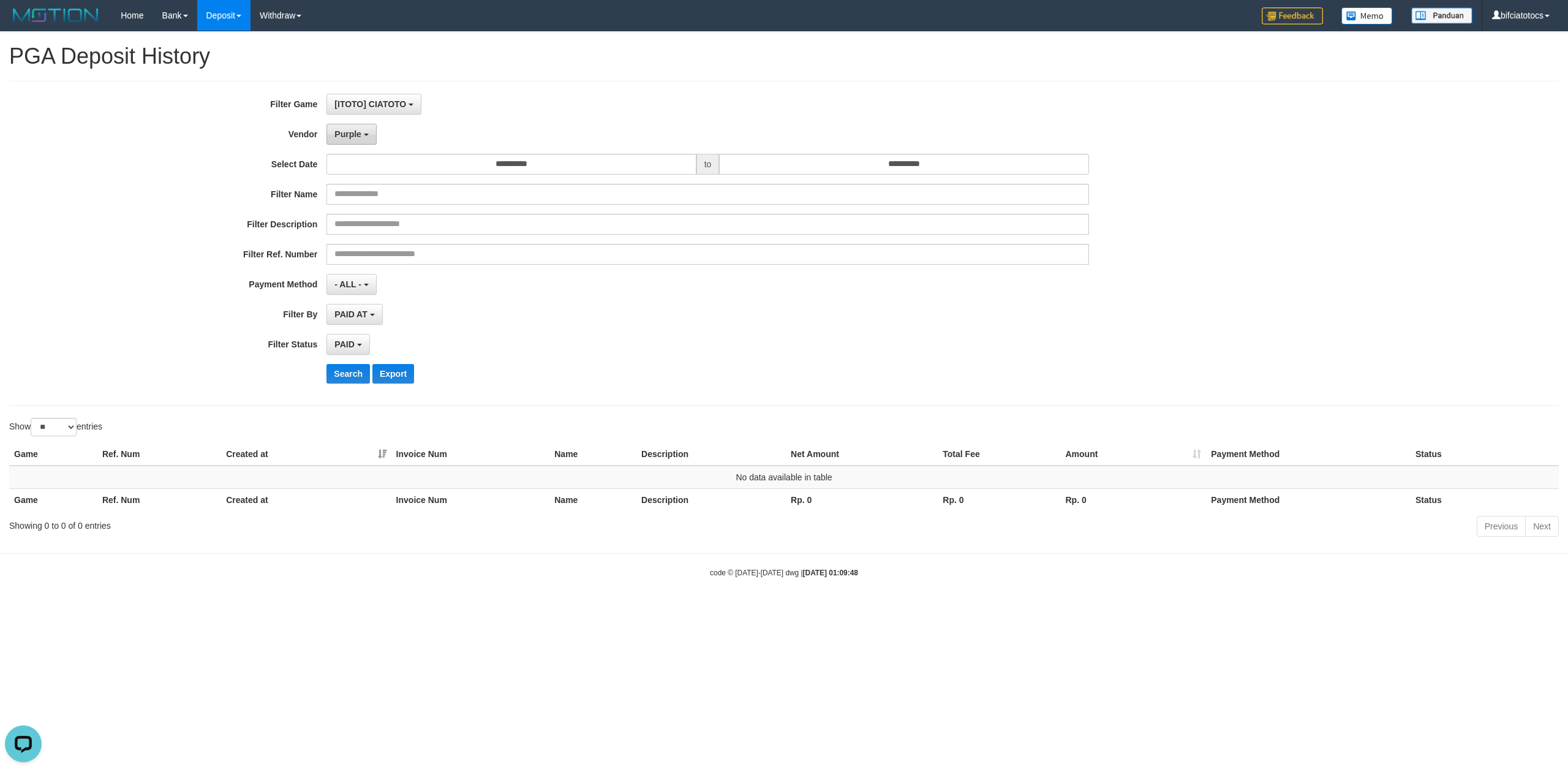 click on "Purple" at bounding box center [351, 134] 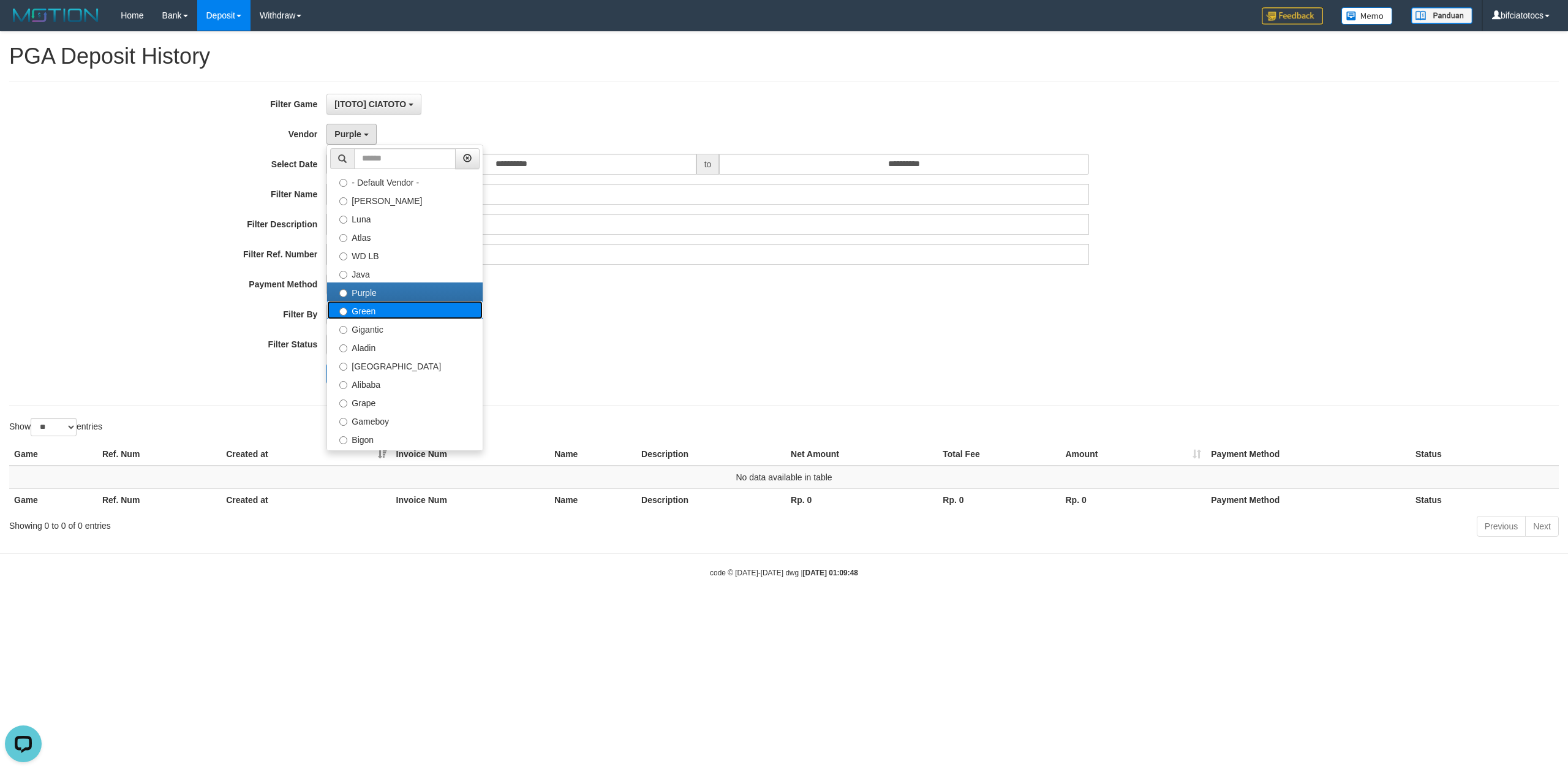 click on "Green" at bounding box center [405, 310] 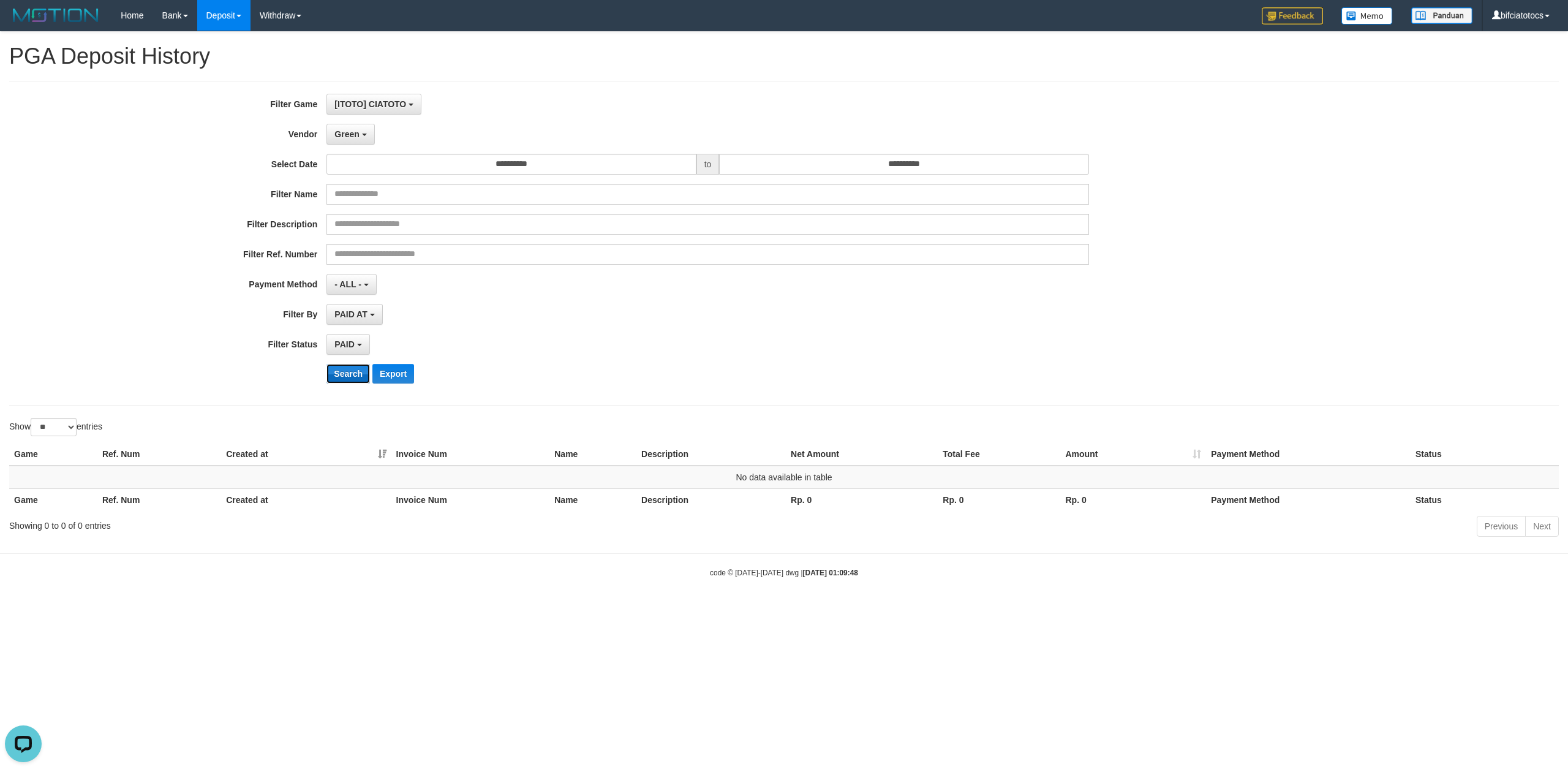 click on "Search" at bounding box center [348, 374] 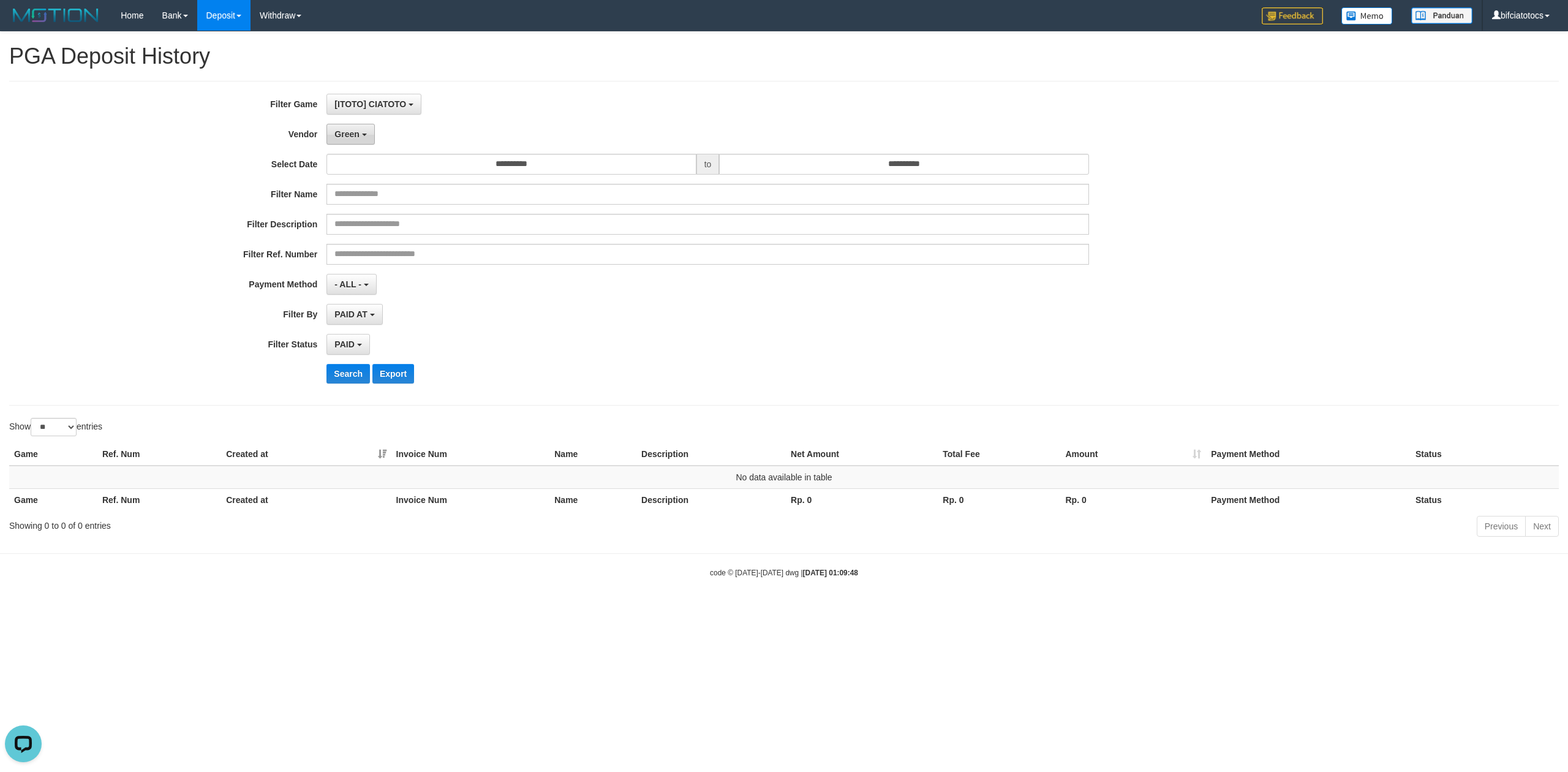 click on "Green" at bounding box center (350, 134) 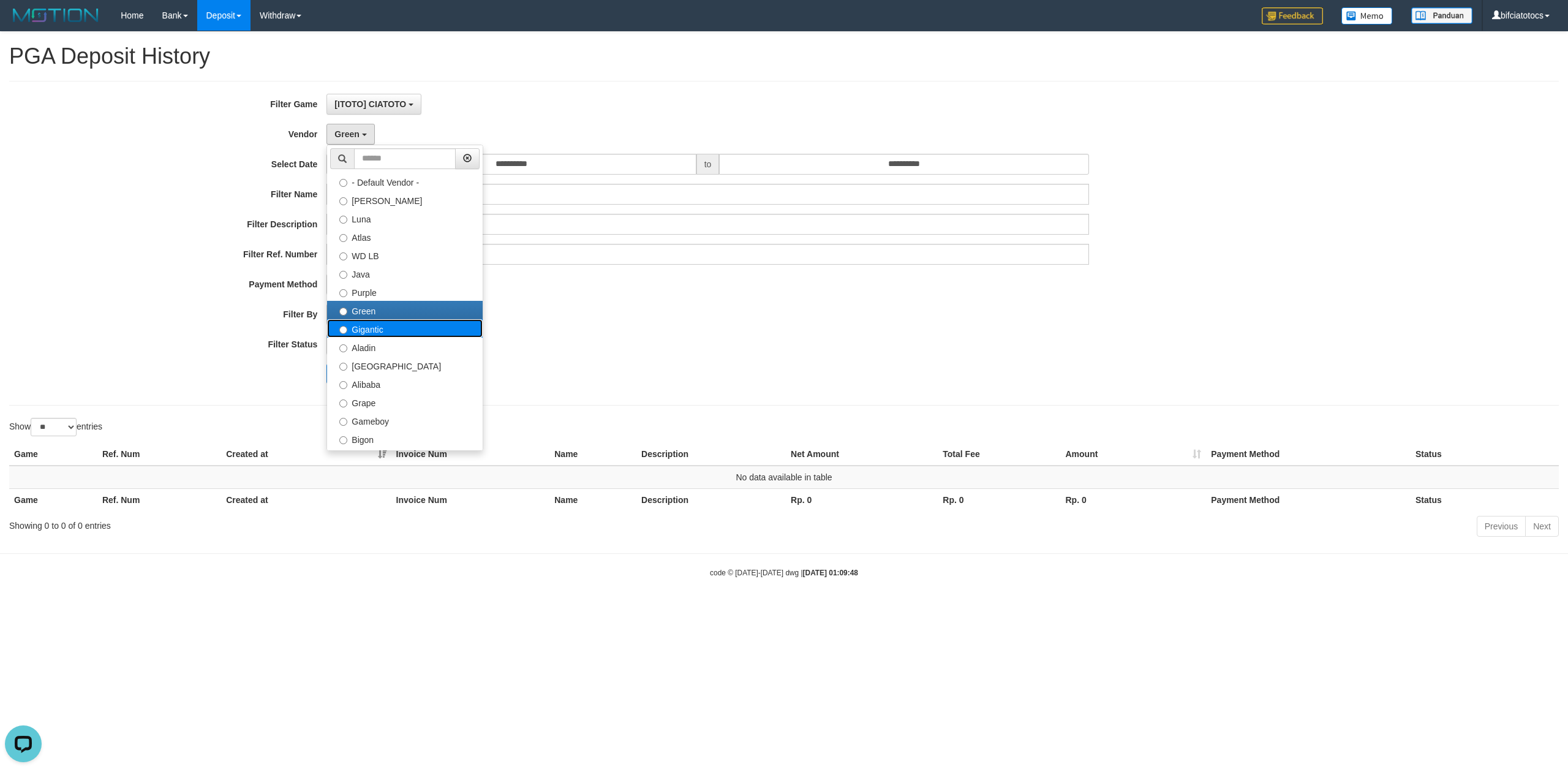 click on "Gigantic" at bounding box center [405, 328] 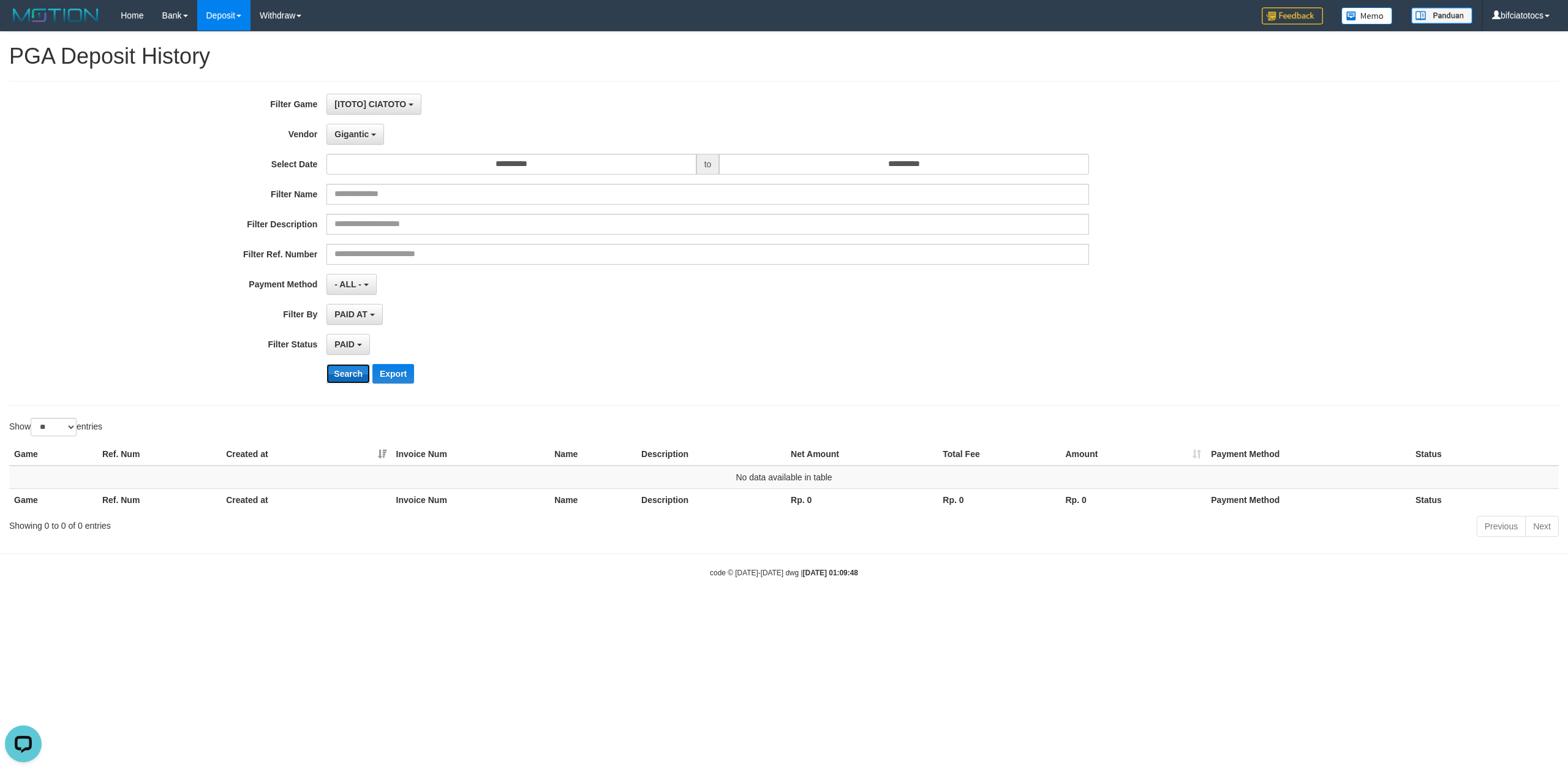 click on "Search" at bounding box center [348, 374] 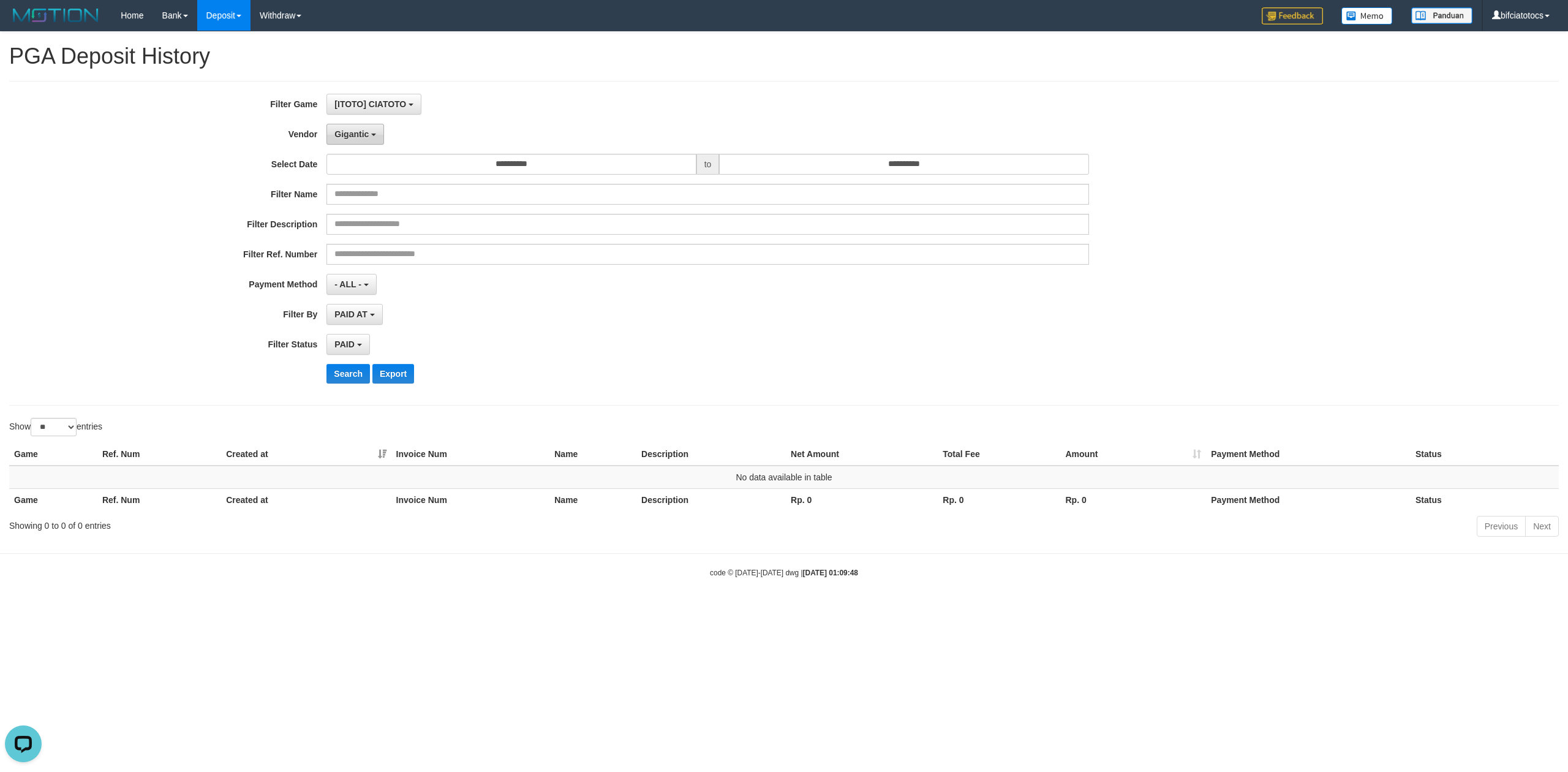 click on "Gigantic" at bounding box center [355, 134] 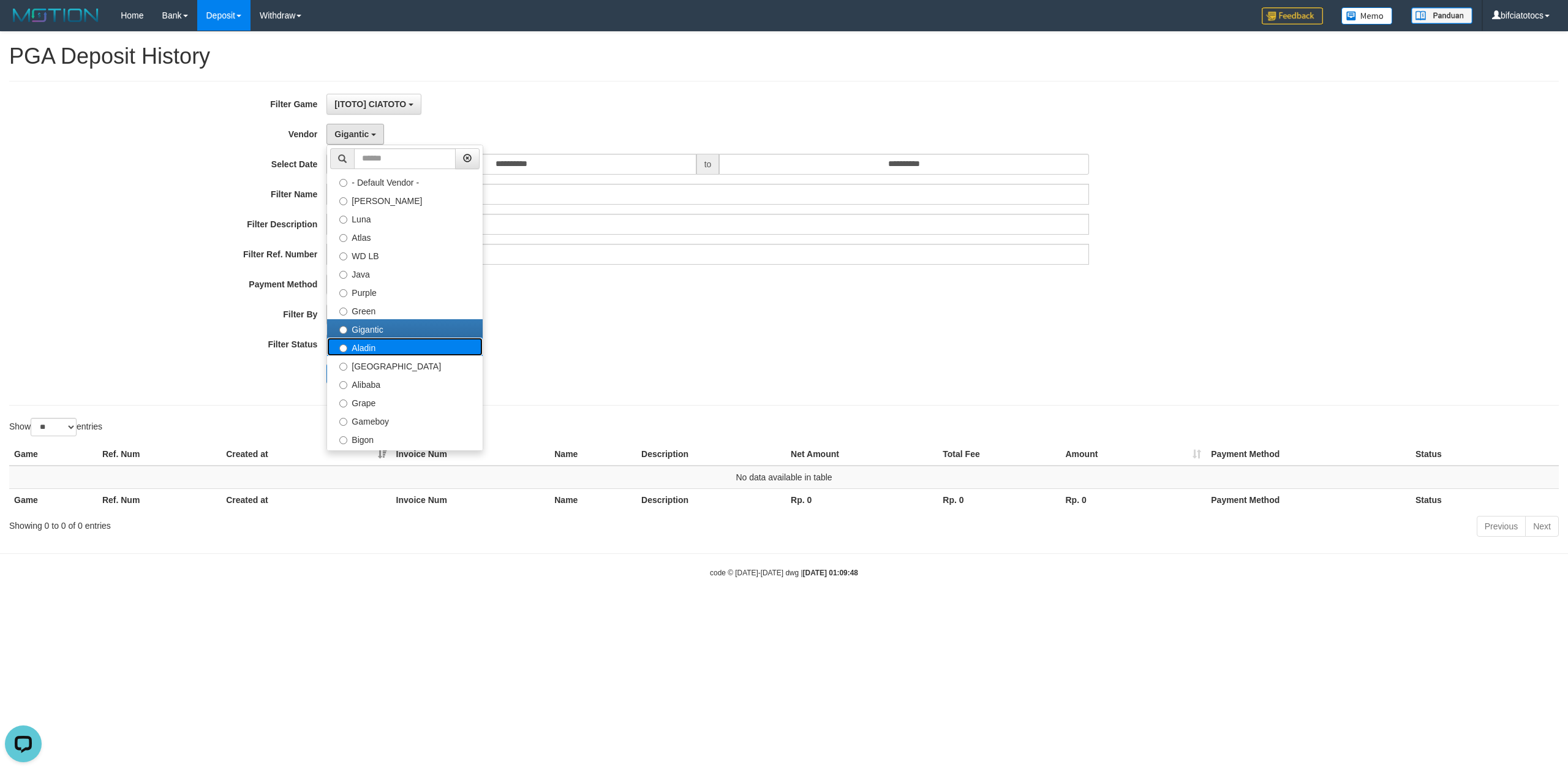 click on "Aladin" at bounding box center (405, 347) 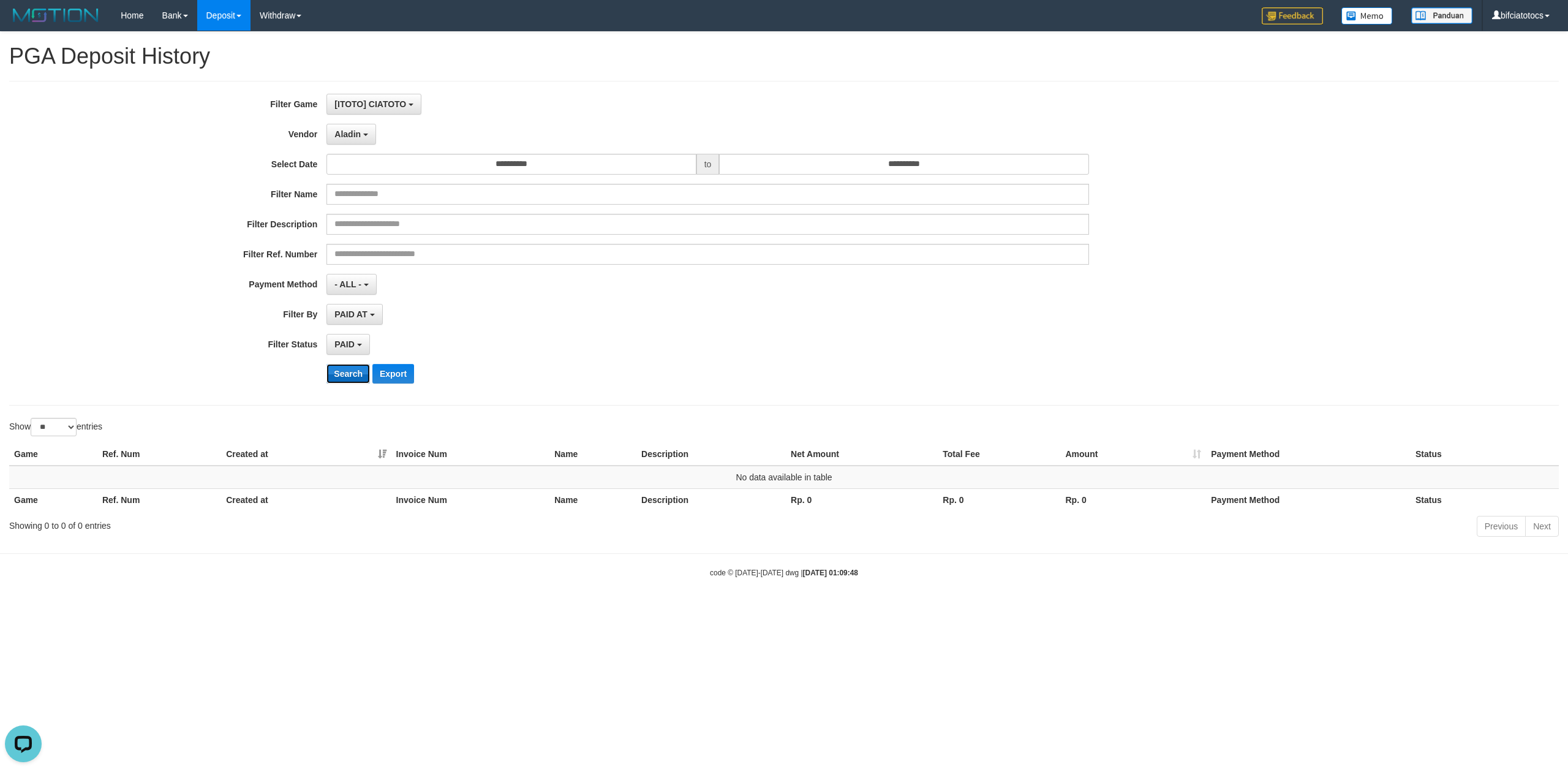 click on "Search" at bounding box center (348, 374) 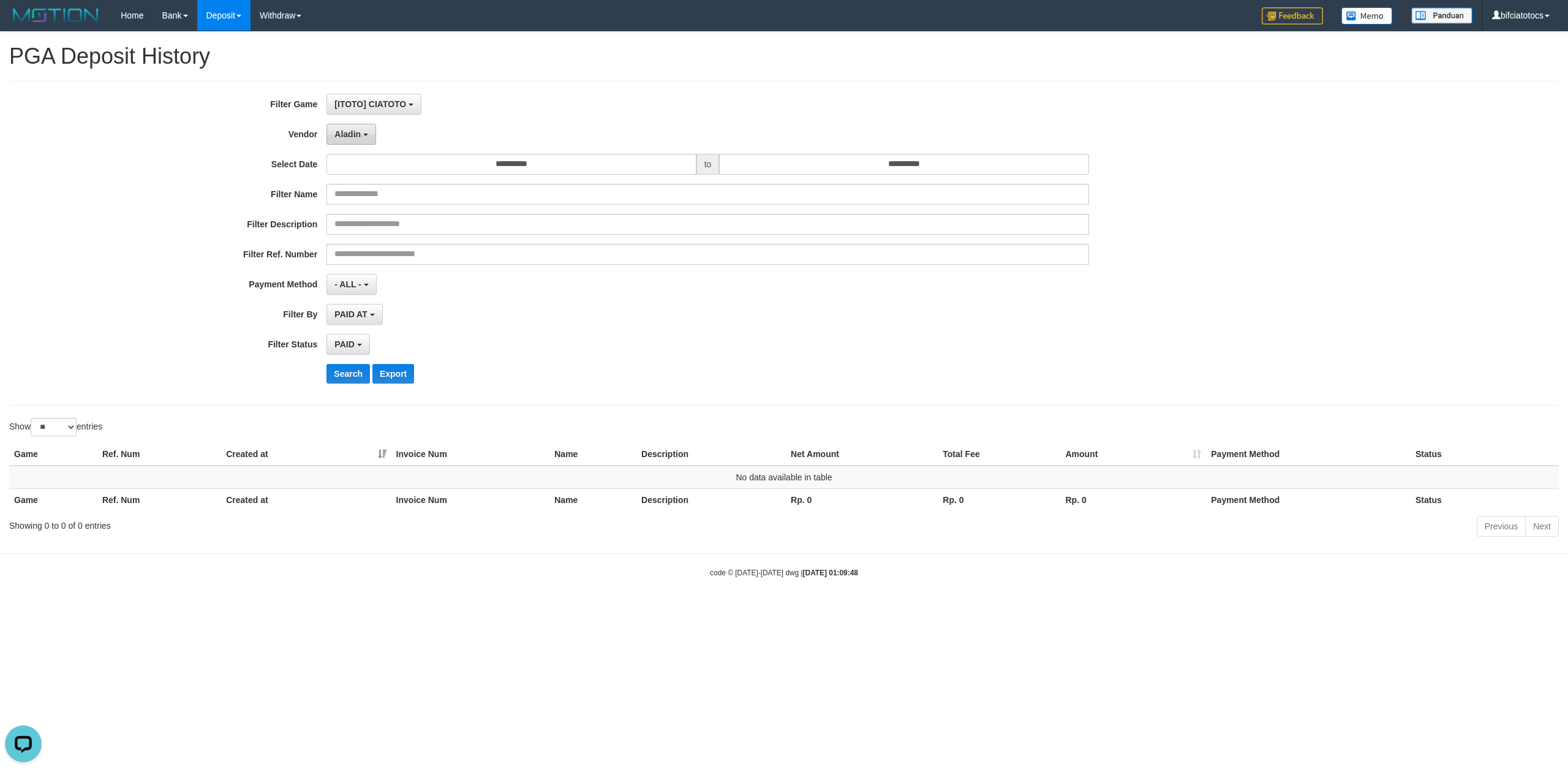 click on "Aladin" at bounding box center (351, 134) 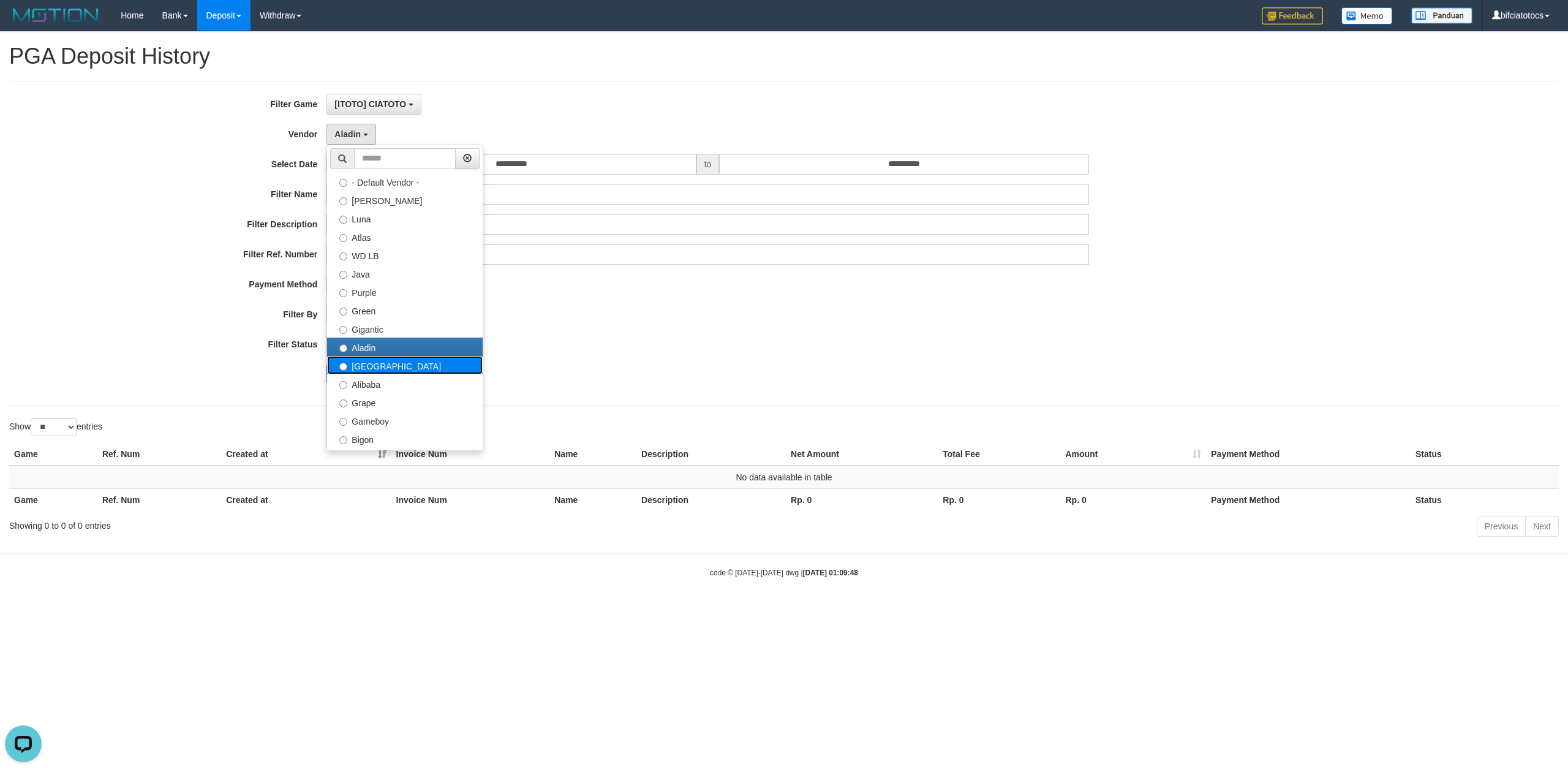 click on "Dubai" at bounding box center (405, 365) 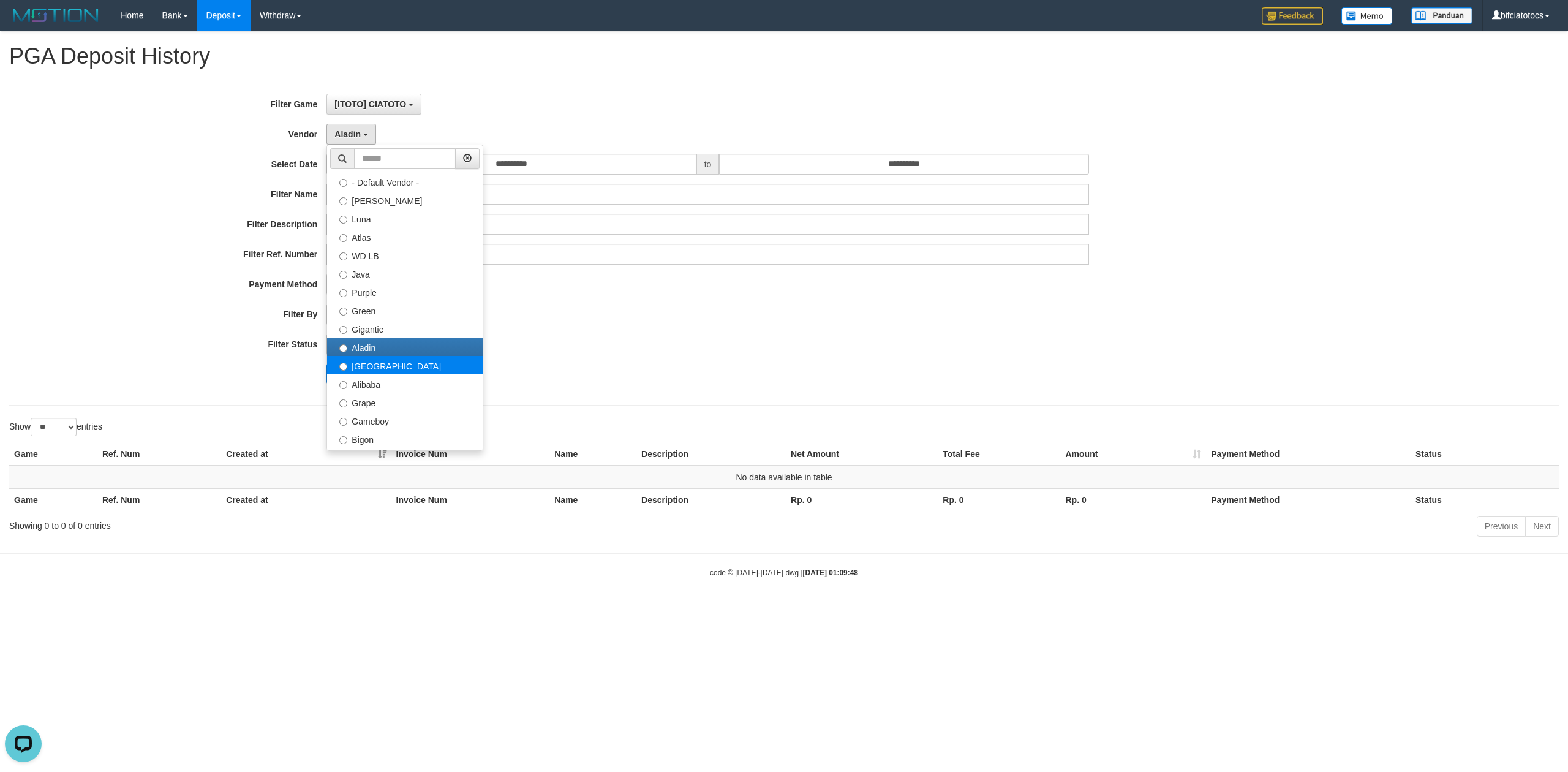 select on "**********" 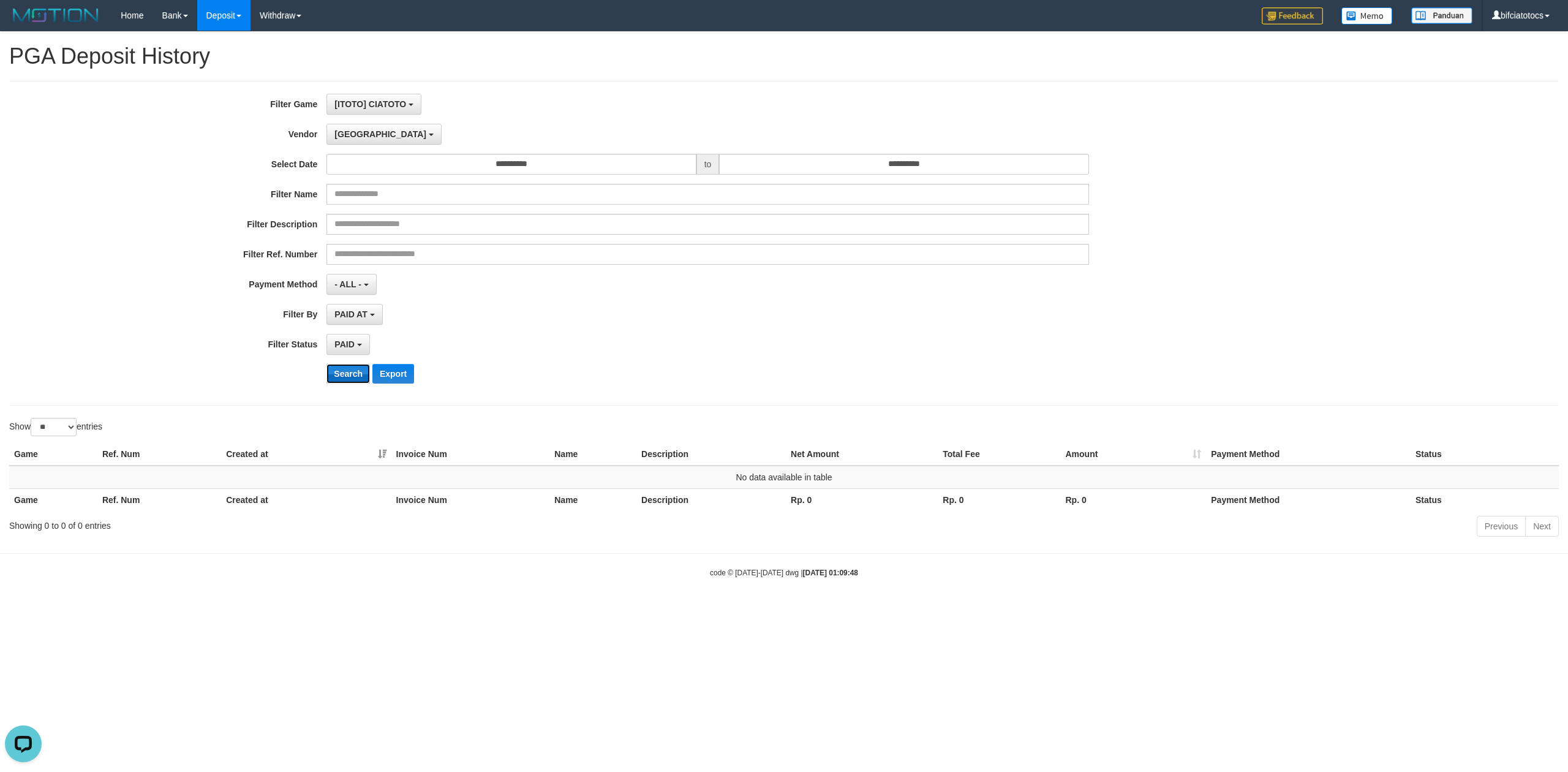 click on "Search" at bounding box center (348, 374) 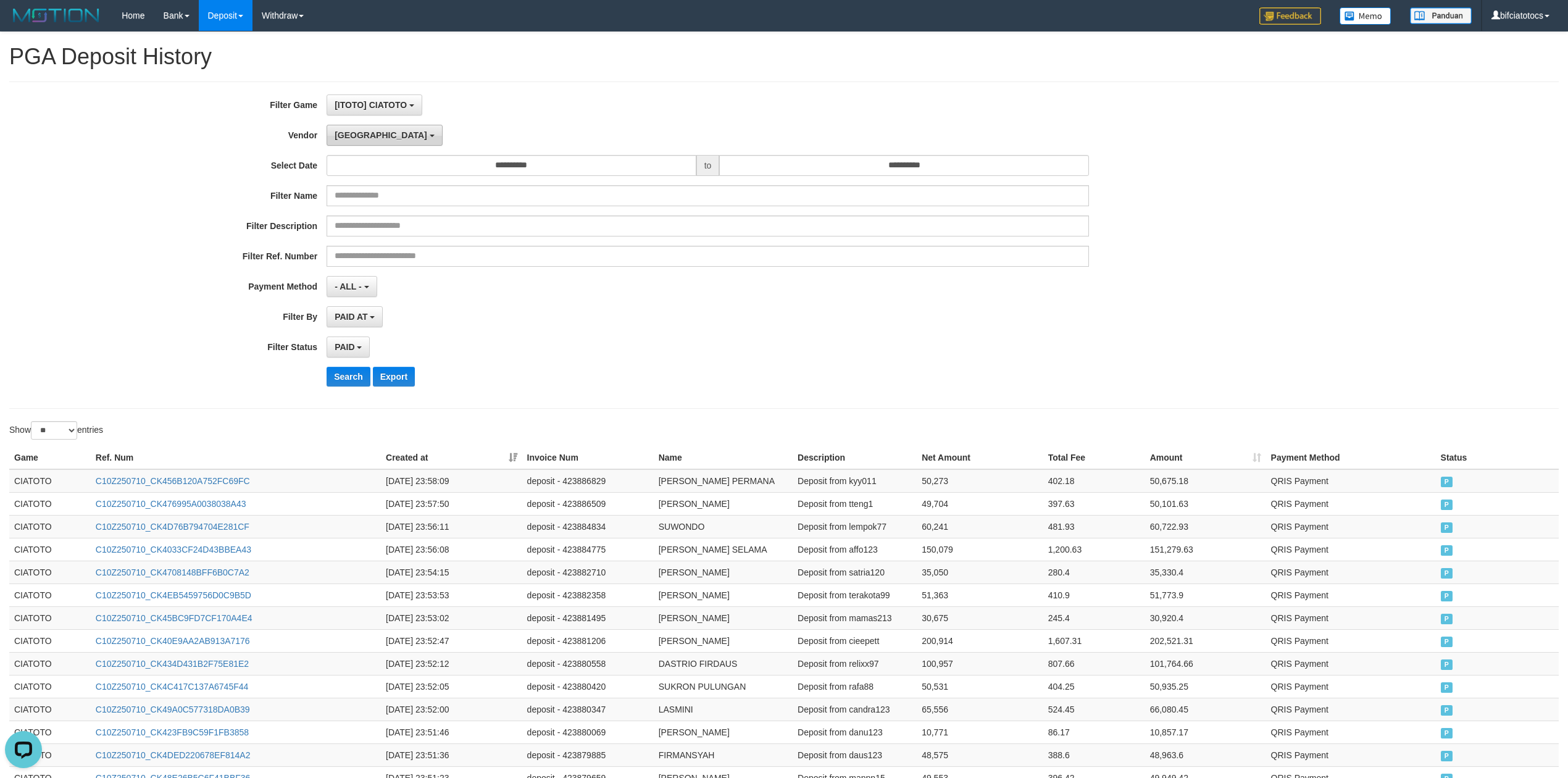 click on "Dubai" at bounding box center [384, 135] 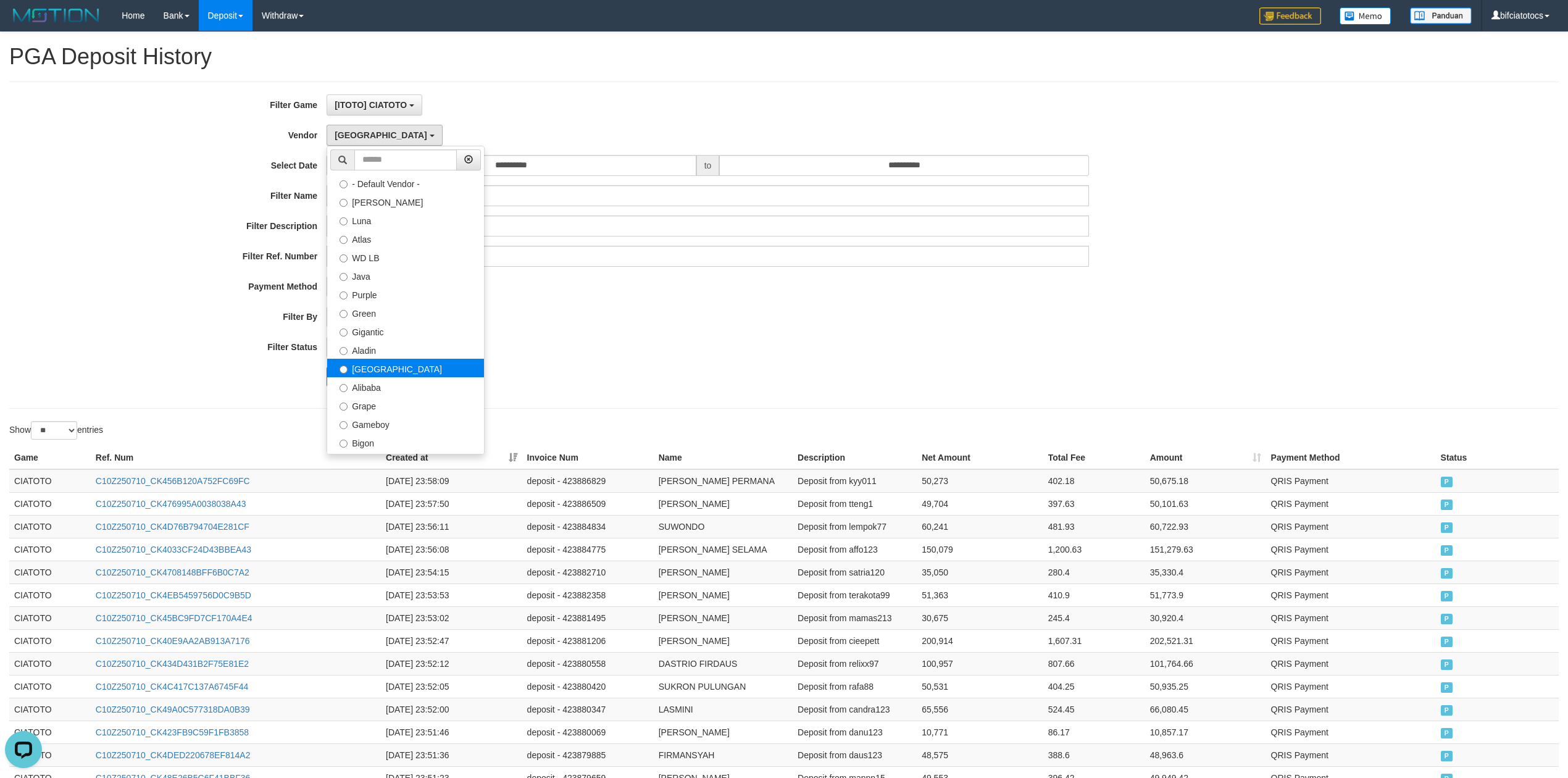 click on "Dubai" at bounding box center [406, 368] 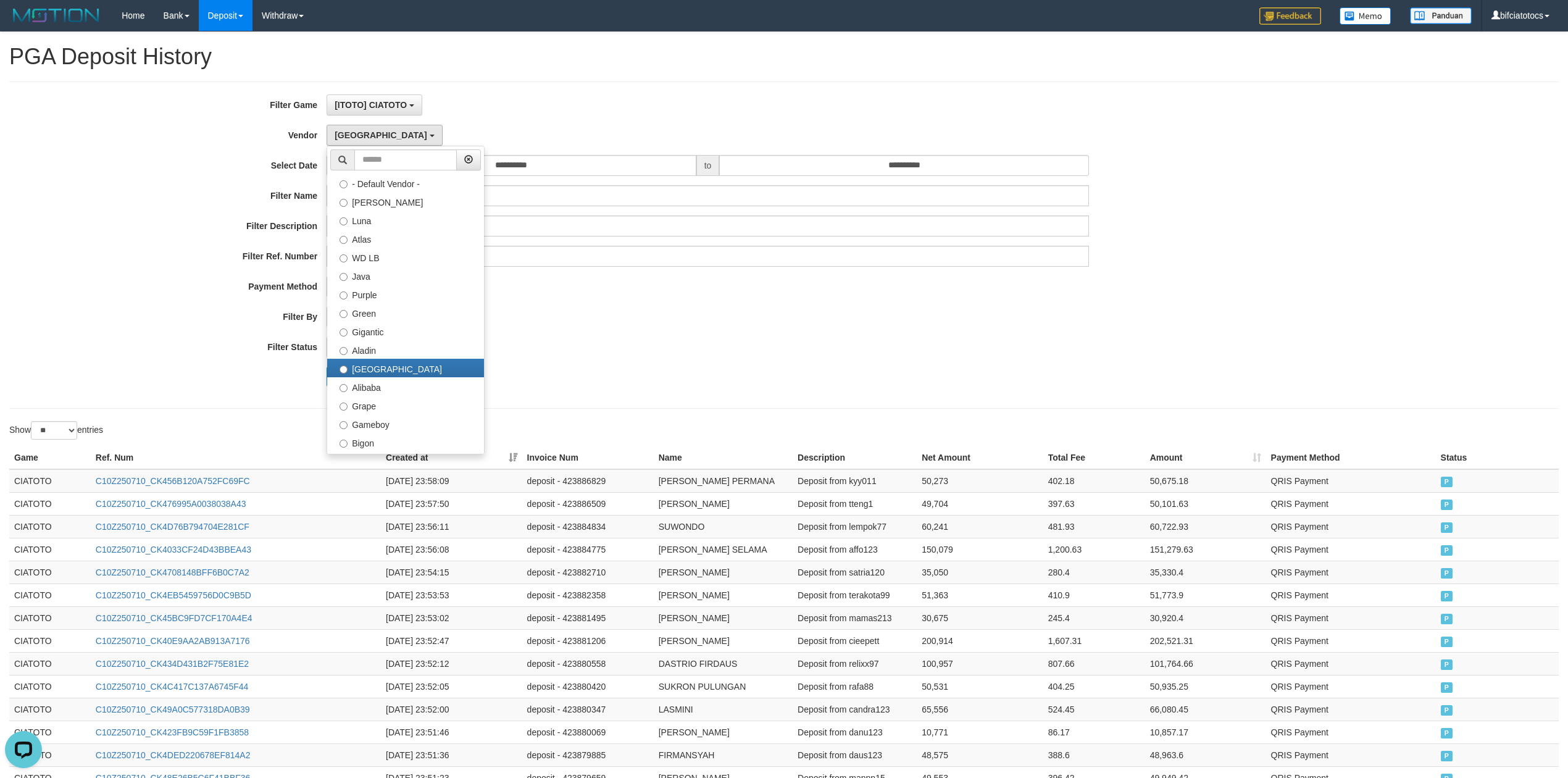 click on "Search
Export" at bounding box center (653, 377) 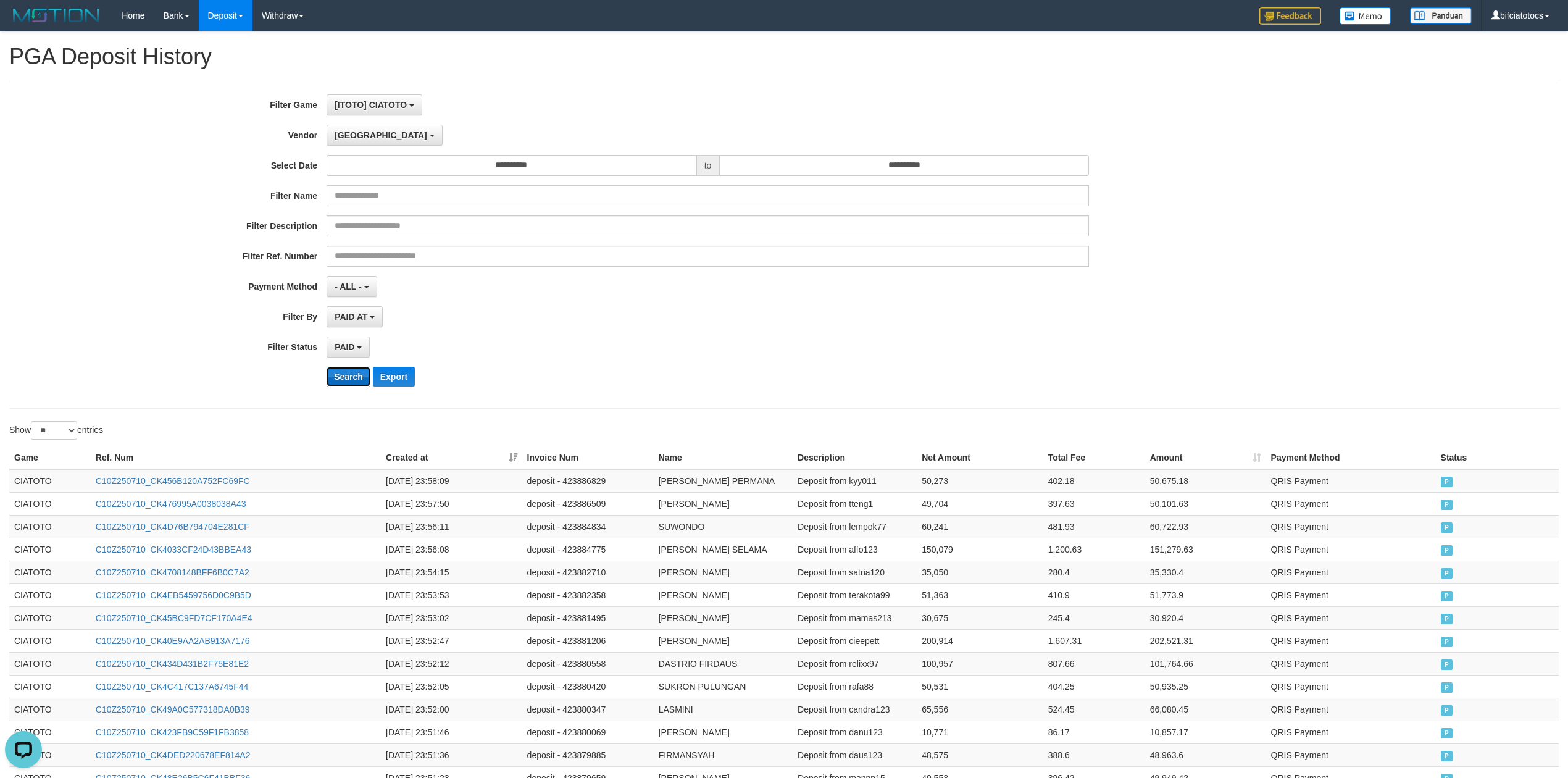 click on "Search" at bounding box center (348, 377) 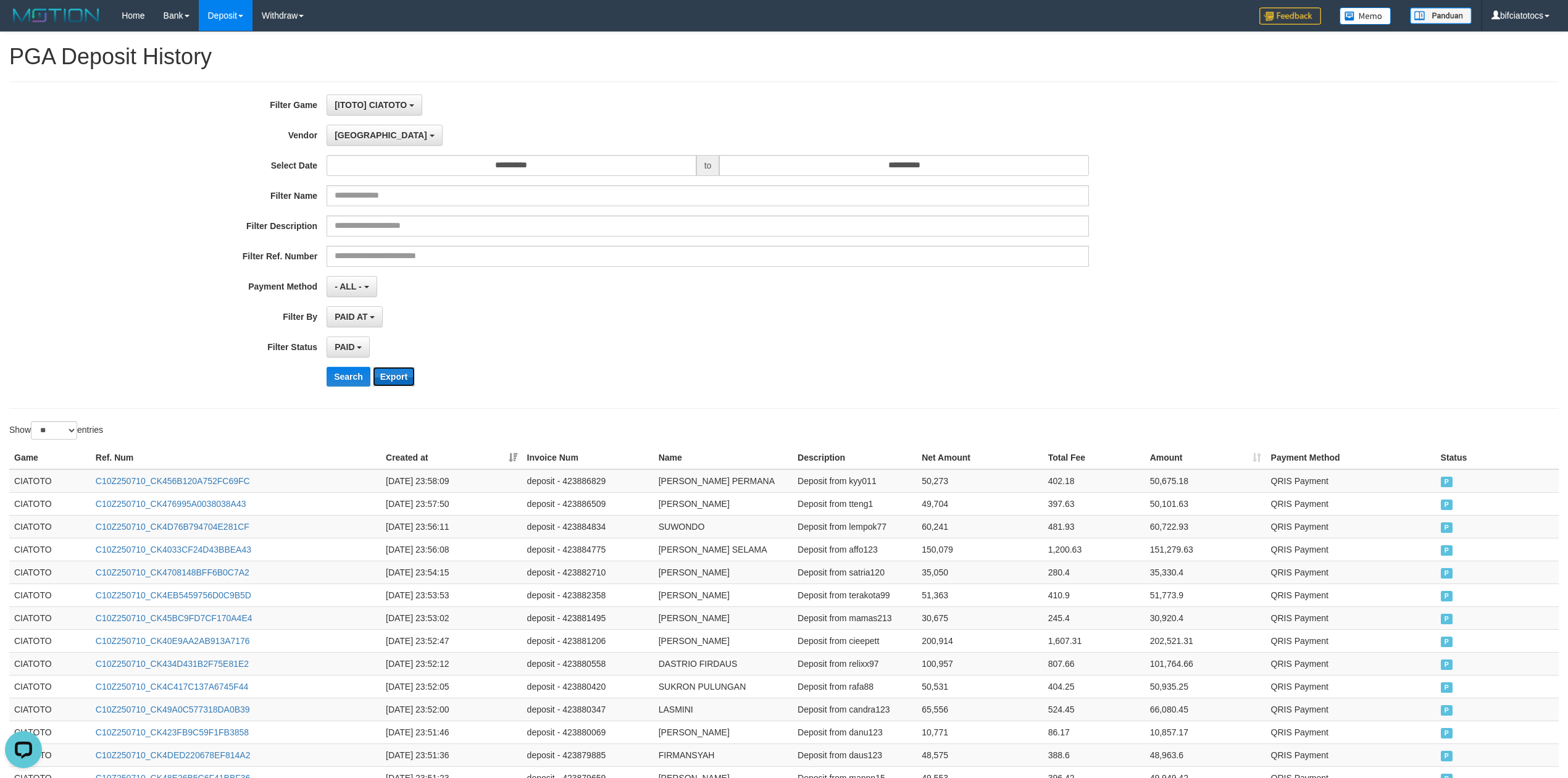 click on "Export" at bounding box center [394, 377] 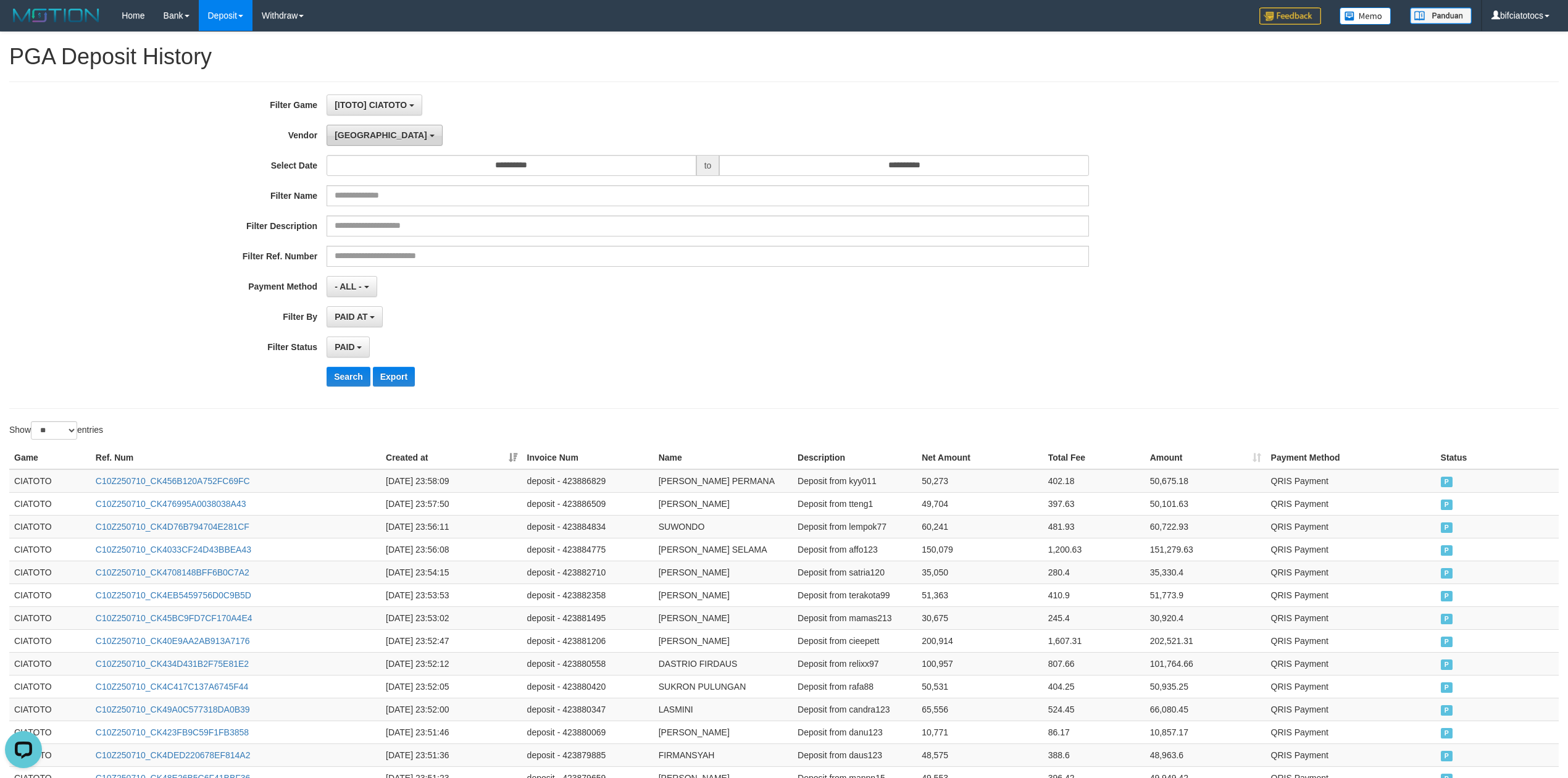 click on "Dubai" at bounding box center (381, 135) 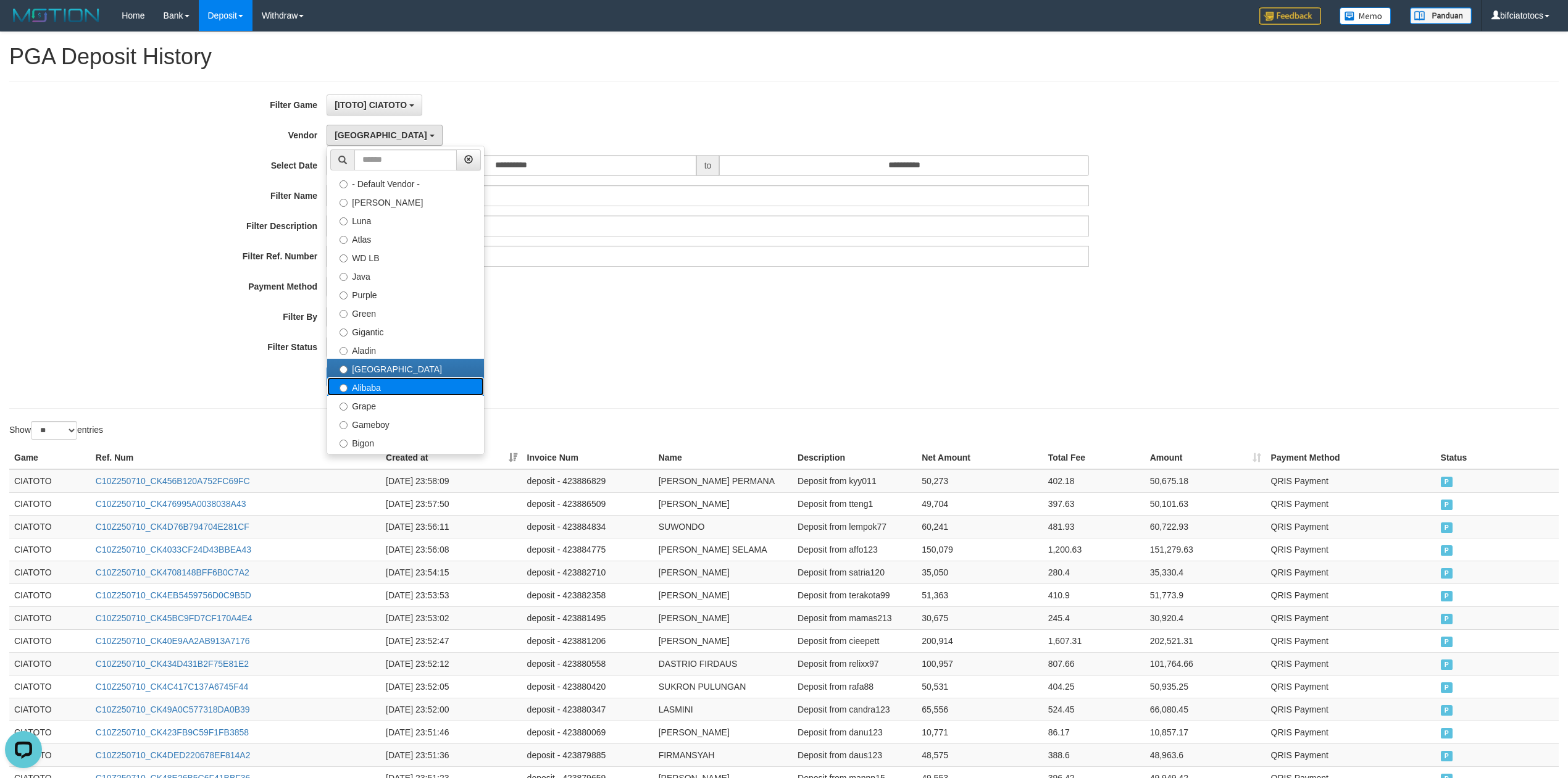 click on "Alibaba" at bounding box center [406, 387] 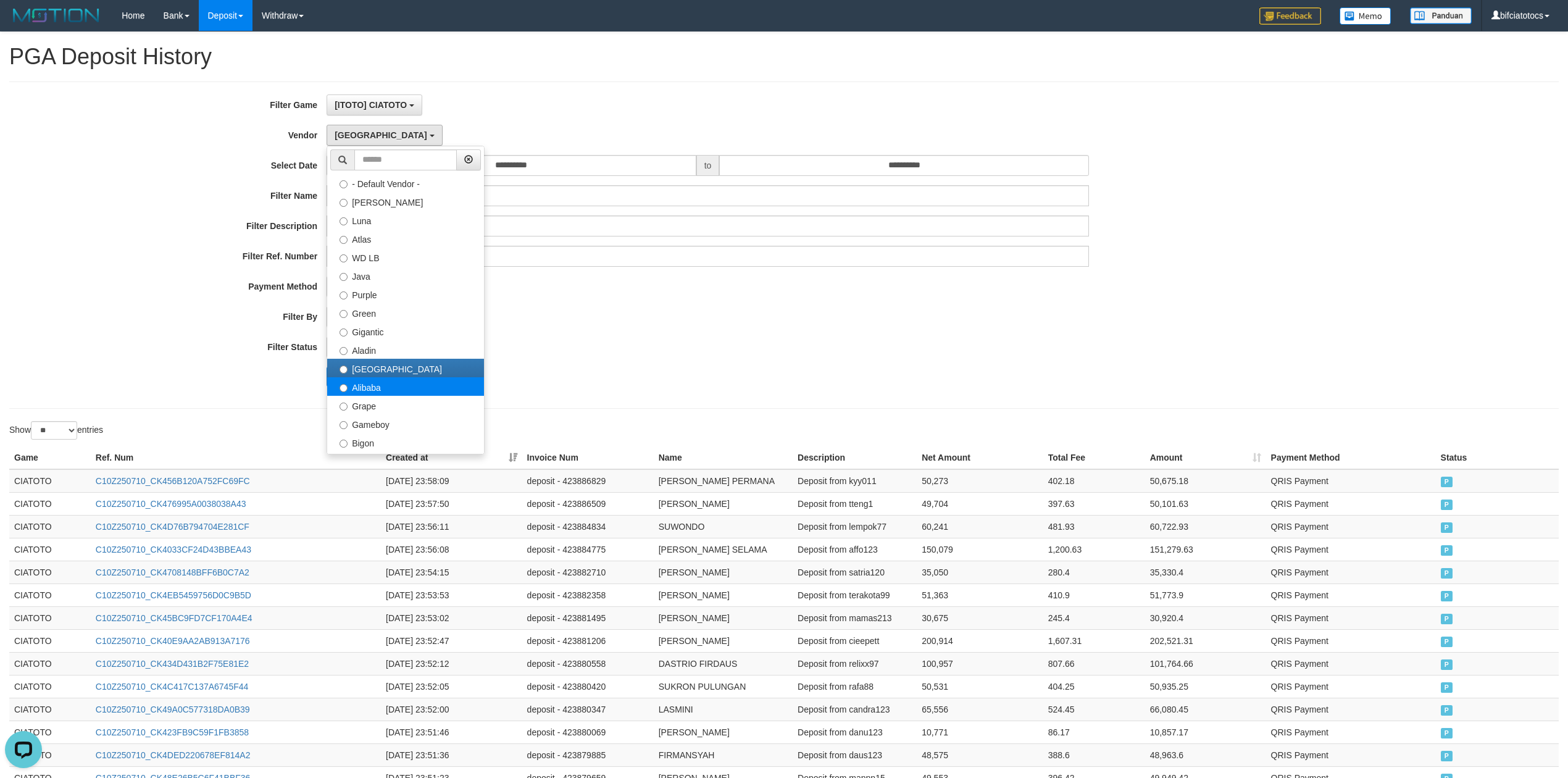 select on "**********" 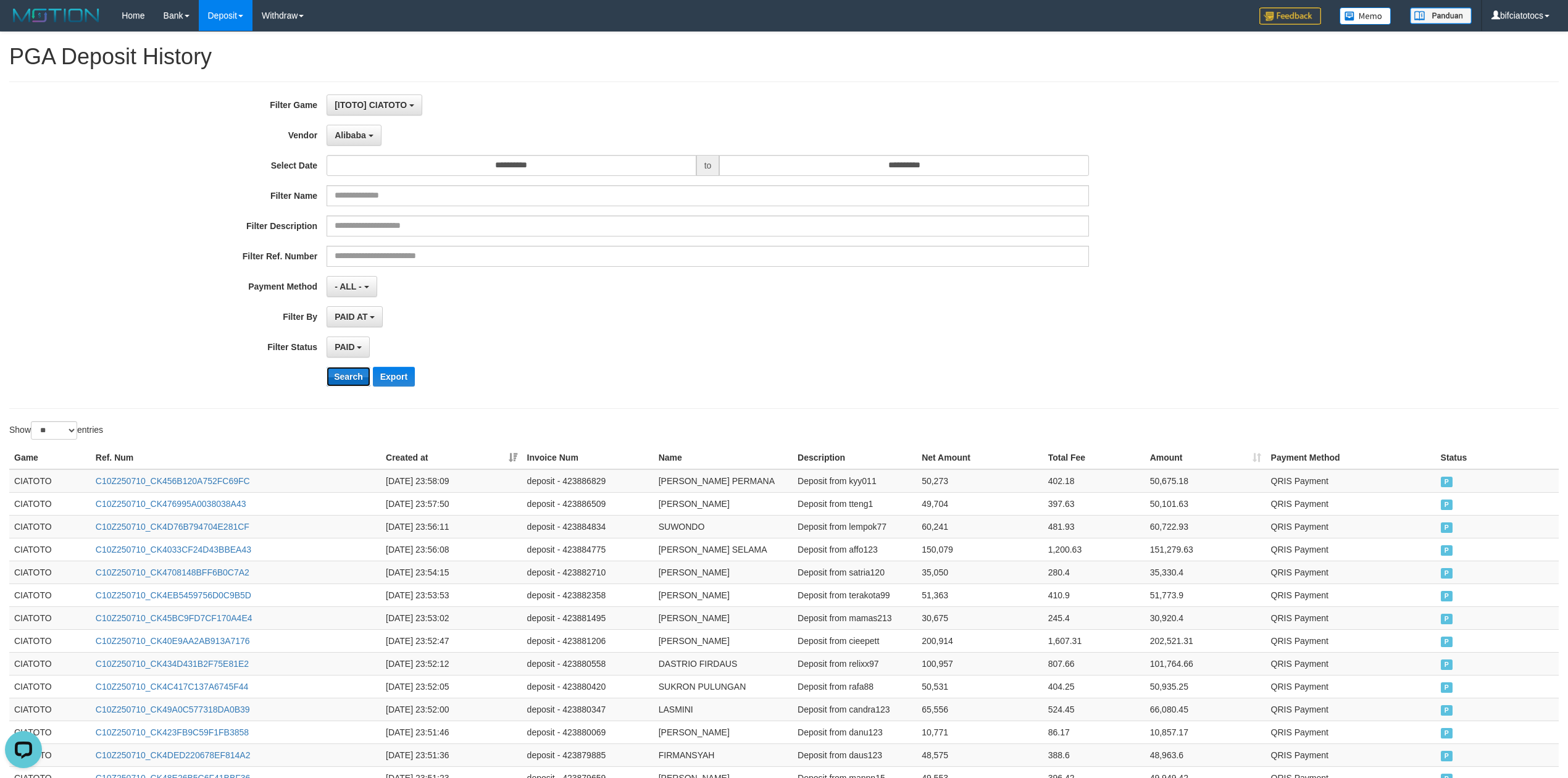 click on "Search" at bounding box center [348, 377] 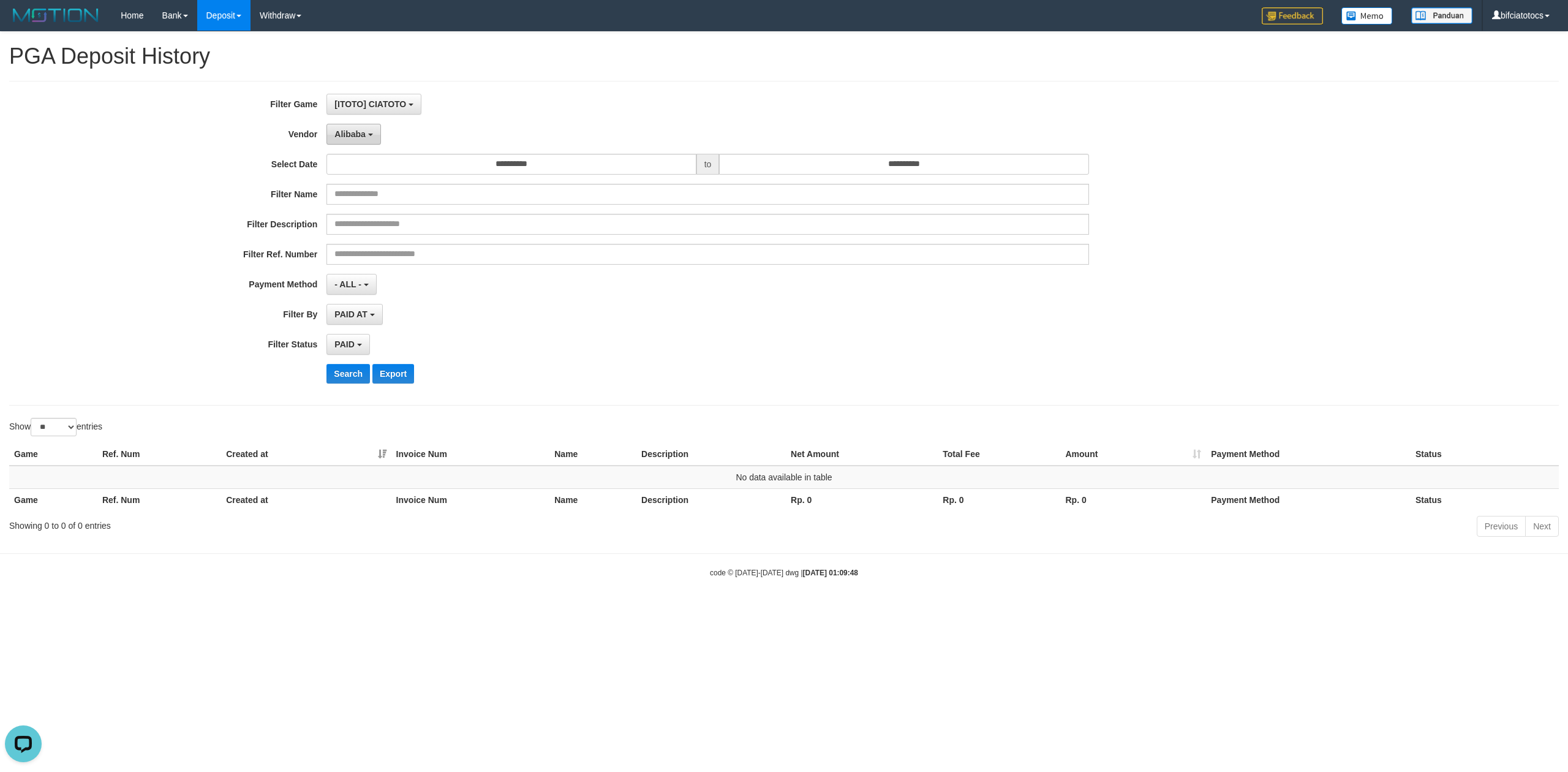 click on "Alibaba" at bounding box center (353, 134) 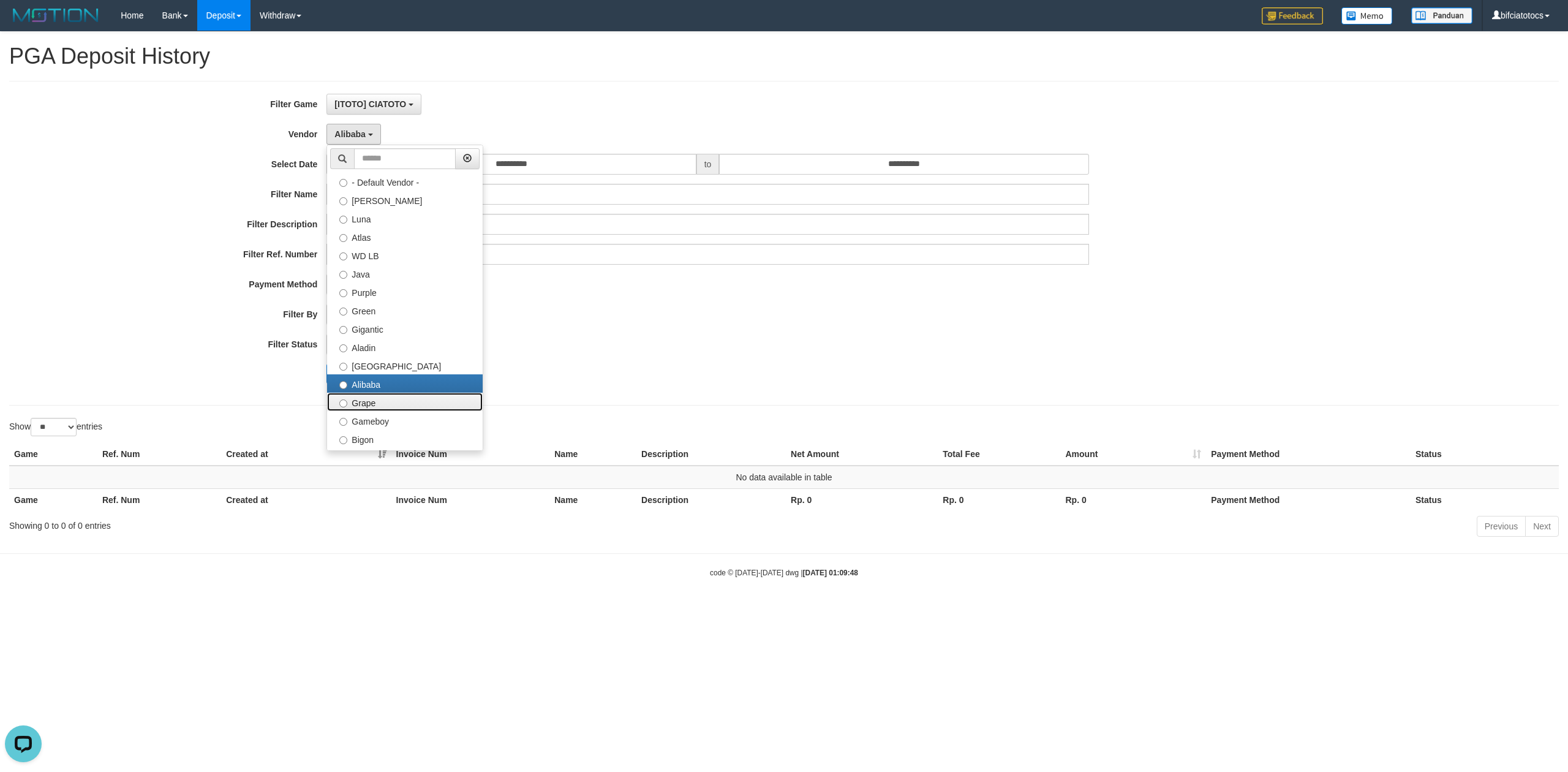 drag, startPoint x: 386, startPoint y: 400, endPoint x: 383, endPoint y: 393, distance: 7.615773 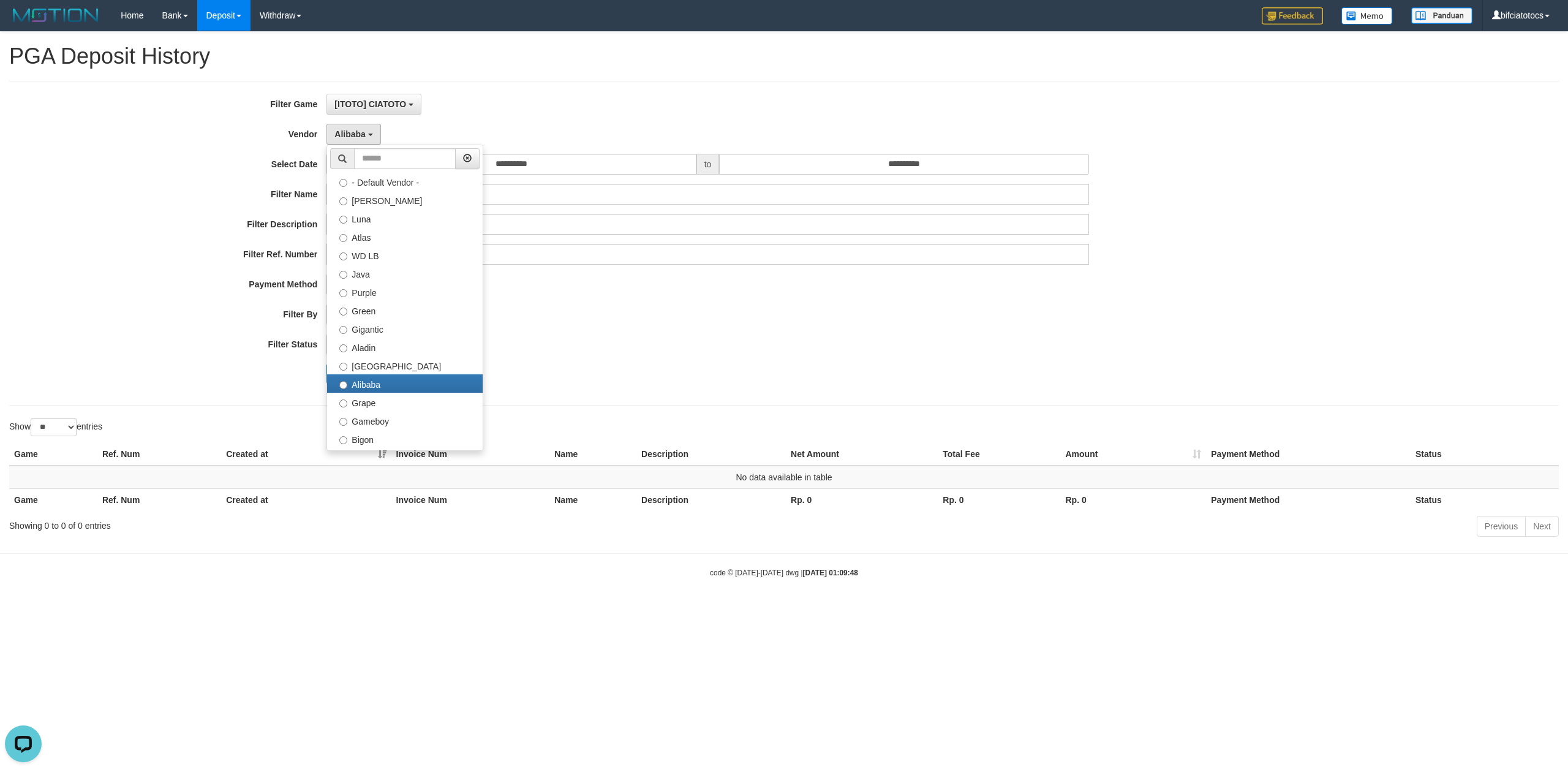 select on "**********" 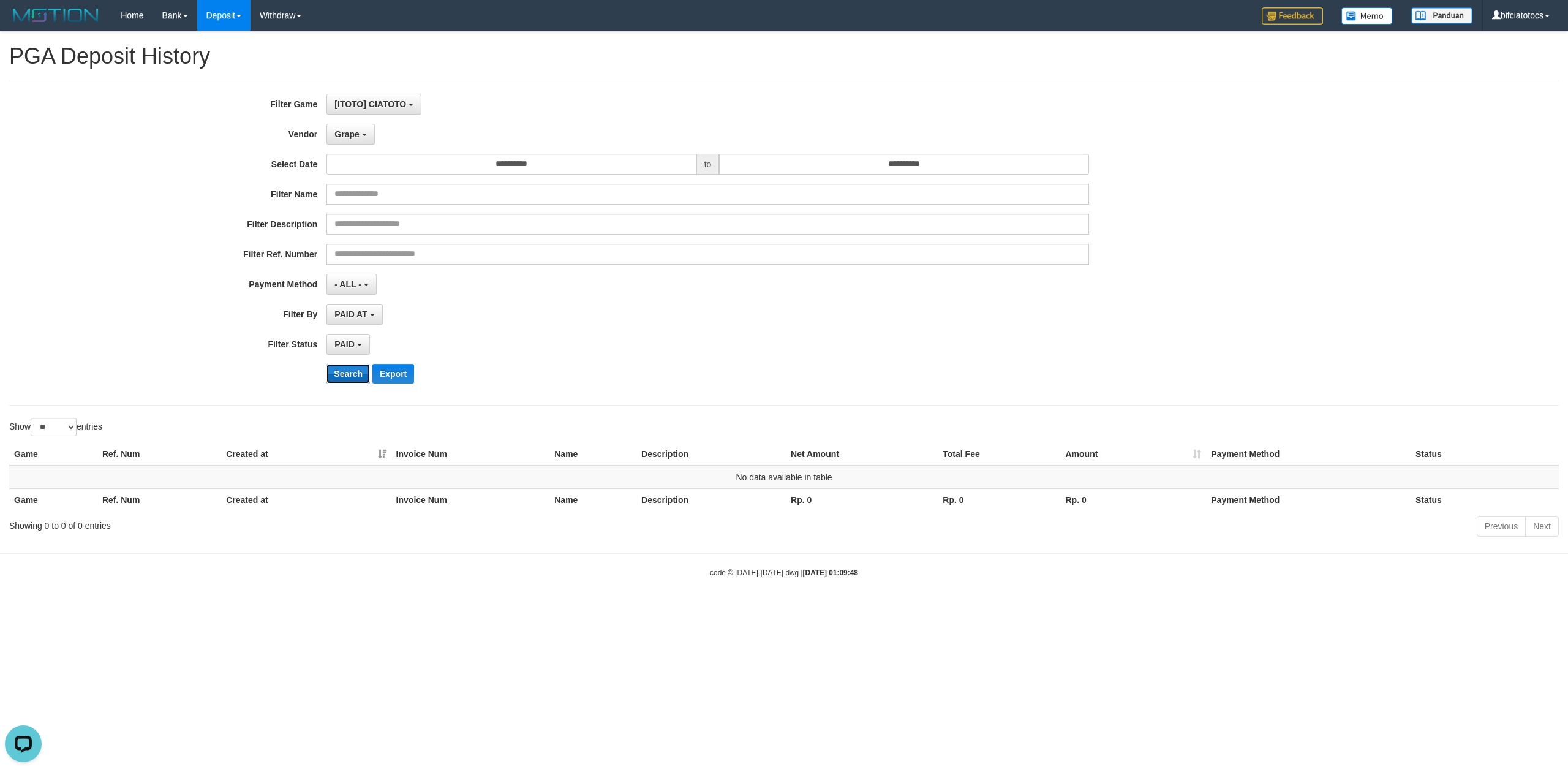 click on "Search" at bounding box center (348, 374) 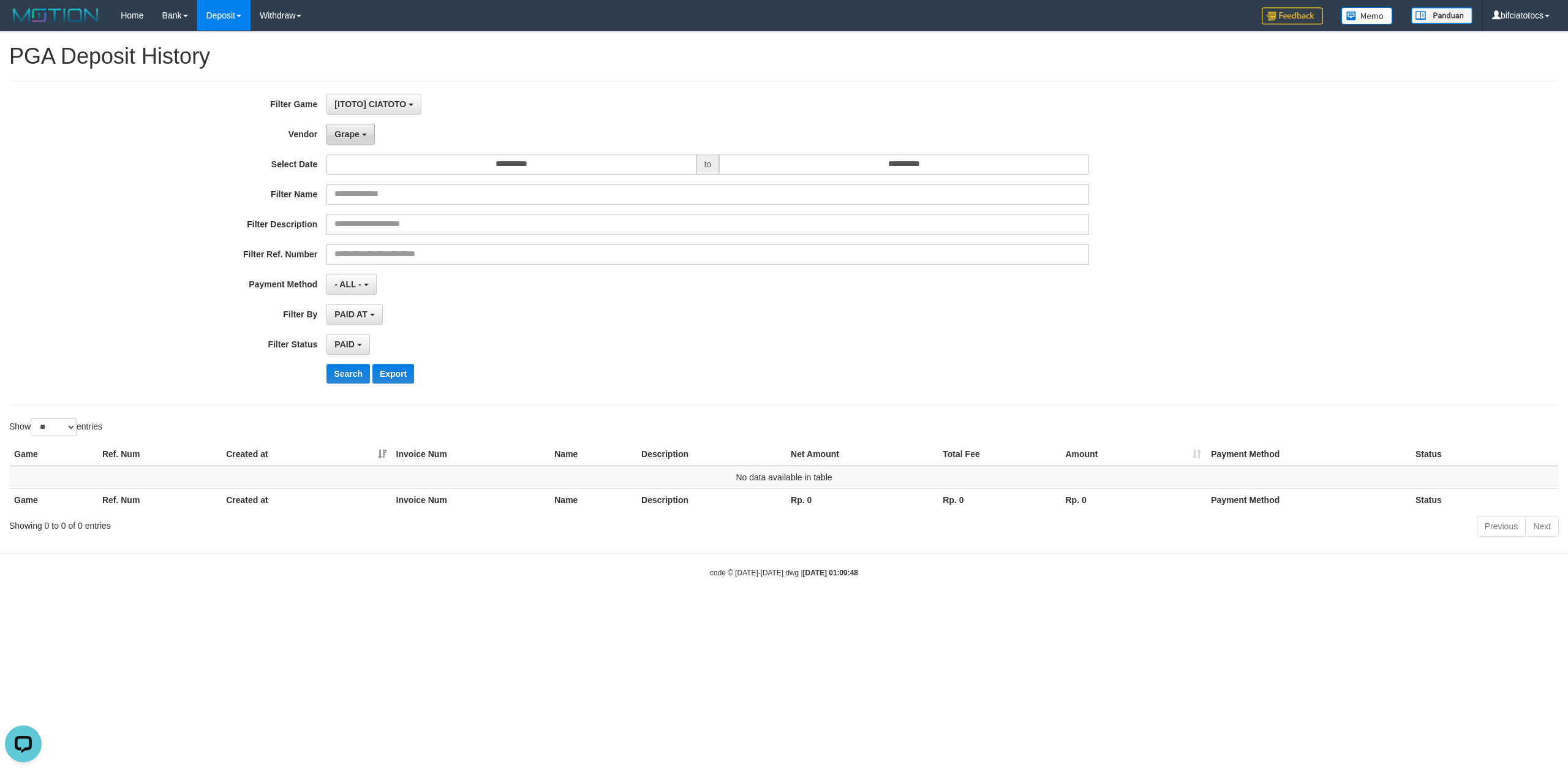 click at bounding box center [364, 135] 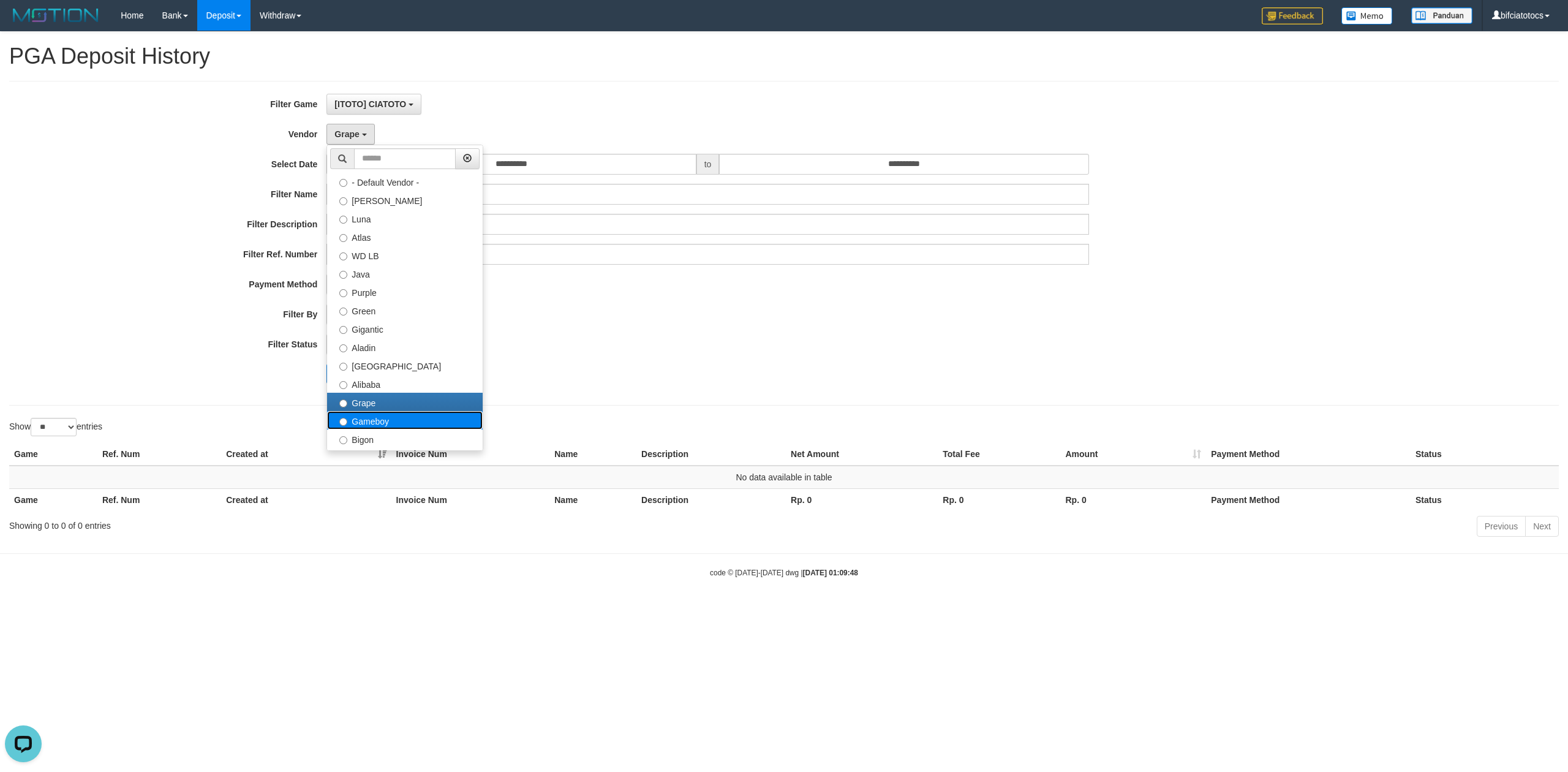click on "Gameboy" at bounding box center [405, 420] 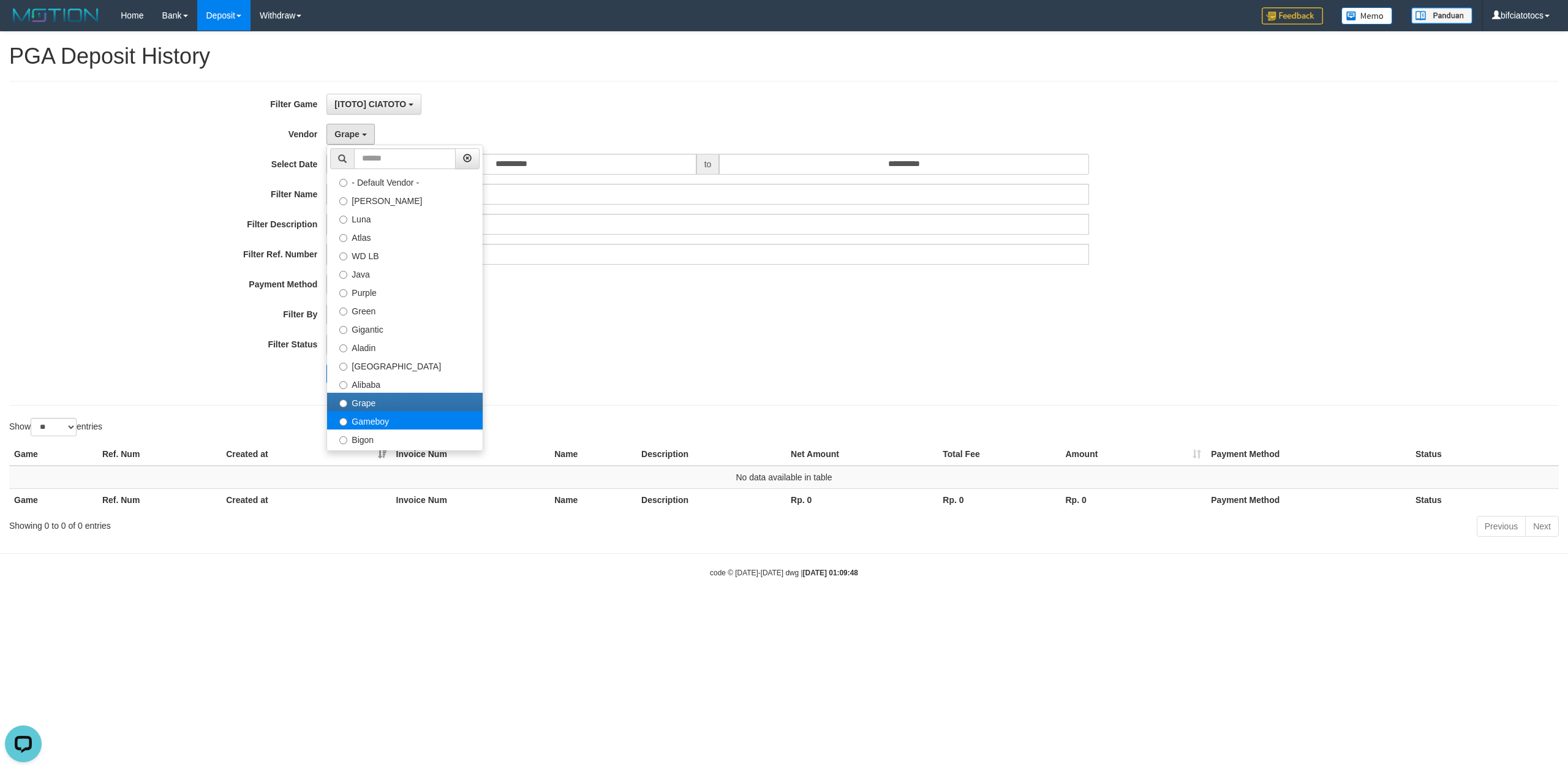 select on "**********" 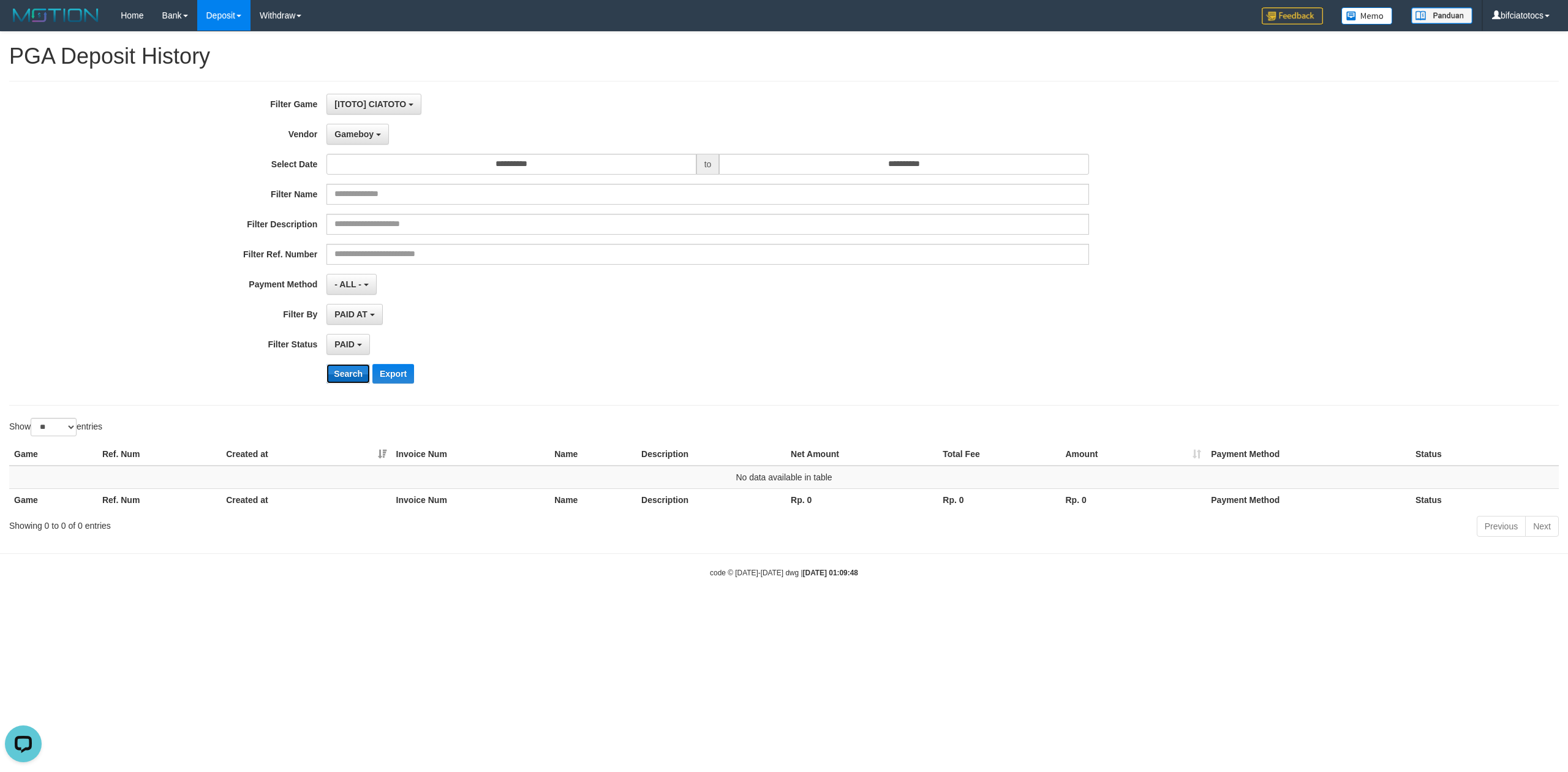 click on "Search" at bounding box center (348, 374) 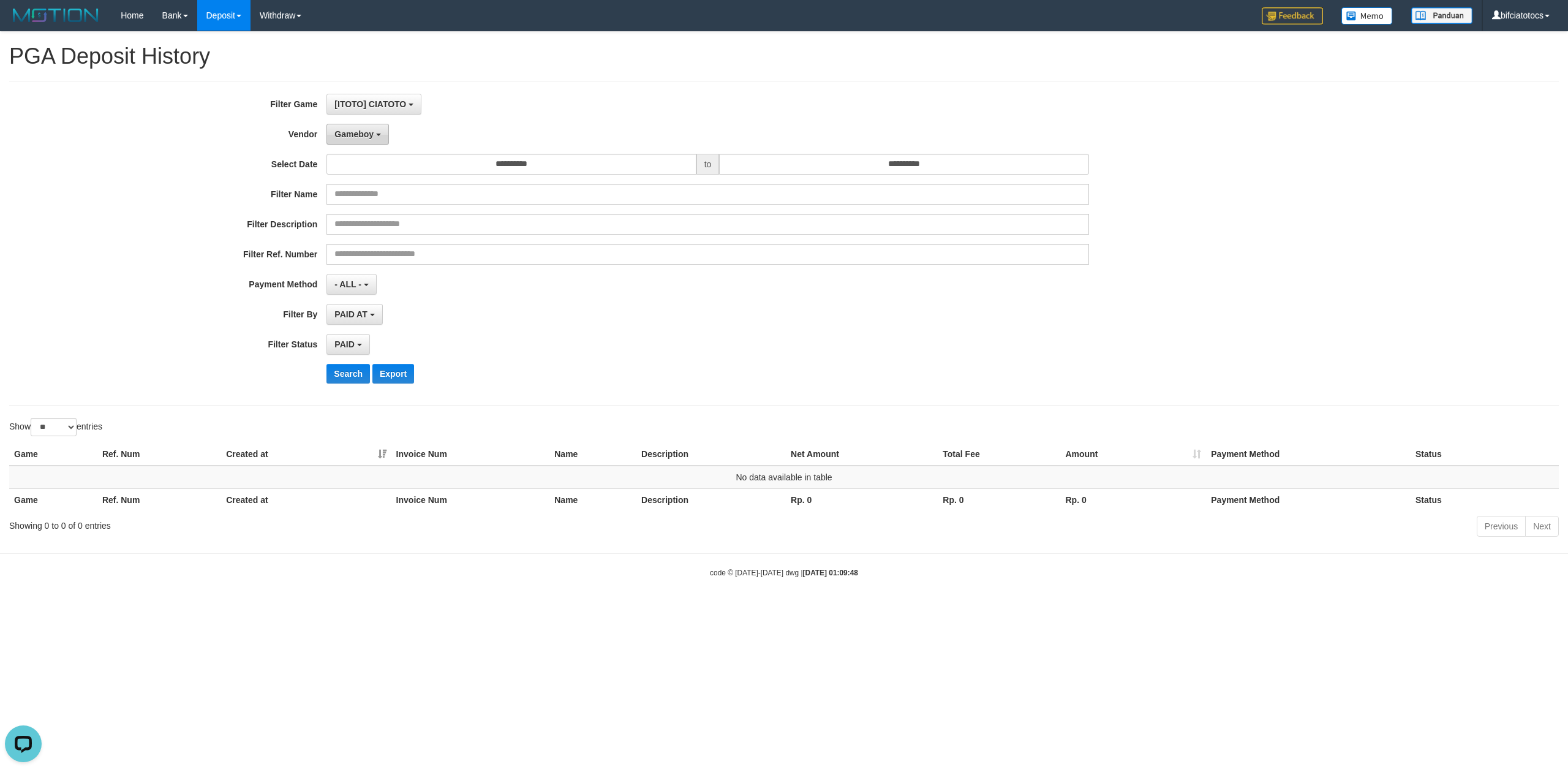 click on "Gameboy" at bounding box center [358, 134] 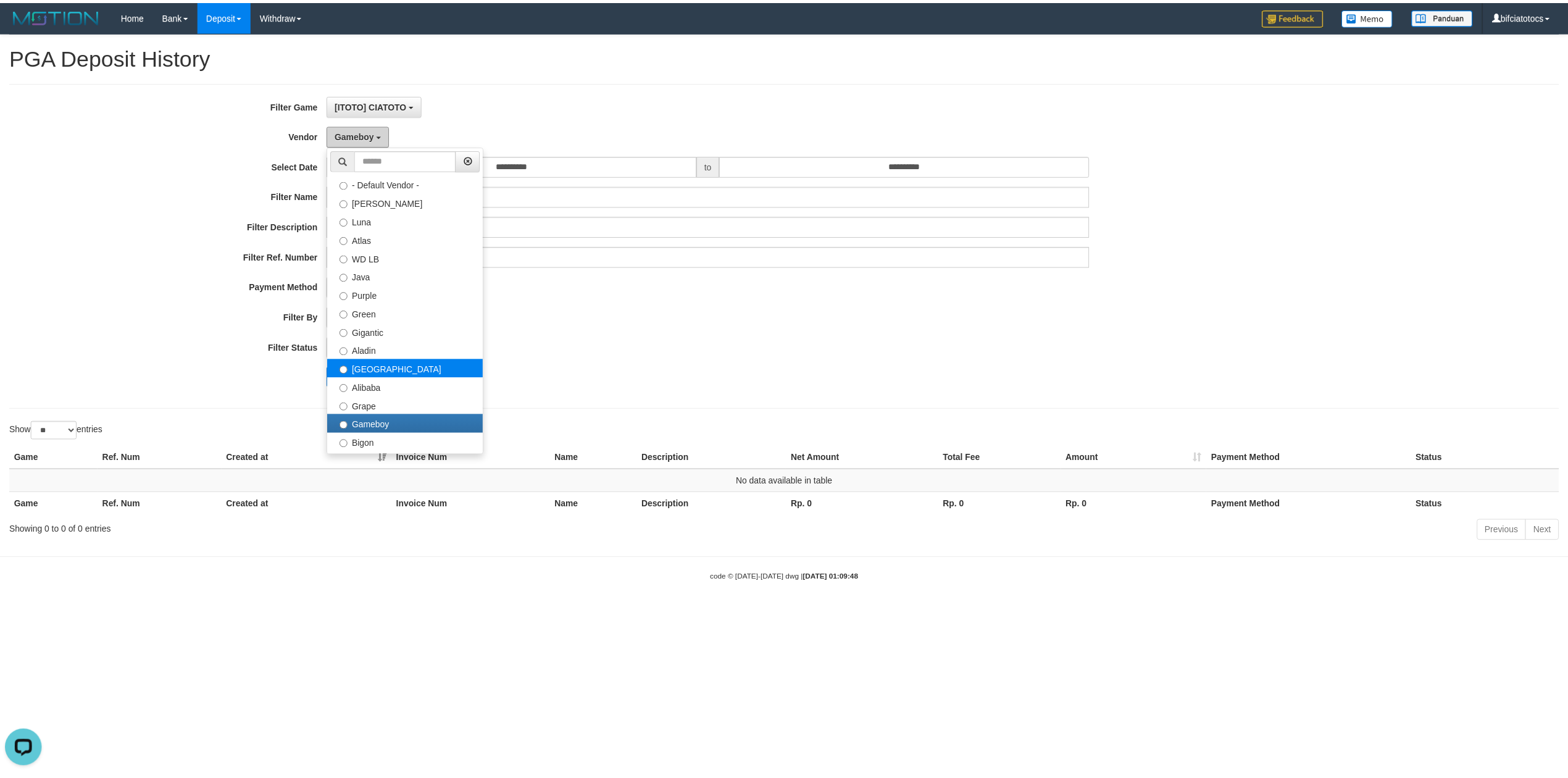 scroll, scrollTop: 109, scrollLeft: 0, axis: vertical 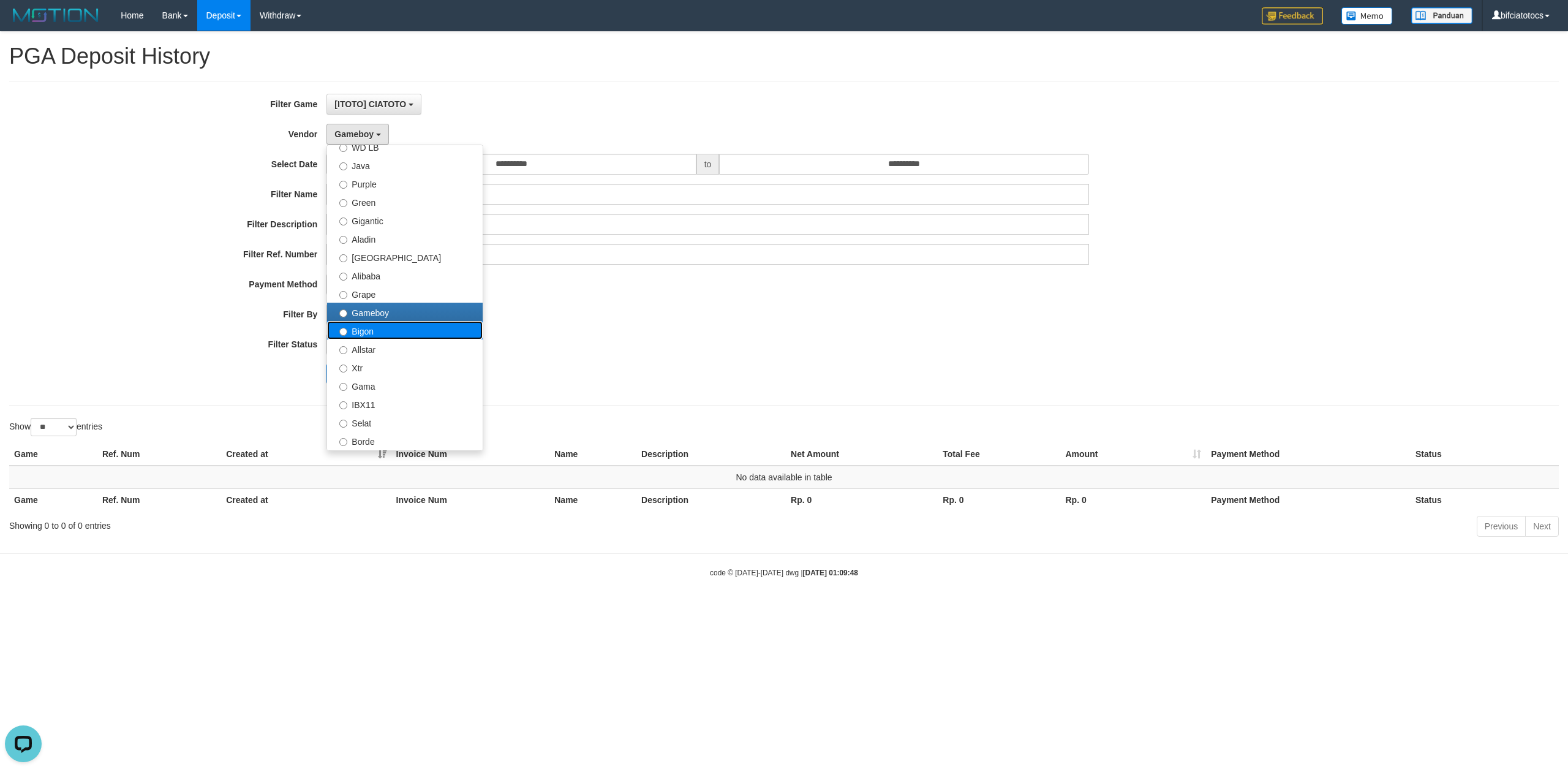 click on "Bigon" at bounding box center (405, 330) 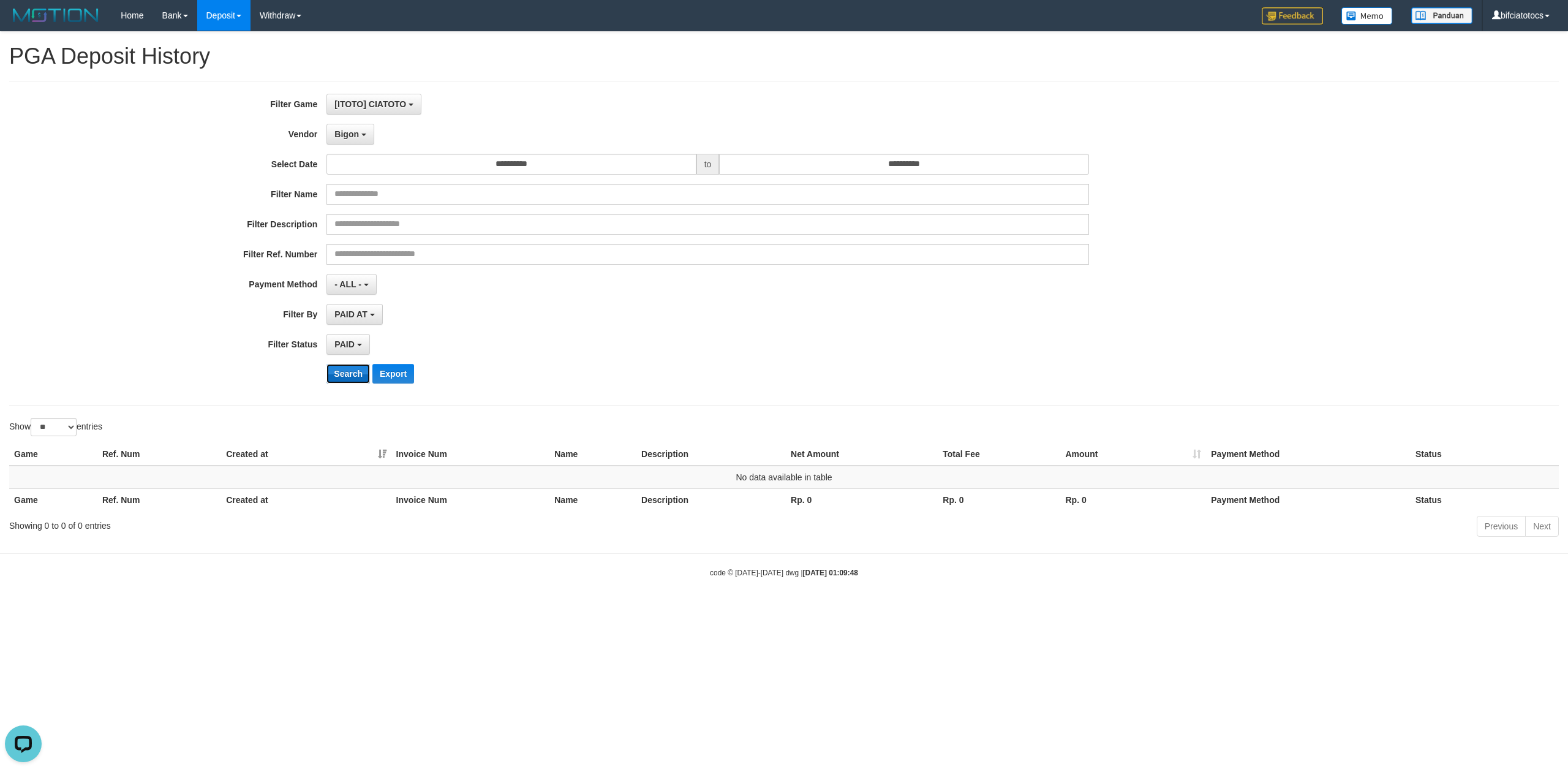 click on "Search" at bounding box center (348, 374) 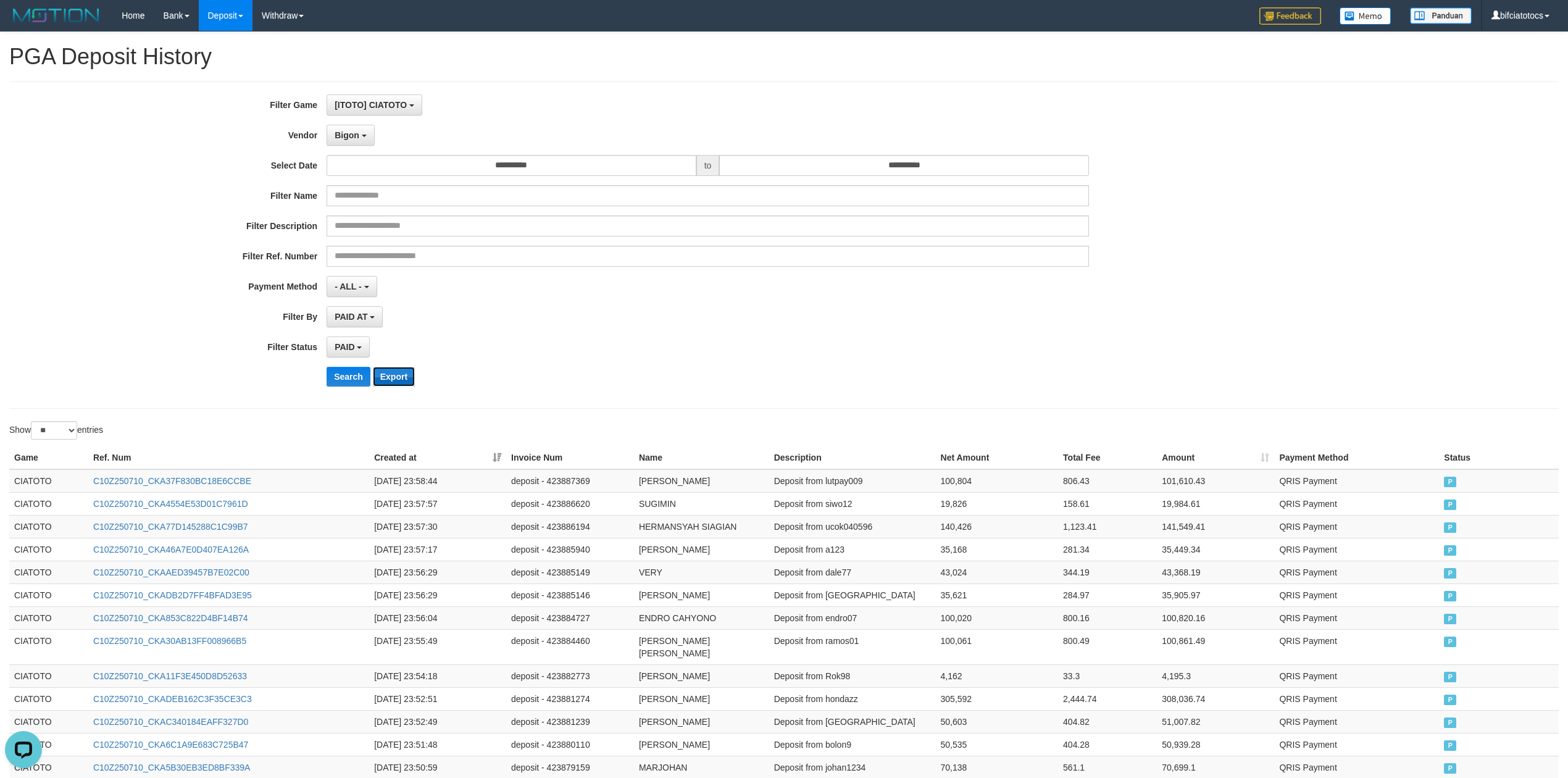 click on "Export" at bounding box center [394, 377] 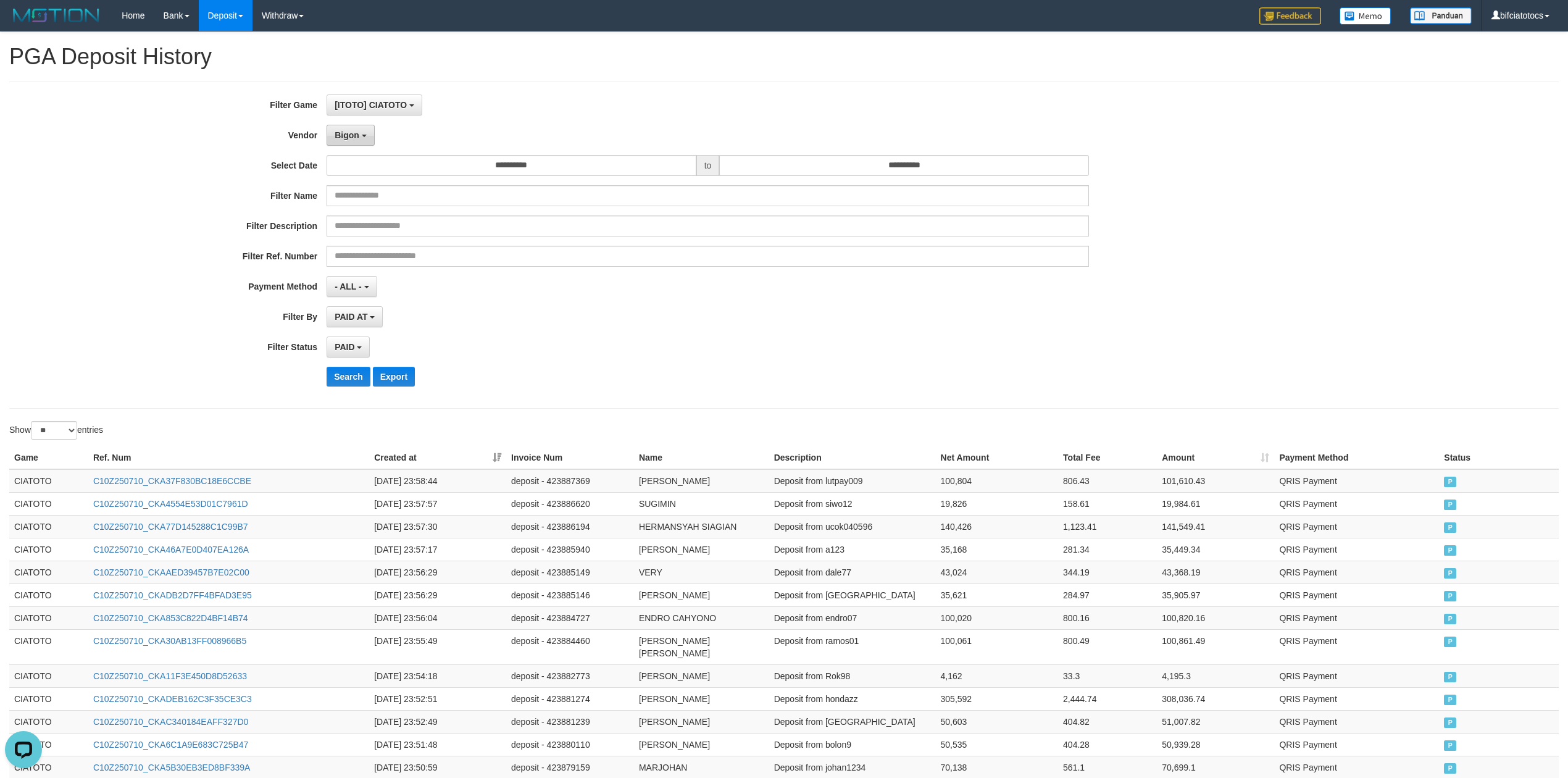 click on "Bigon" at bounding box center (347, 135) 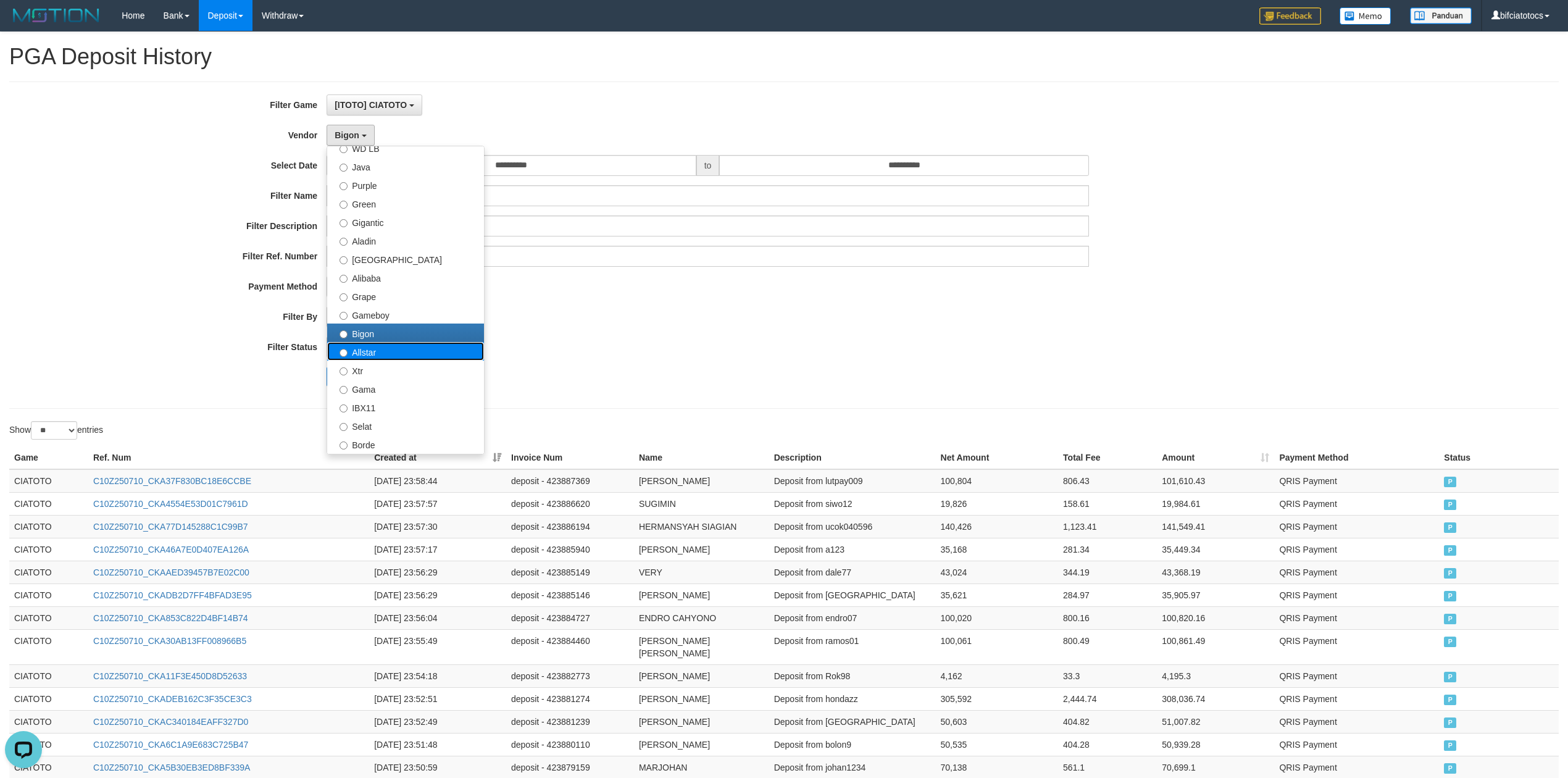 click on "Allstar" at bounding box center (406, 351) 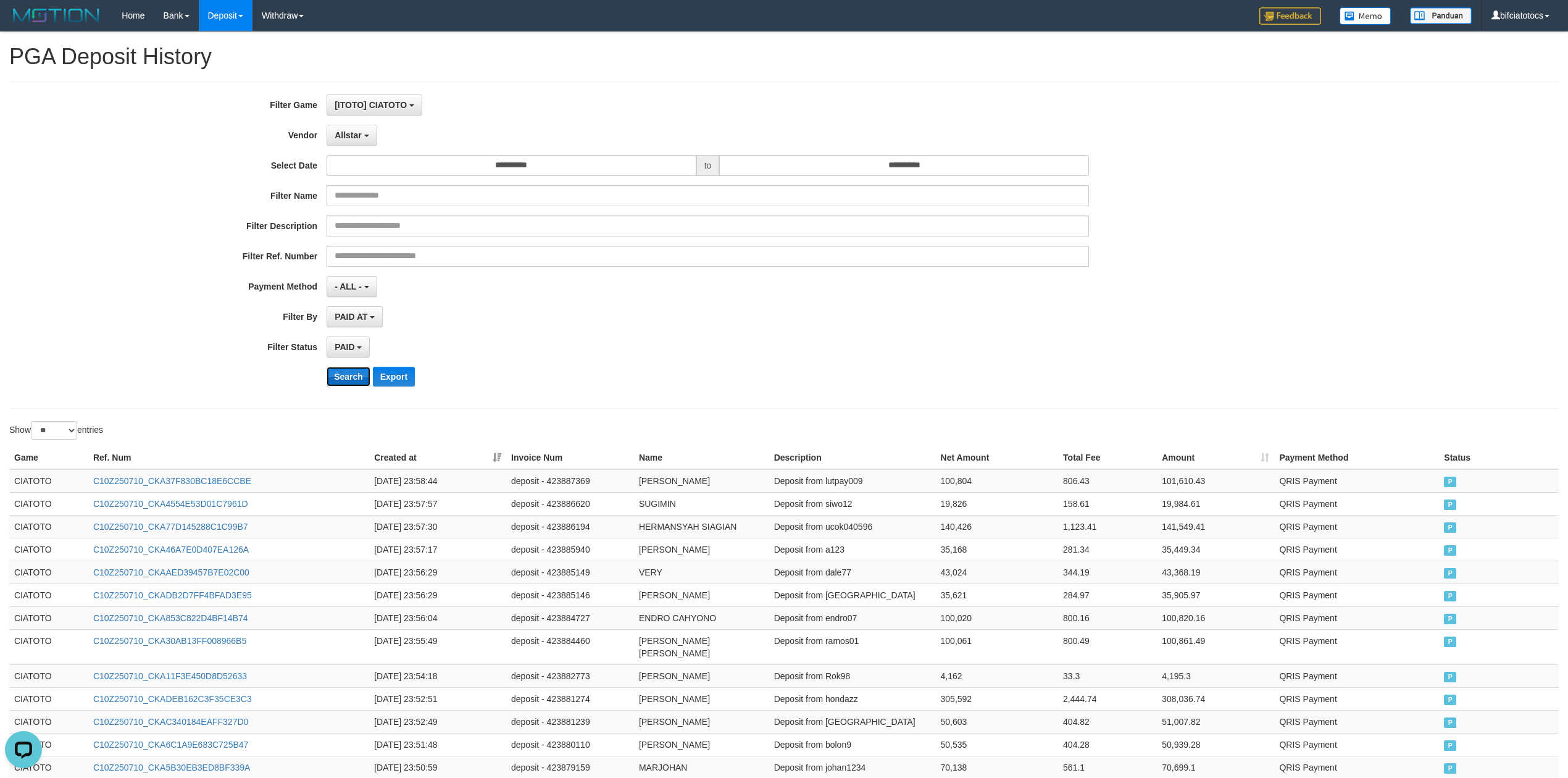 click on "Search" at bounding box center [348, 377] 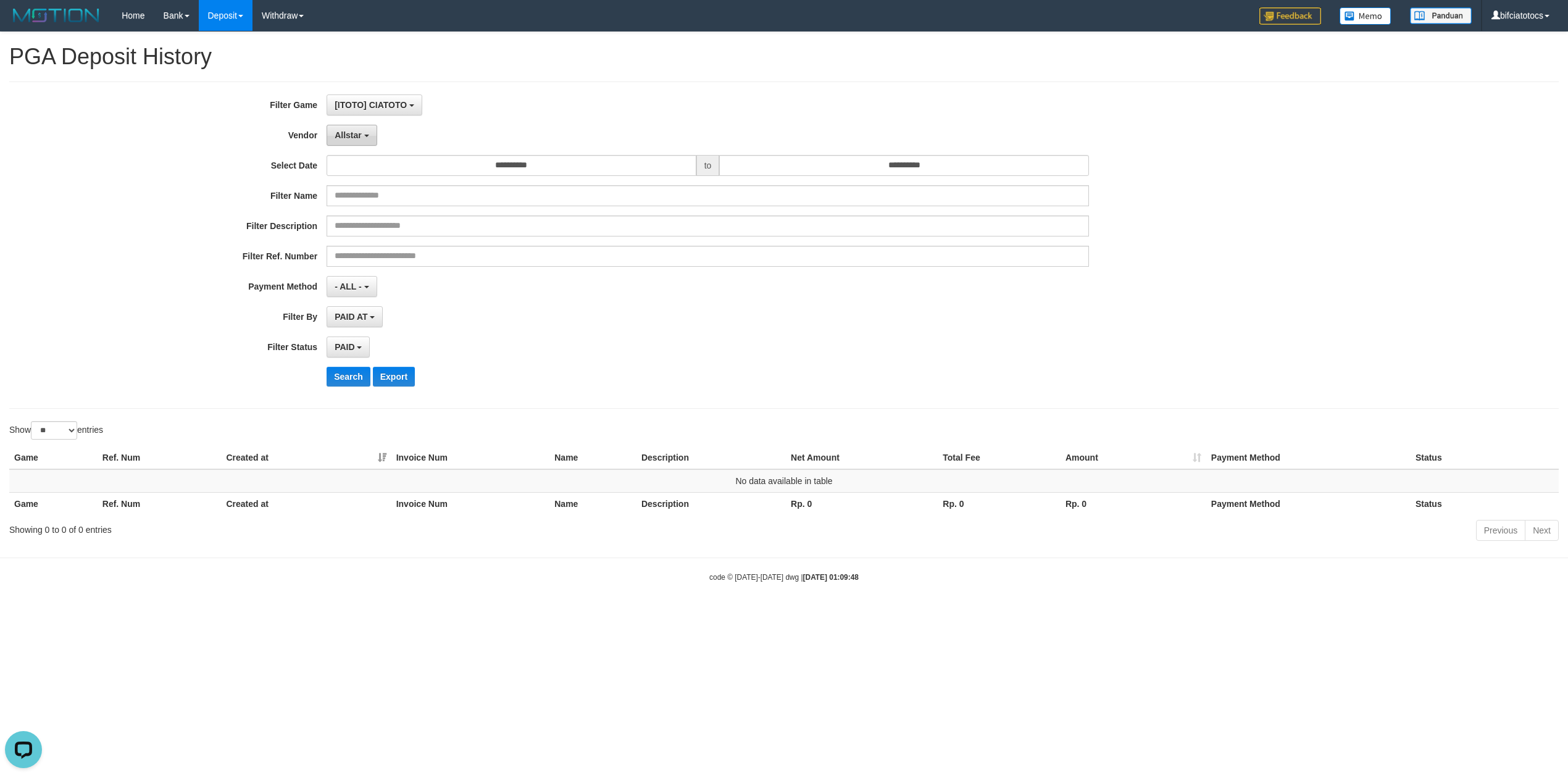 click on "Allstar" at bounding box center [348, 135] 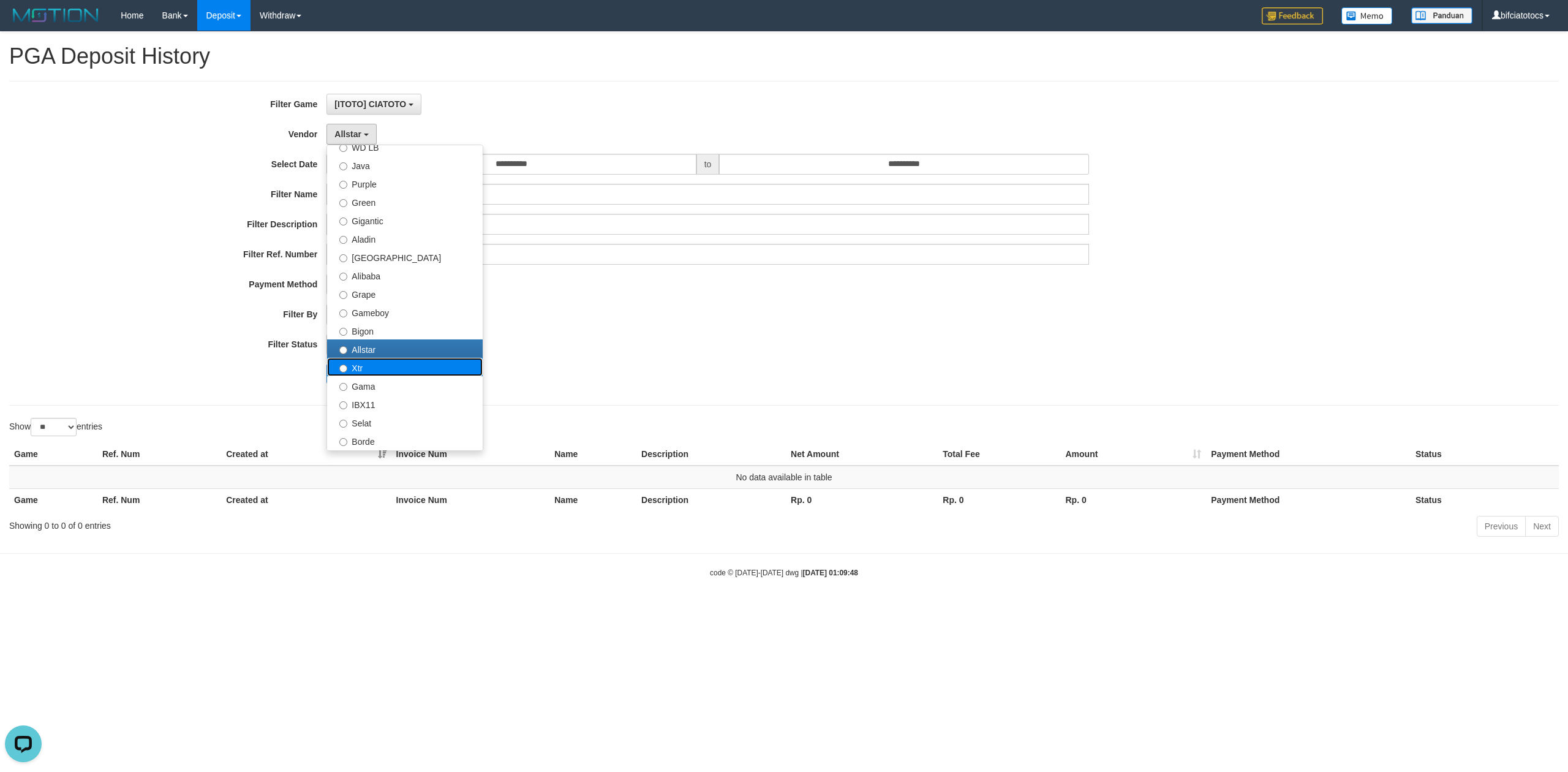 click on "Xtr" at bounding box center [405, 367] 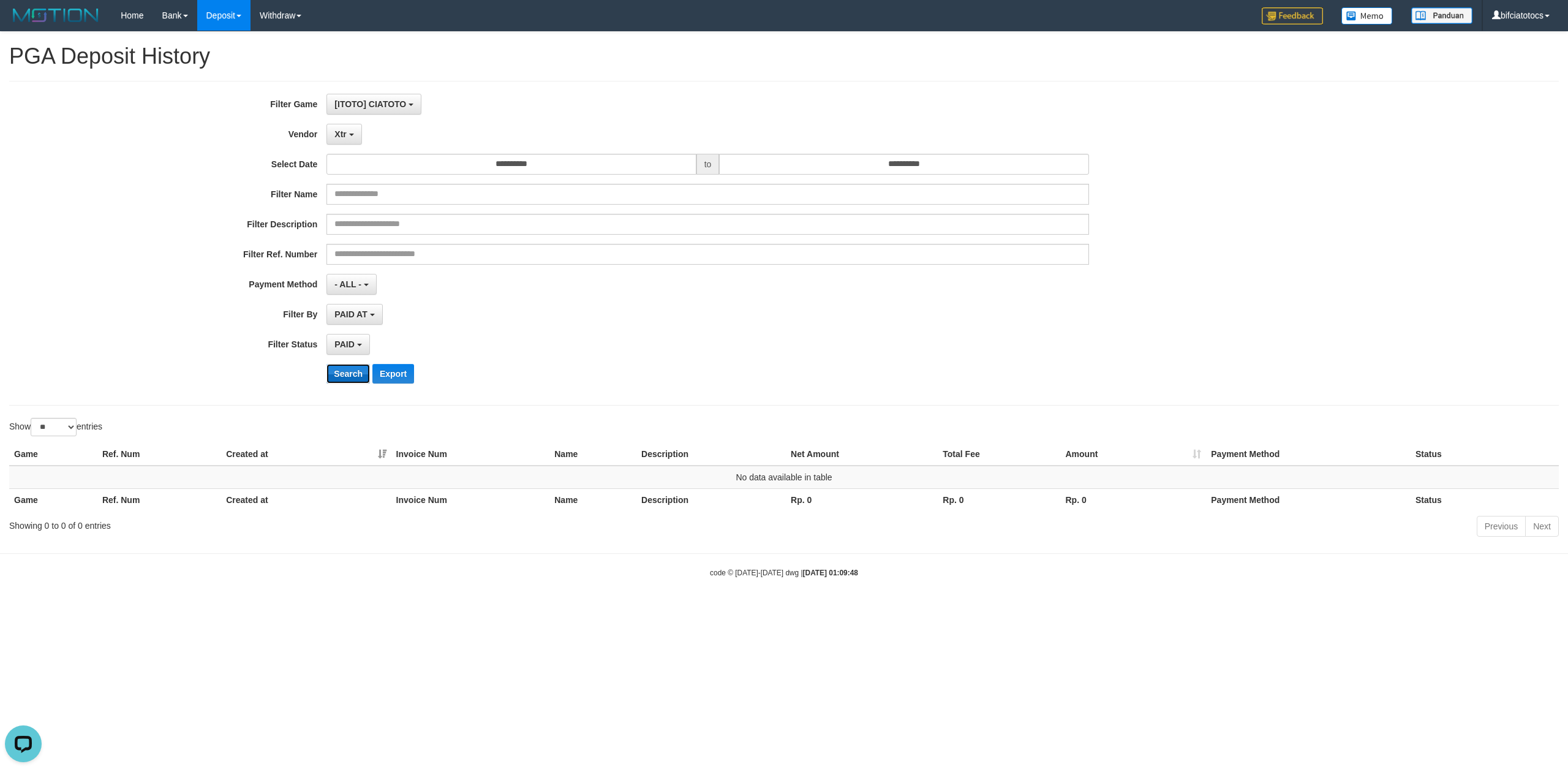 click on "Search" at bounding box center (348, 374) 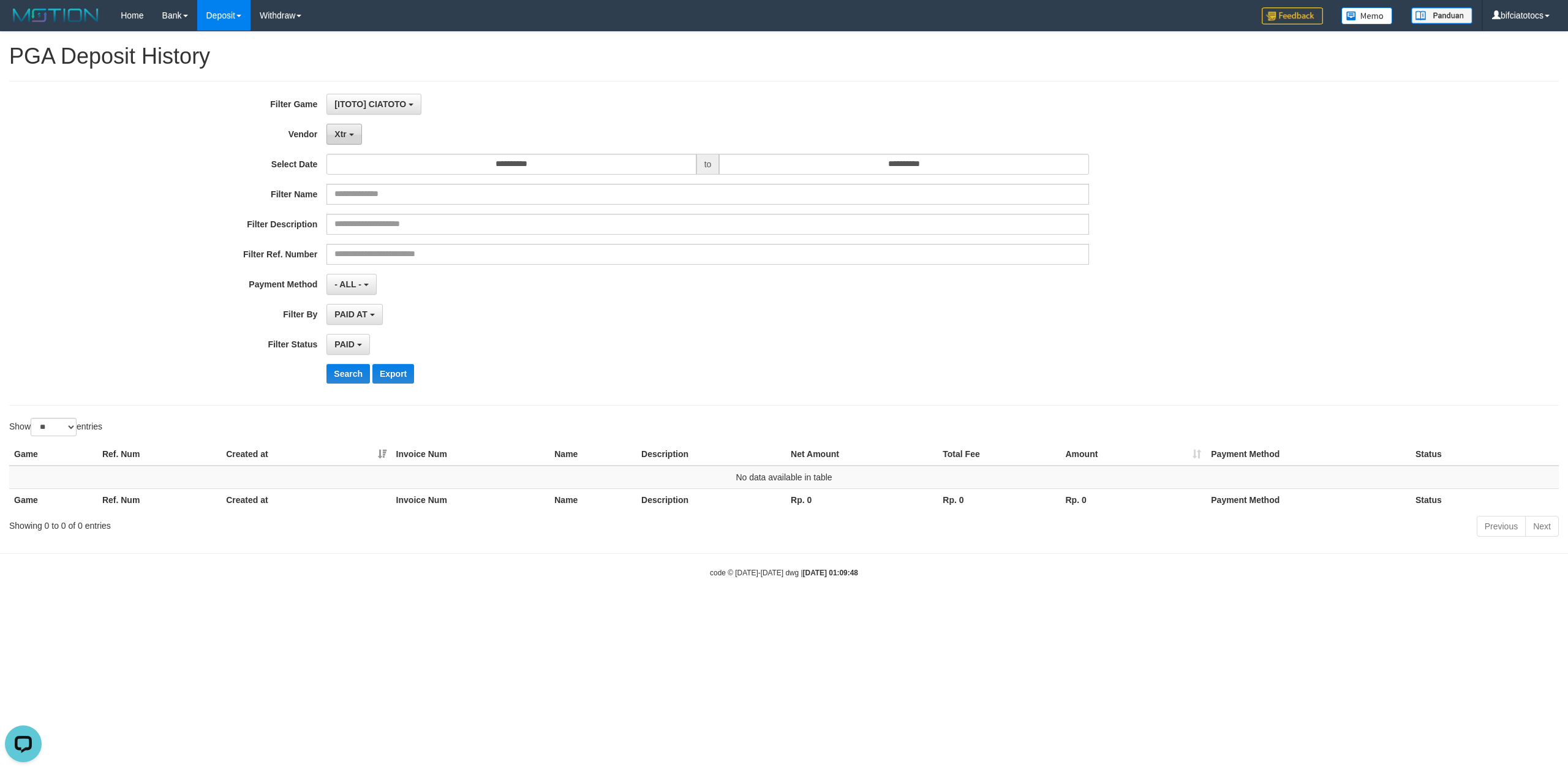 click on "Xtr" at bounding box center (340, 134) 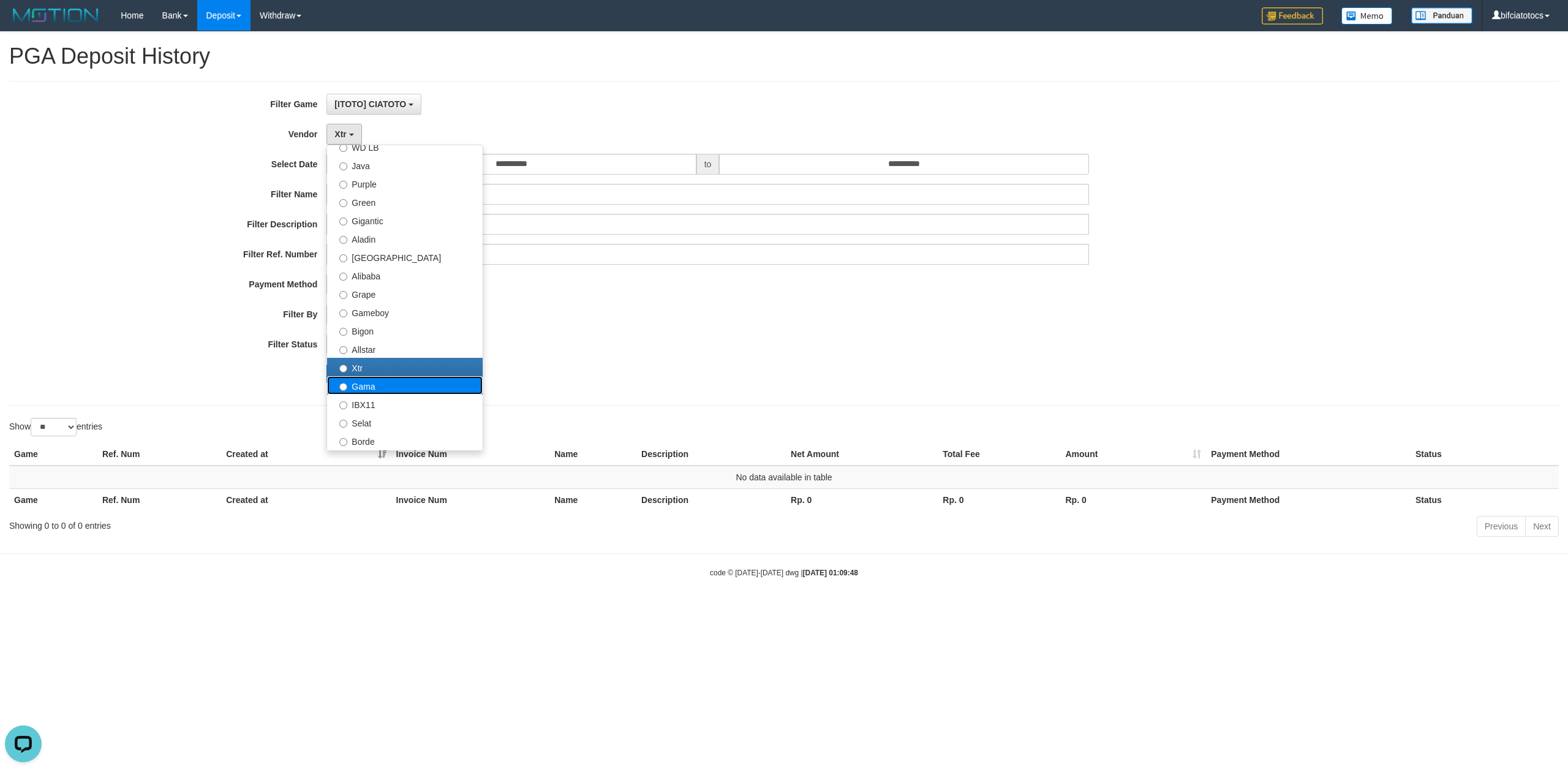 click on "Gama" at bounding box center [405, 385] 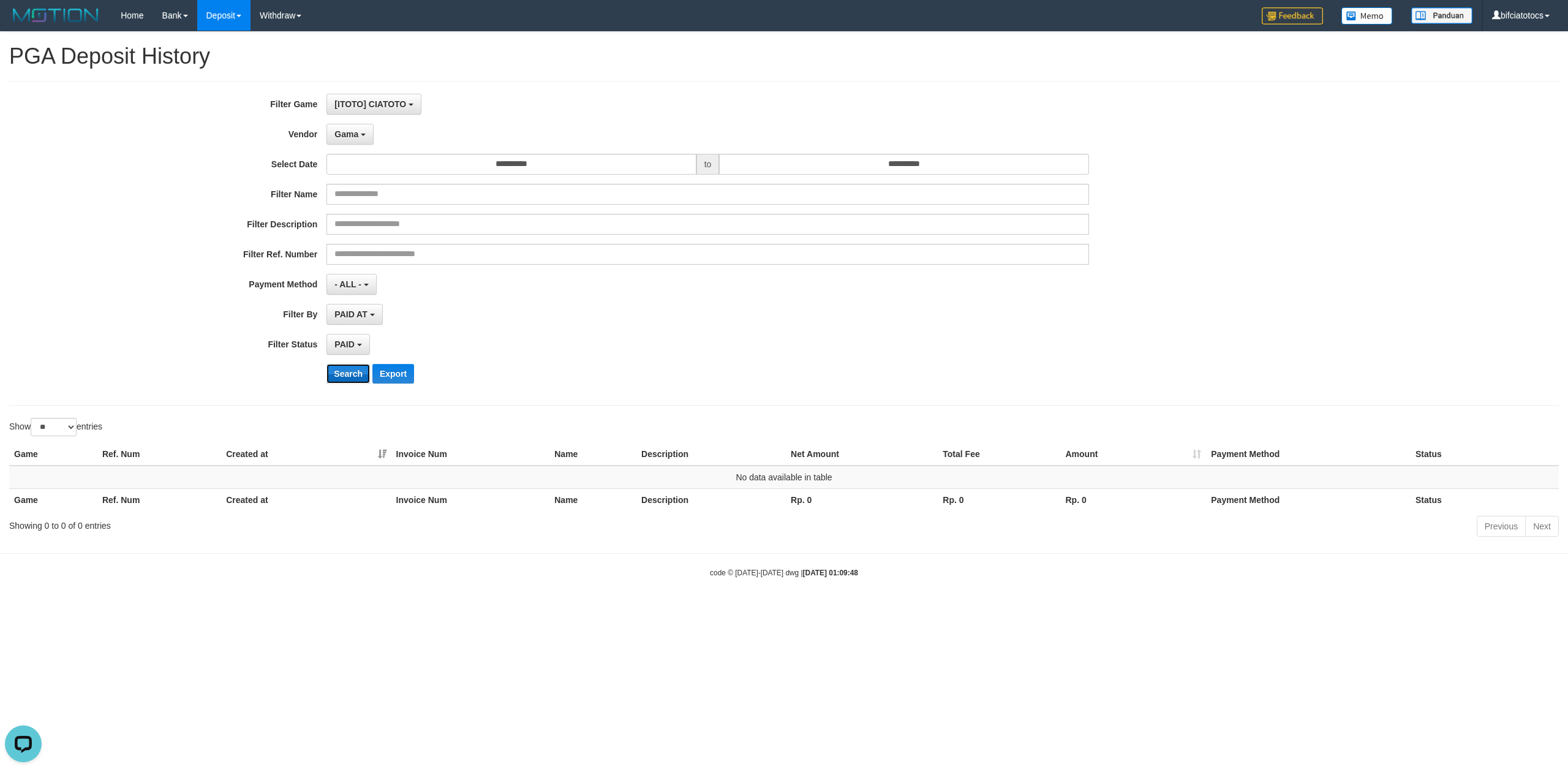 click on "Search" at bounding box center (348, 374) 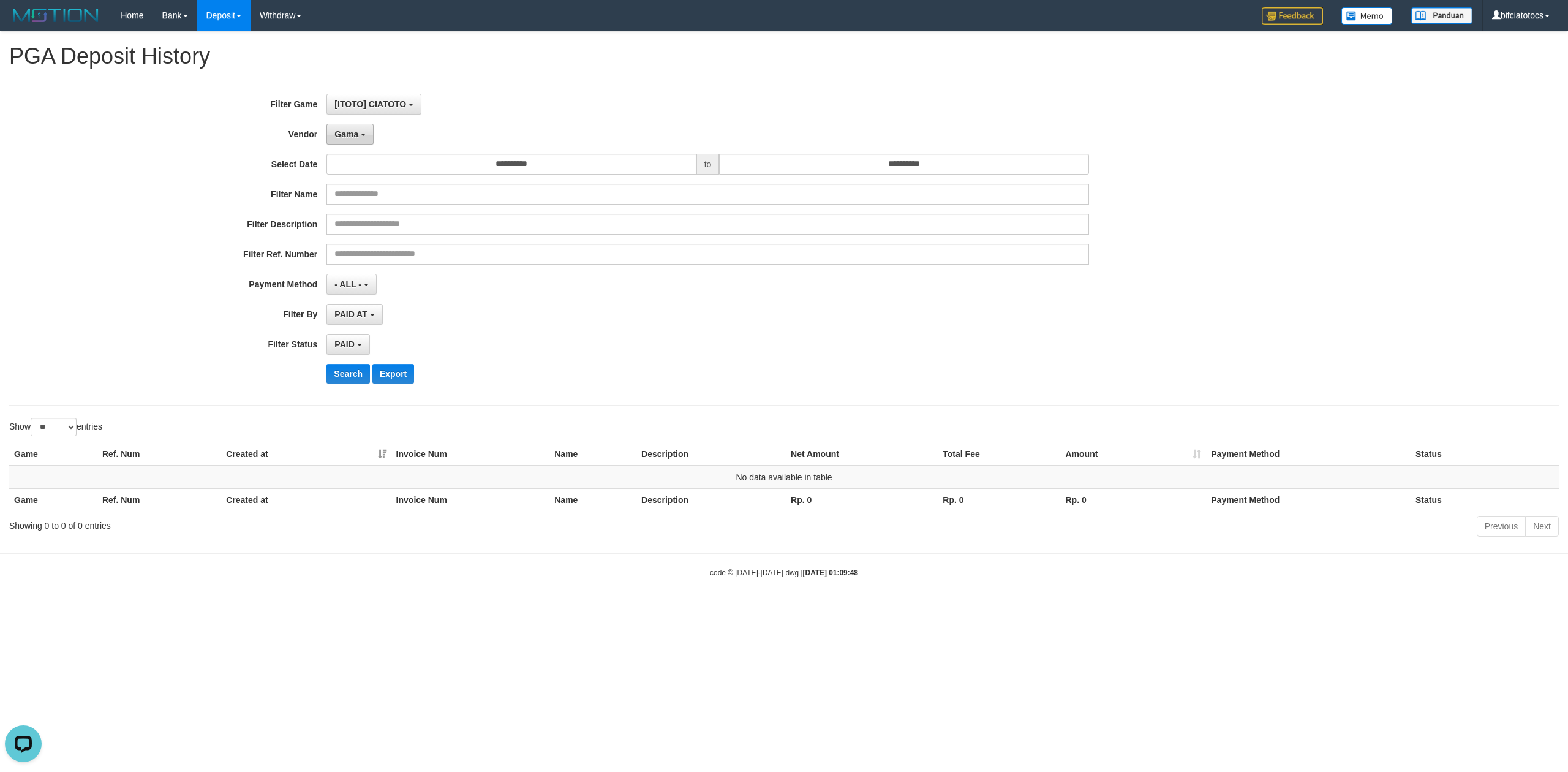 click on "Gama" at bounding box center (350, 134) 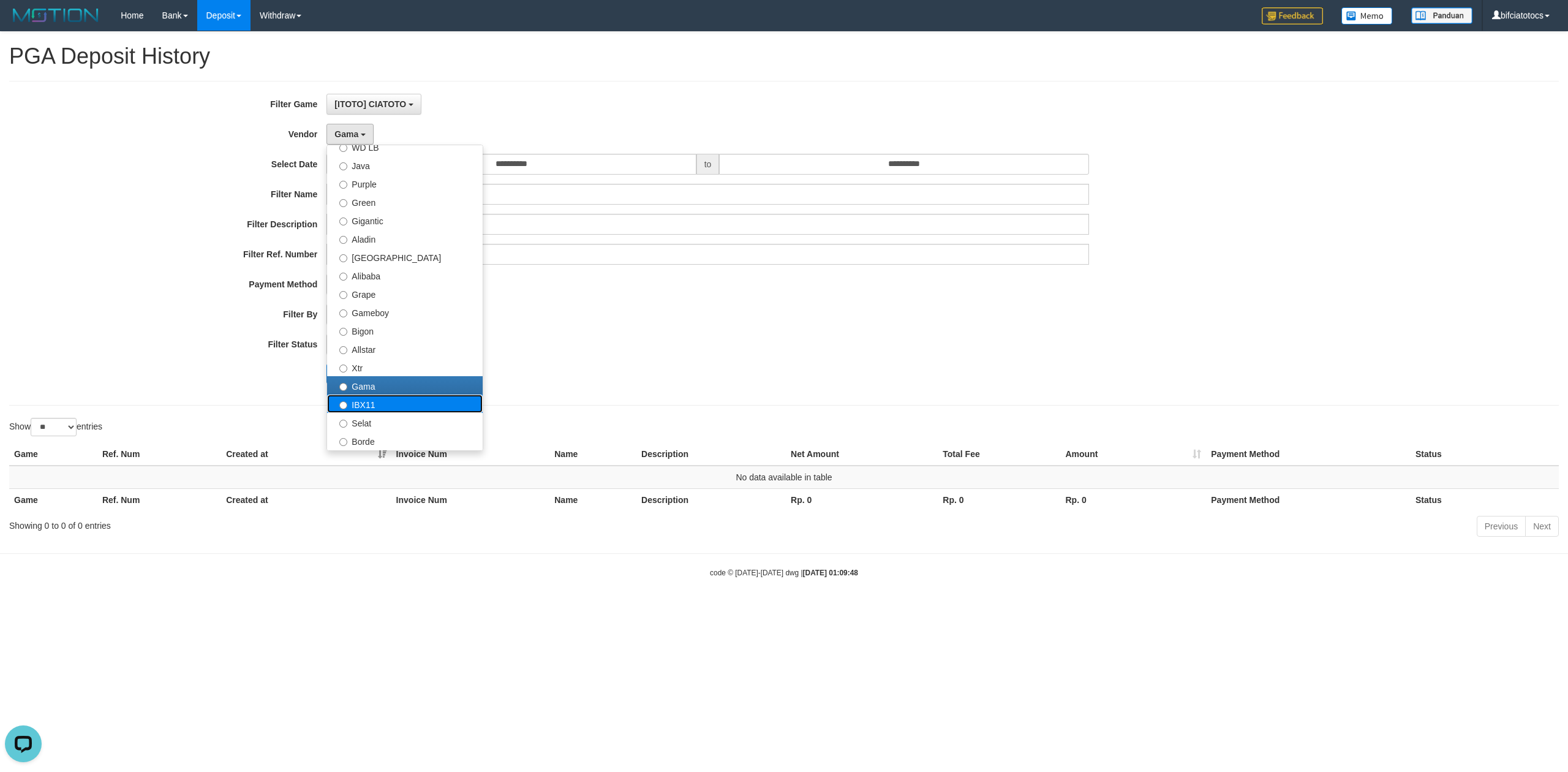 click on "IBX11" at bounding box center (405, 404) 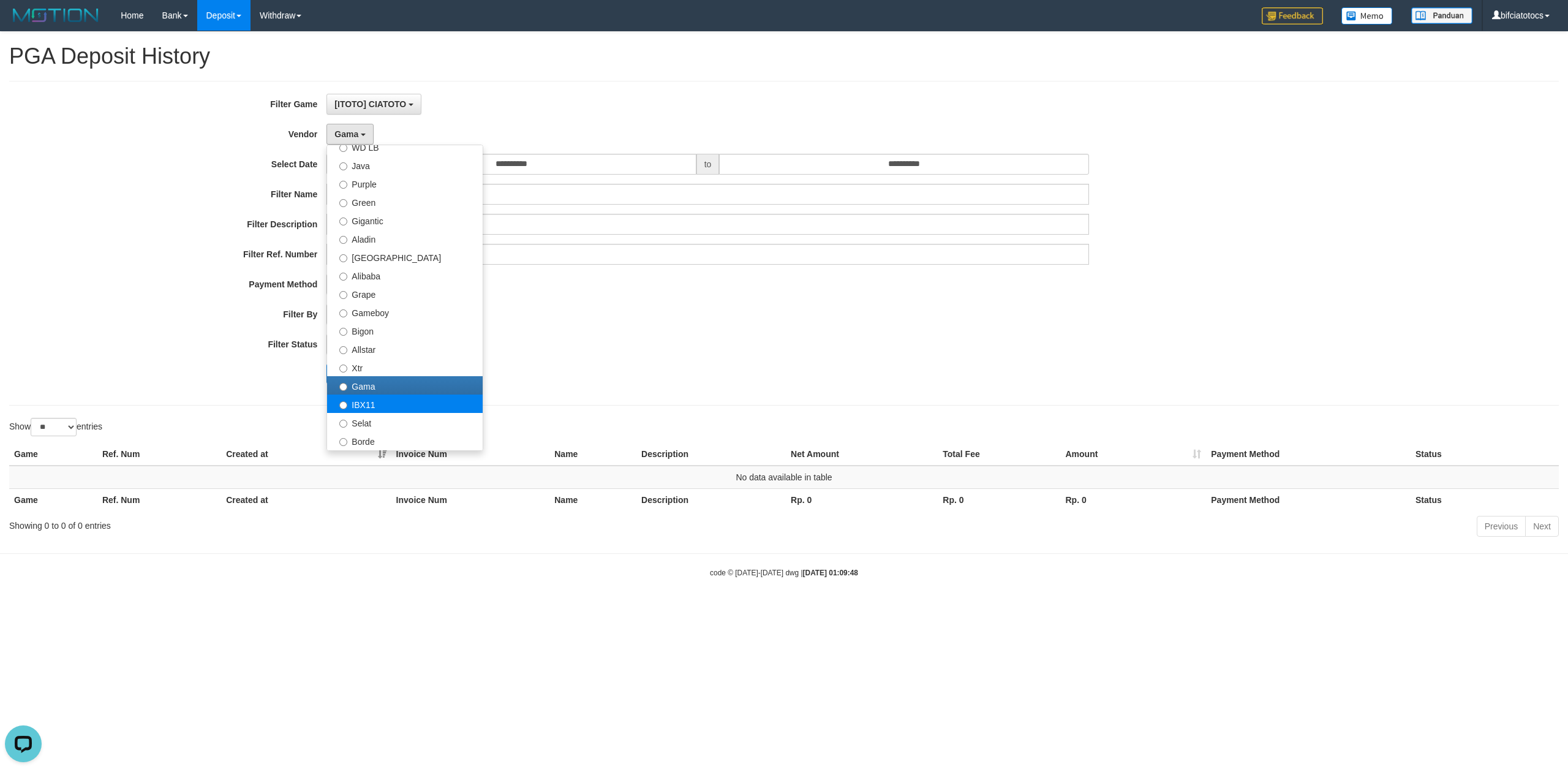 select on "**********" 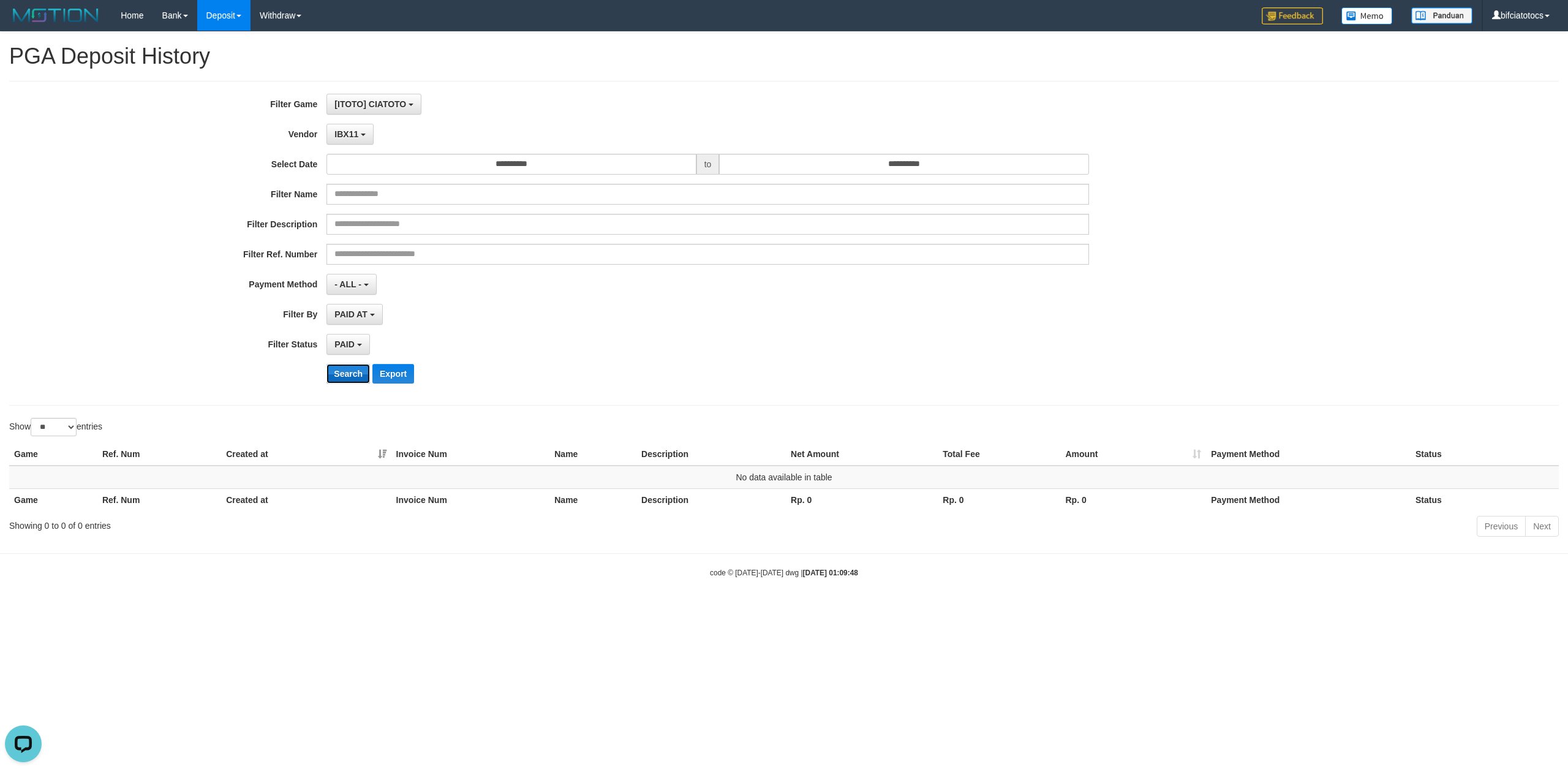 click on "Search" at bounding box center [348, 374] 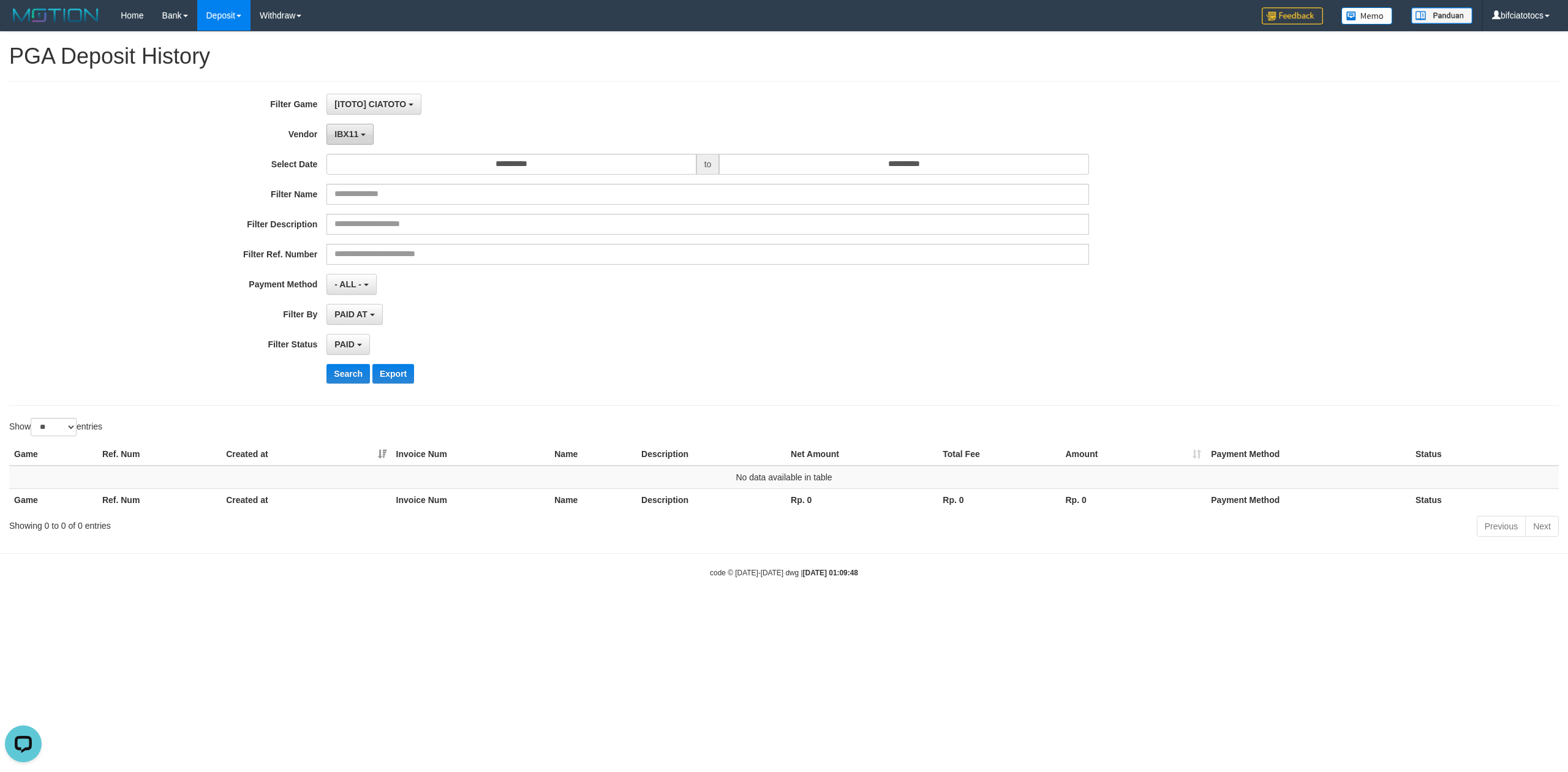 click on "IBX11" at bounding box center (350, 134) 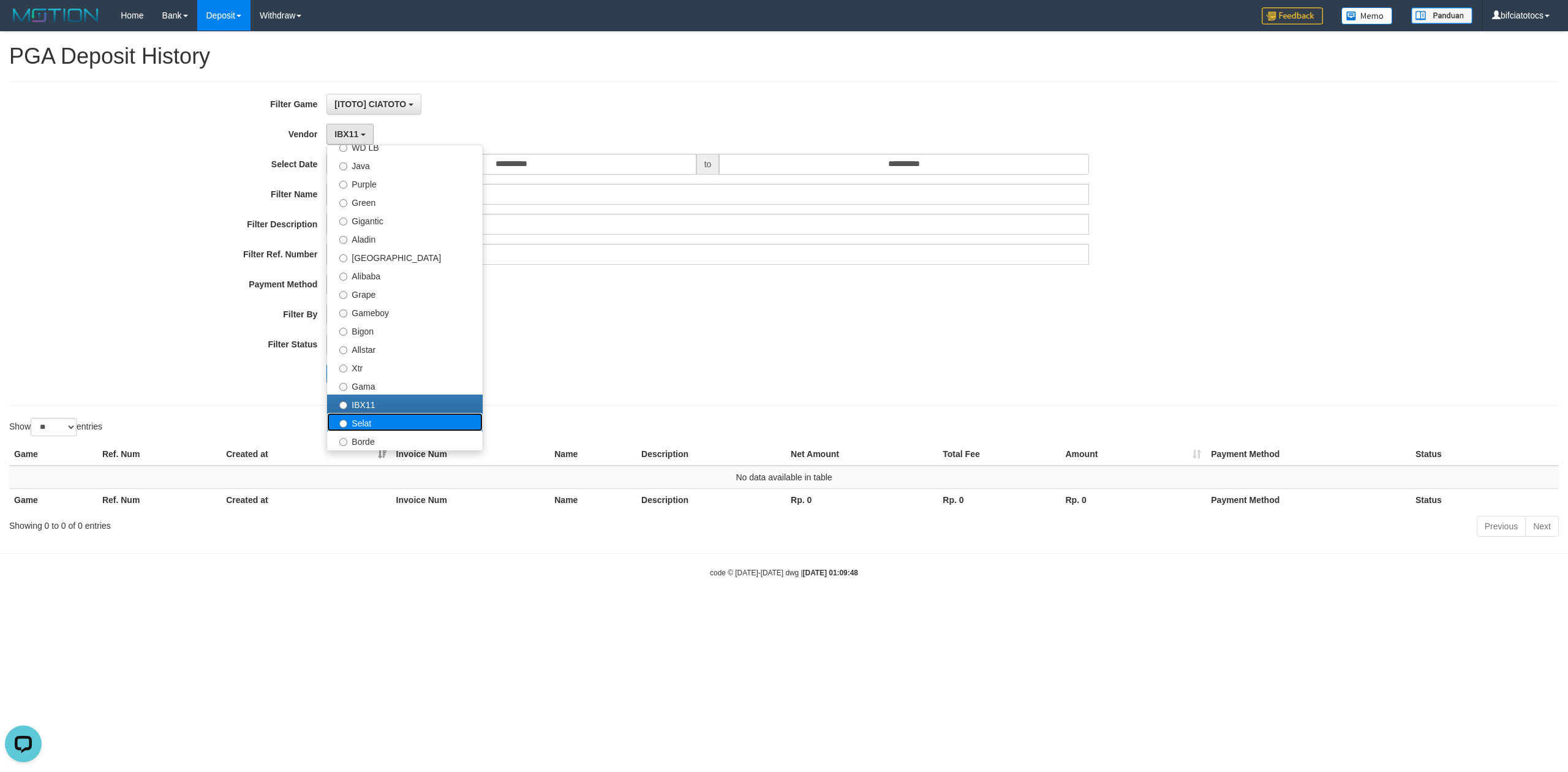 click on "Selat" at bounding box center (405, 422) 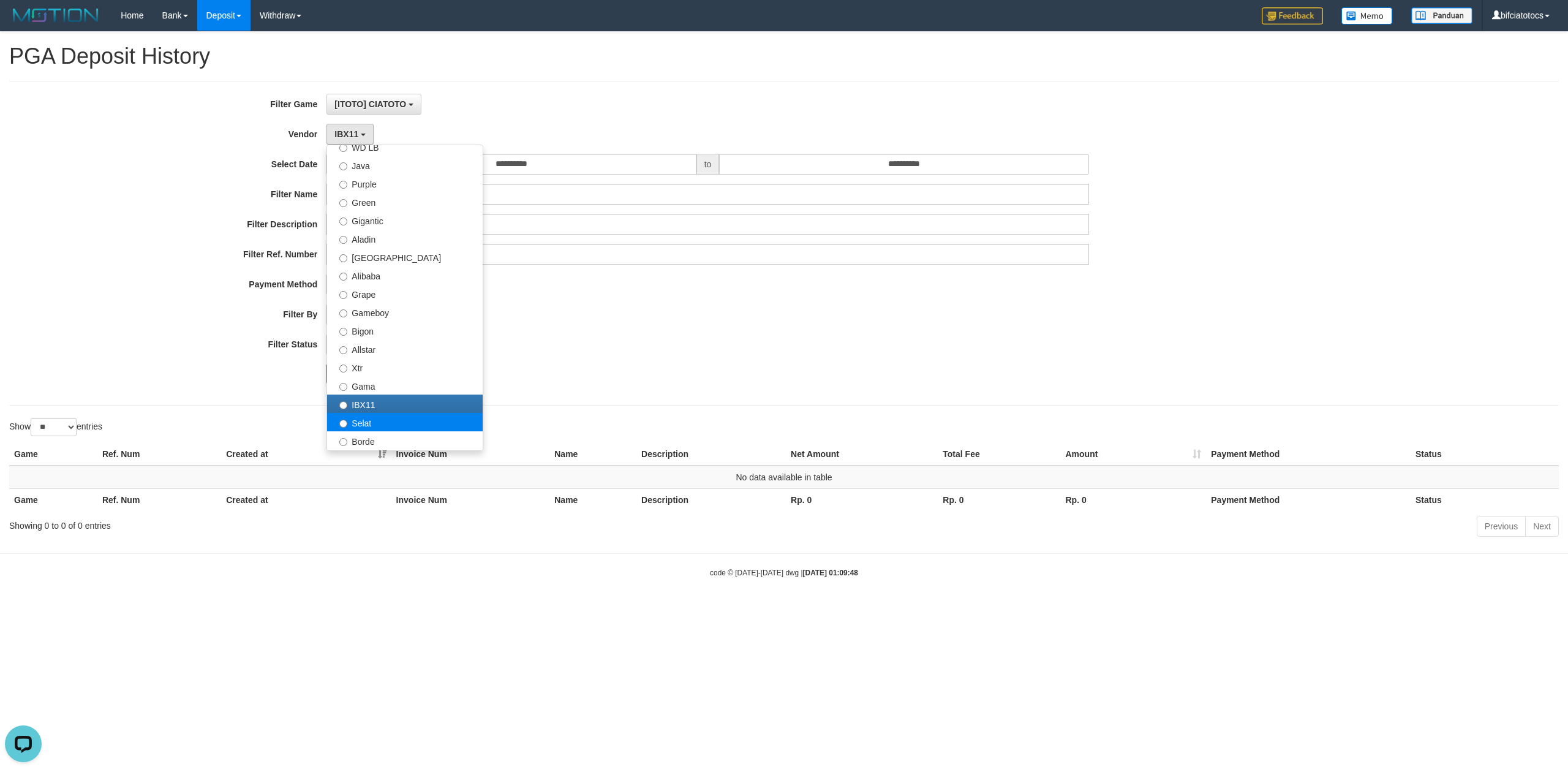 select on "**********" 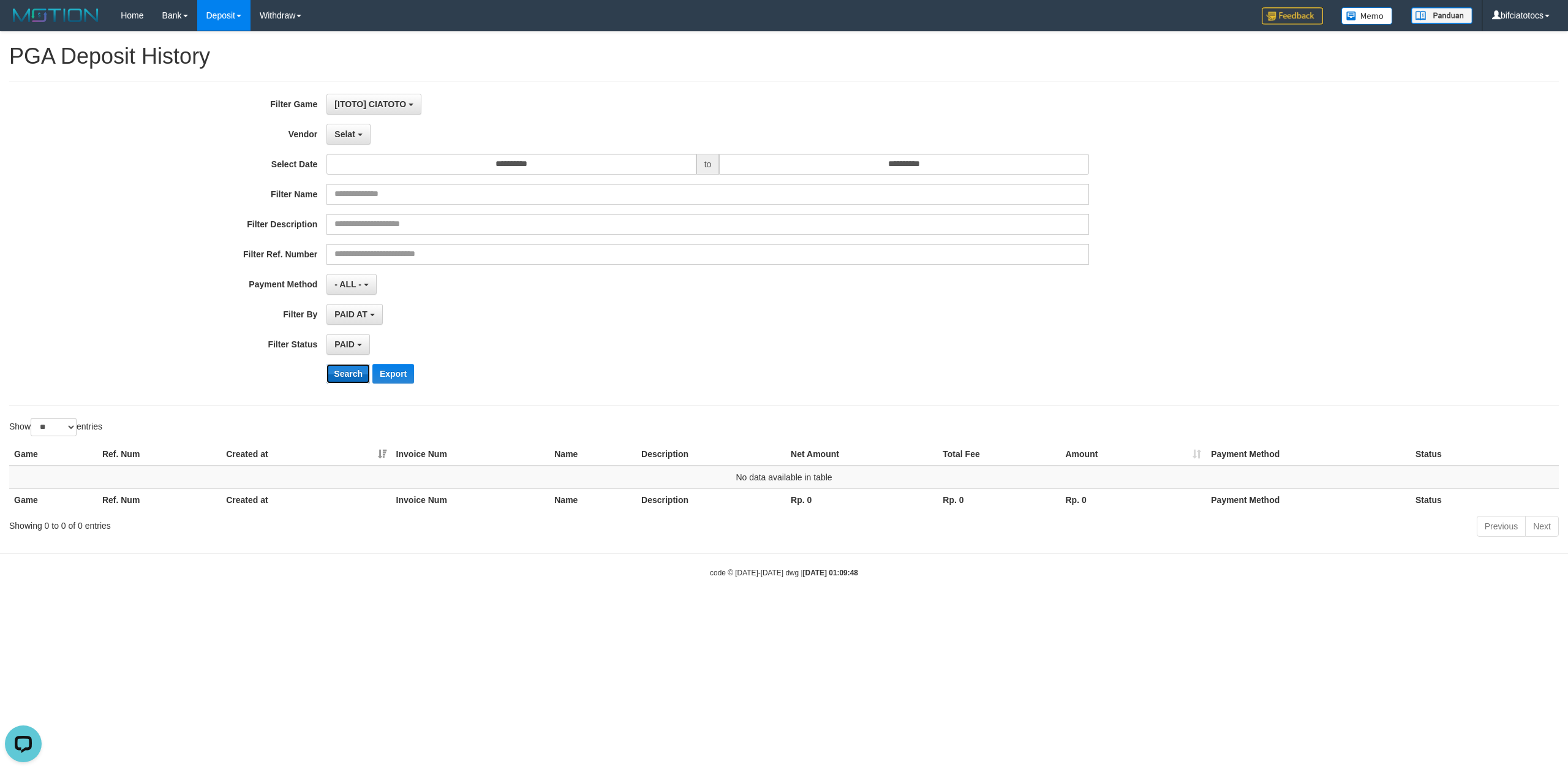 click on "Search" at bounding box center (348, 374) 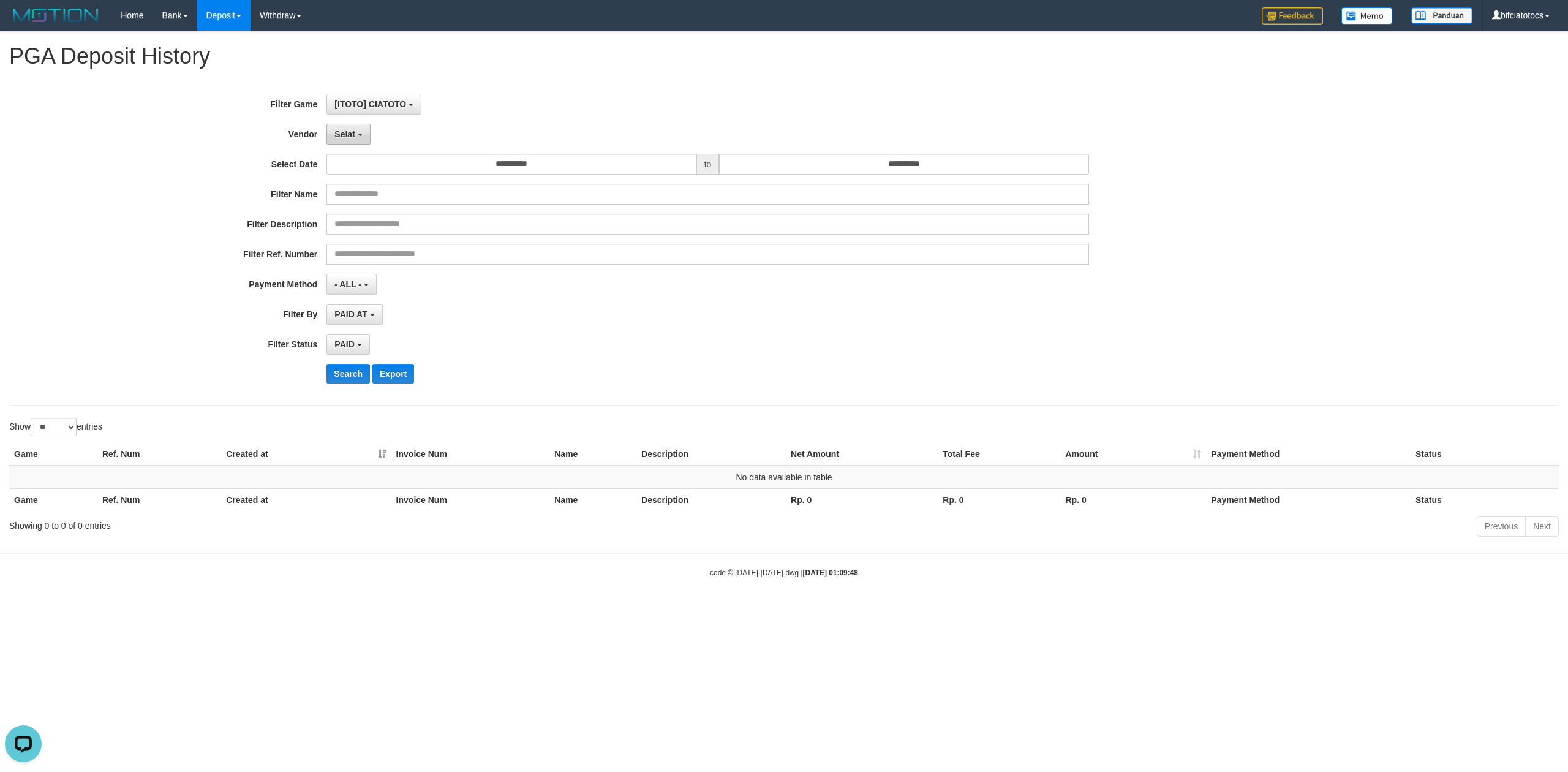 click on "Selat" at bounding box center (348, 134) 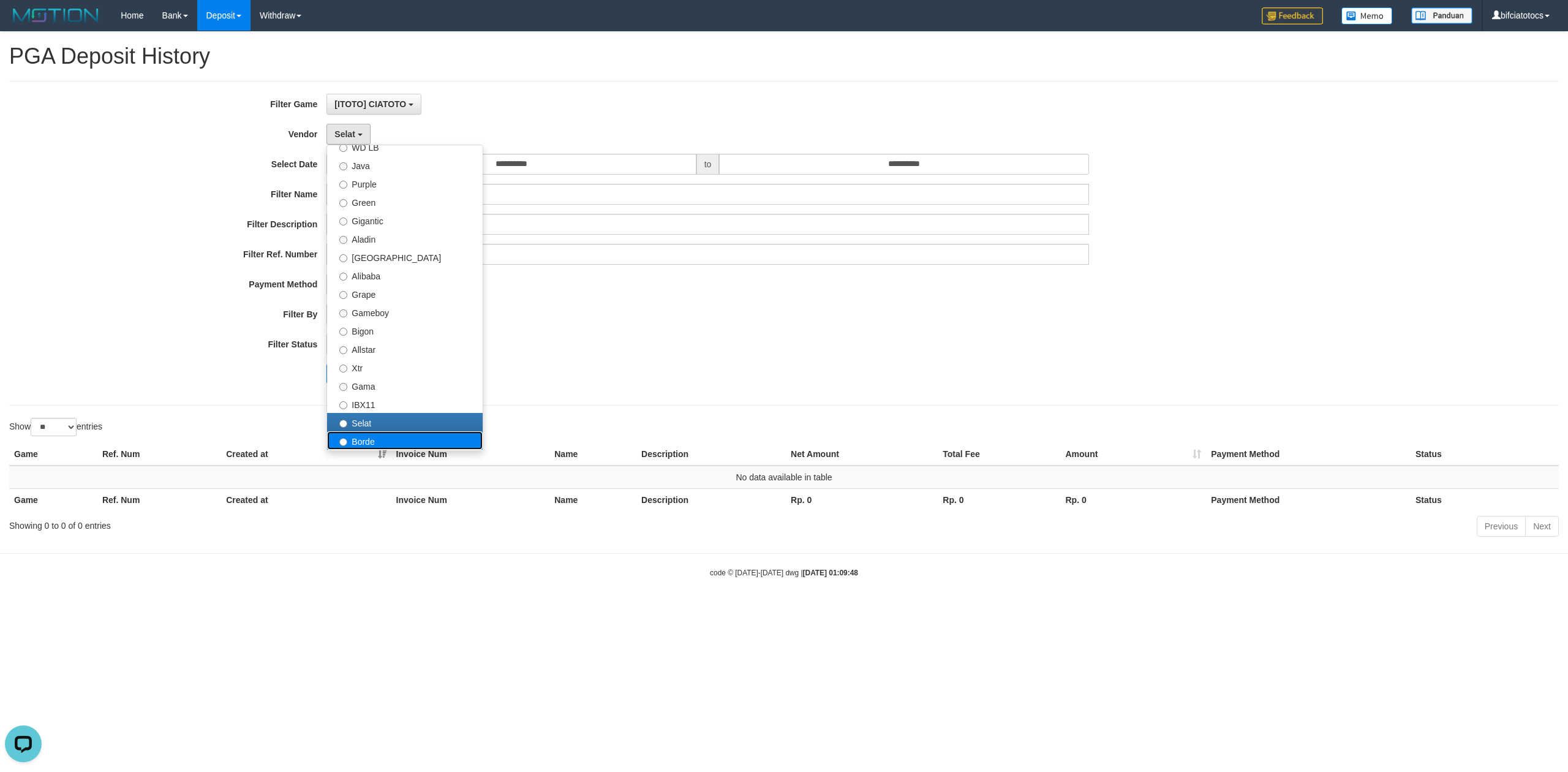 click on "Borde" at bounding box center (405, 441) 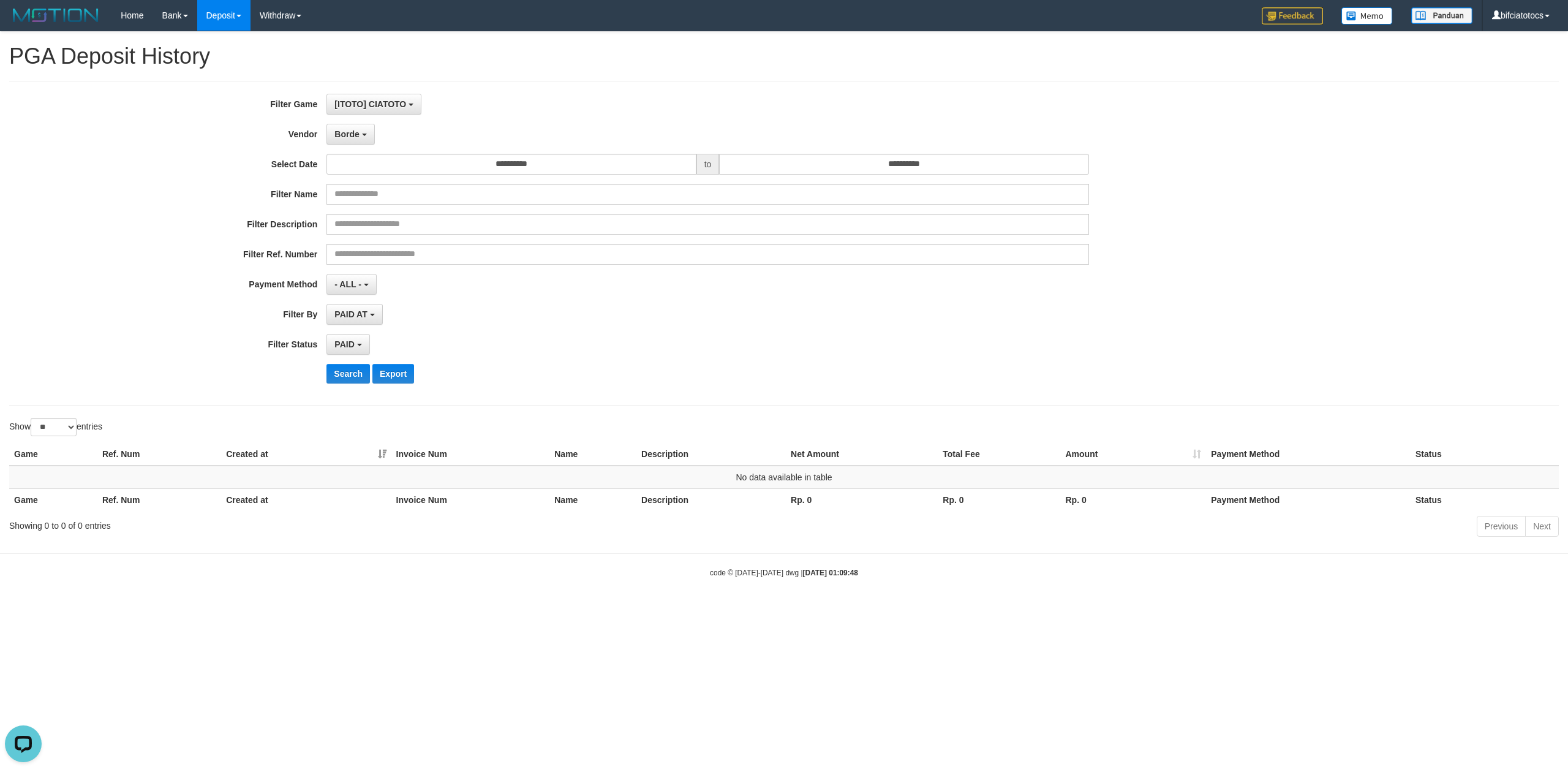 click on "**********" at bounding box center (653, 243) 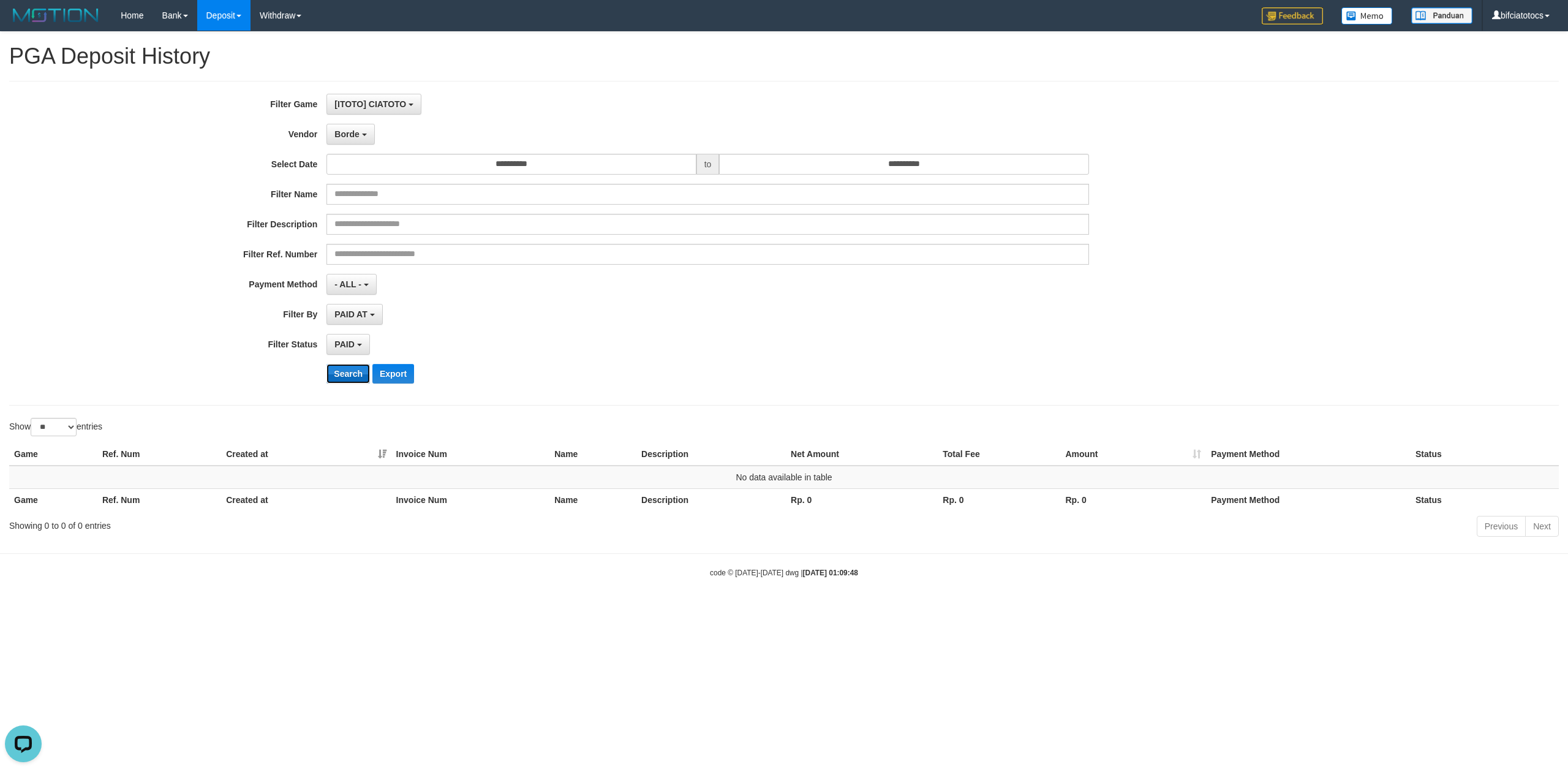 click on "Search" at bounding box center [348, 374] 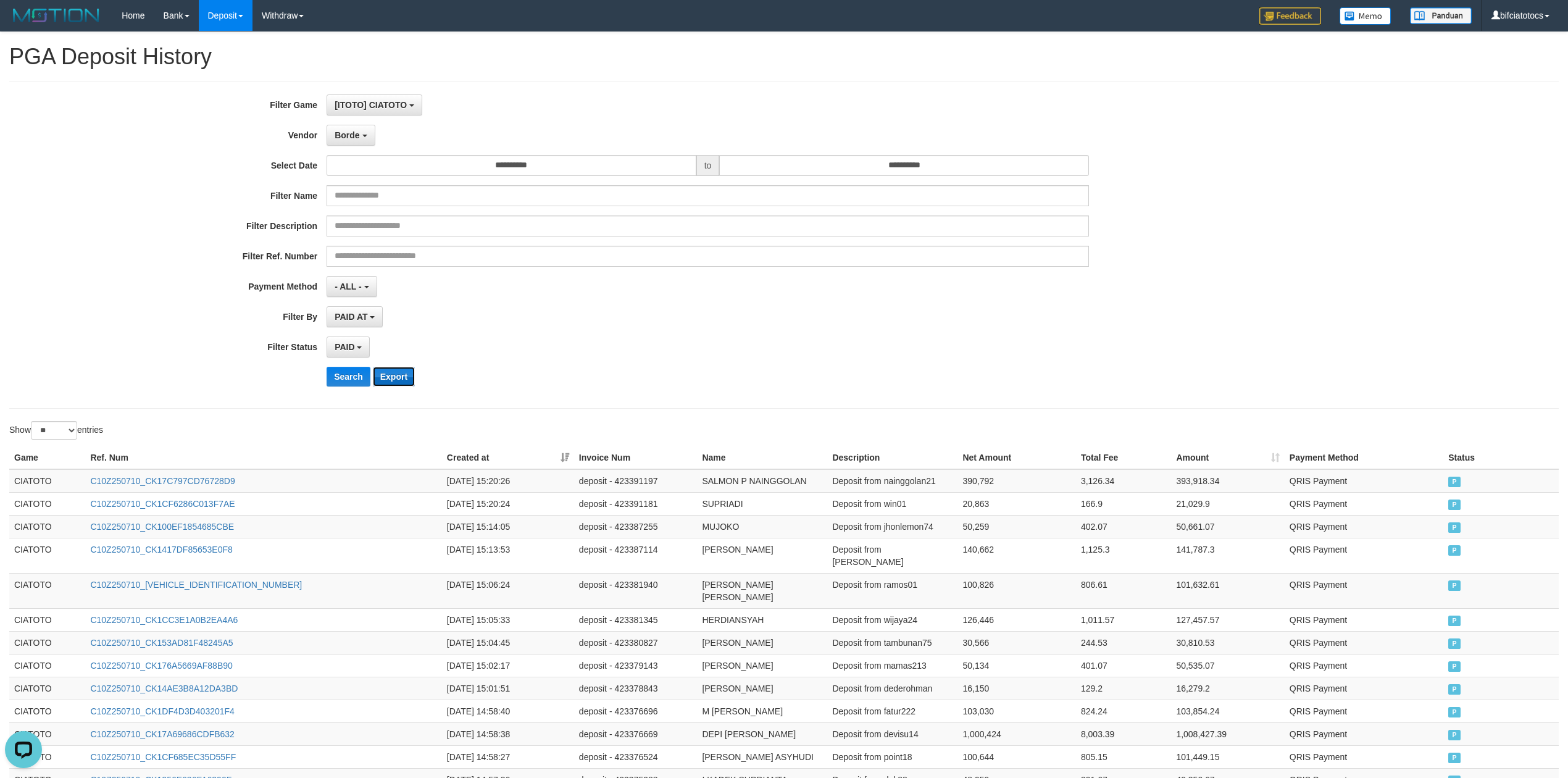 click on "Export" at bounding box center [394, 377] 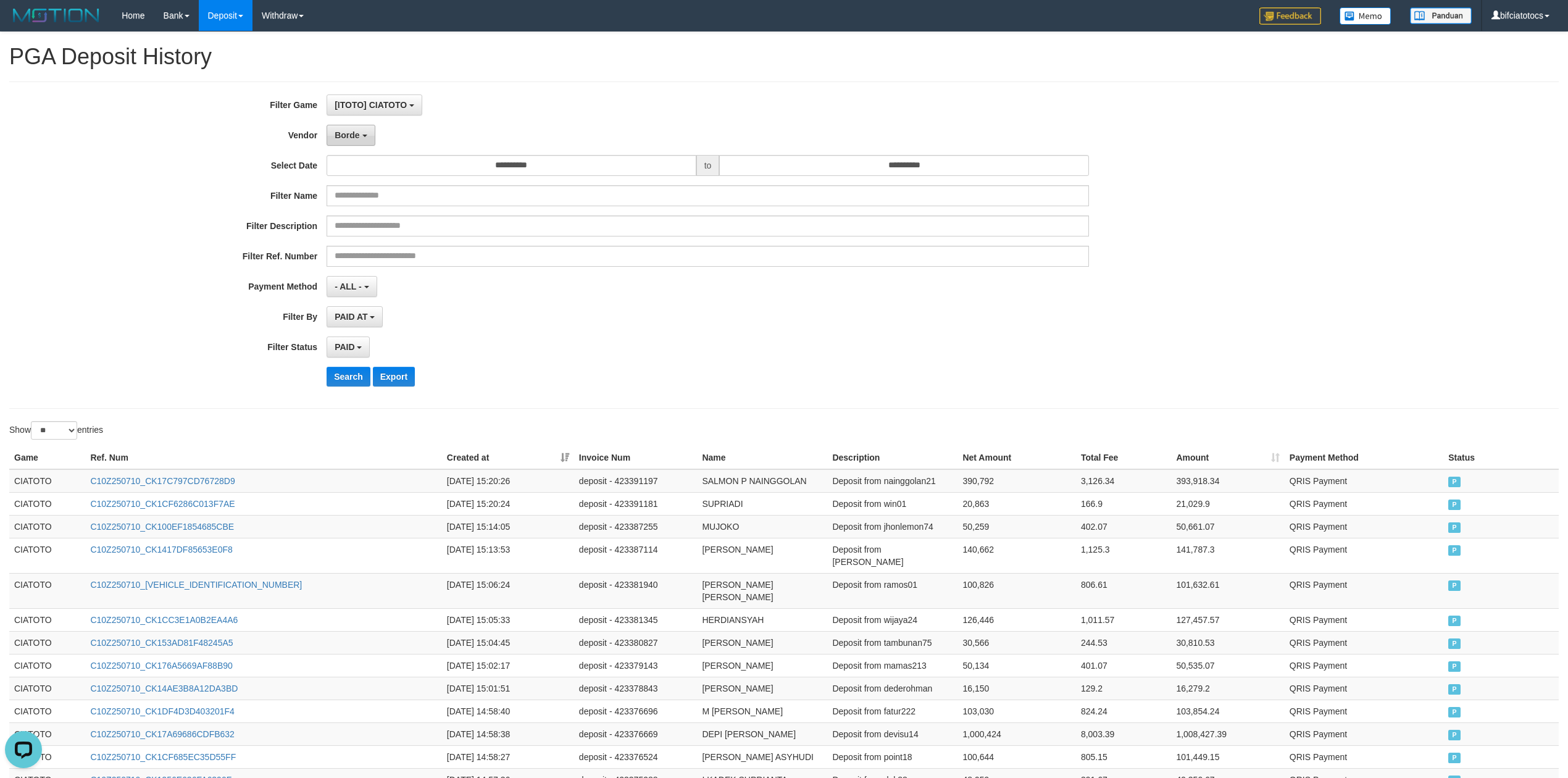 click on "Borde" at bounding box center (351, 135) 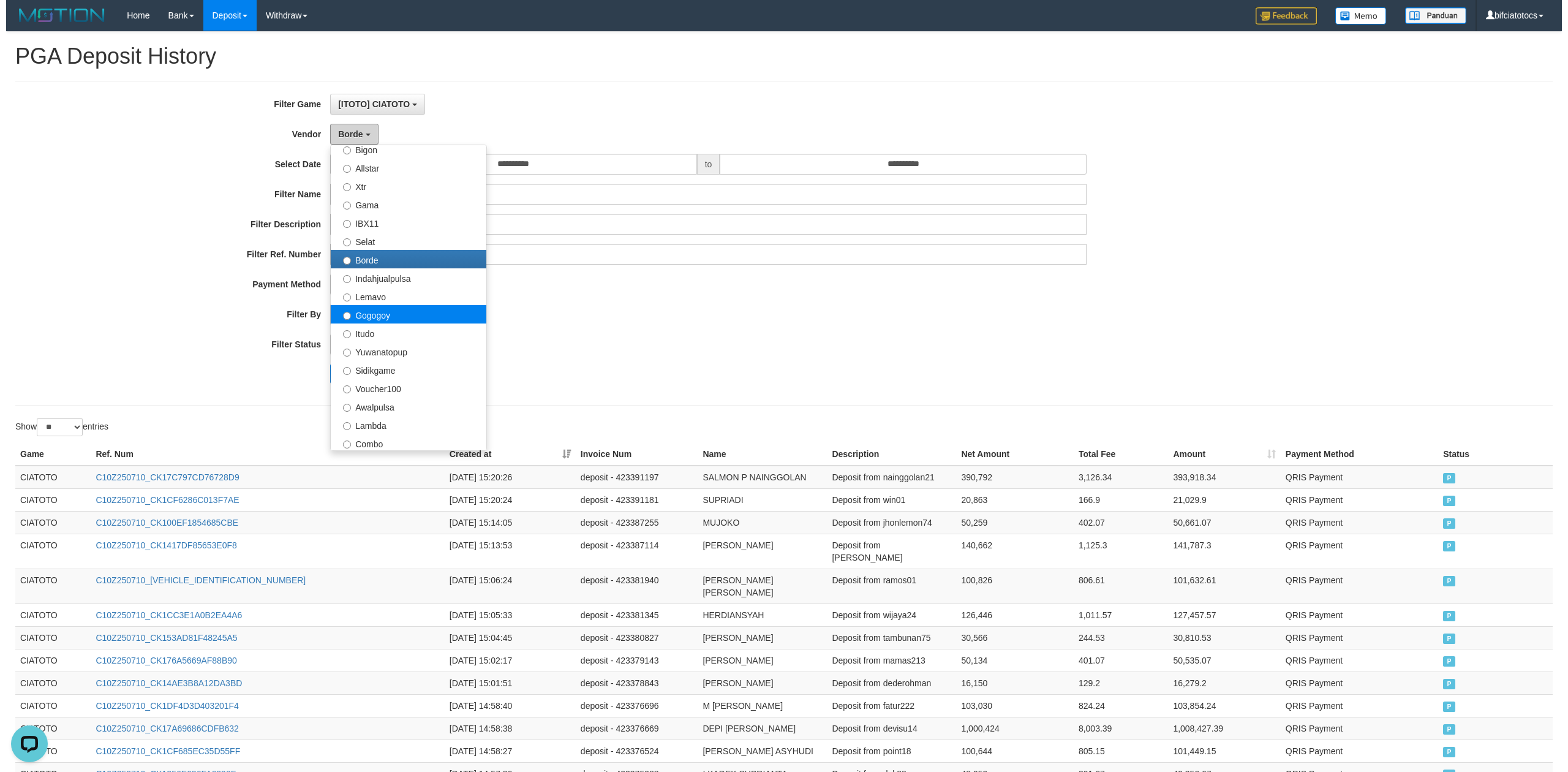 scroll, scrollTop: 327, scrollLeft: 0, axis: vertical 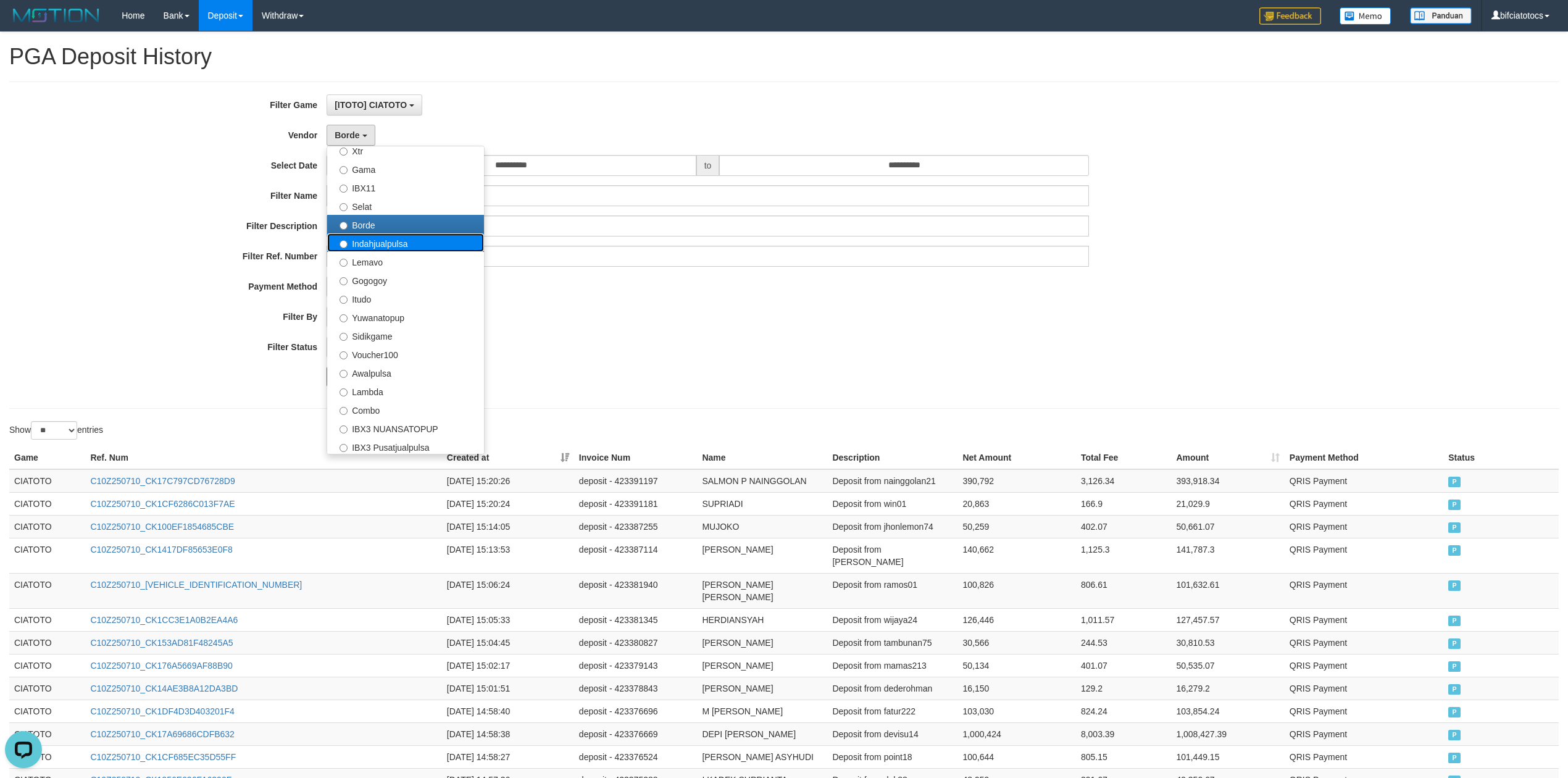 click on "Indahjualpulsa" at bounding box center [406, 243] 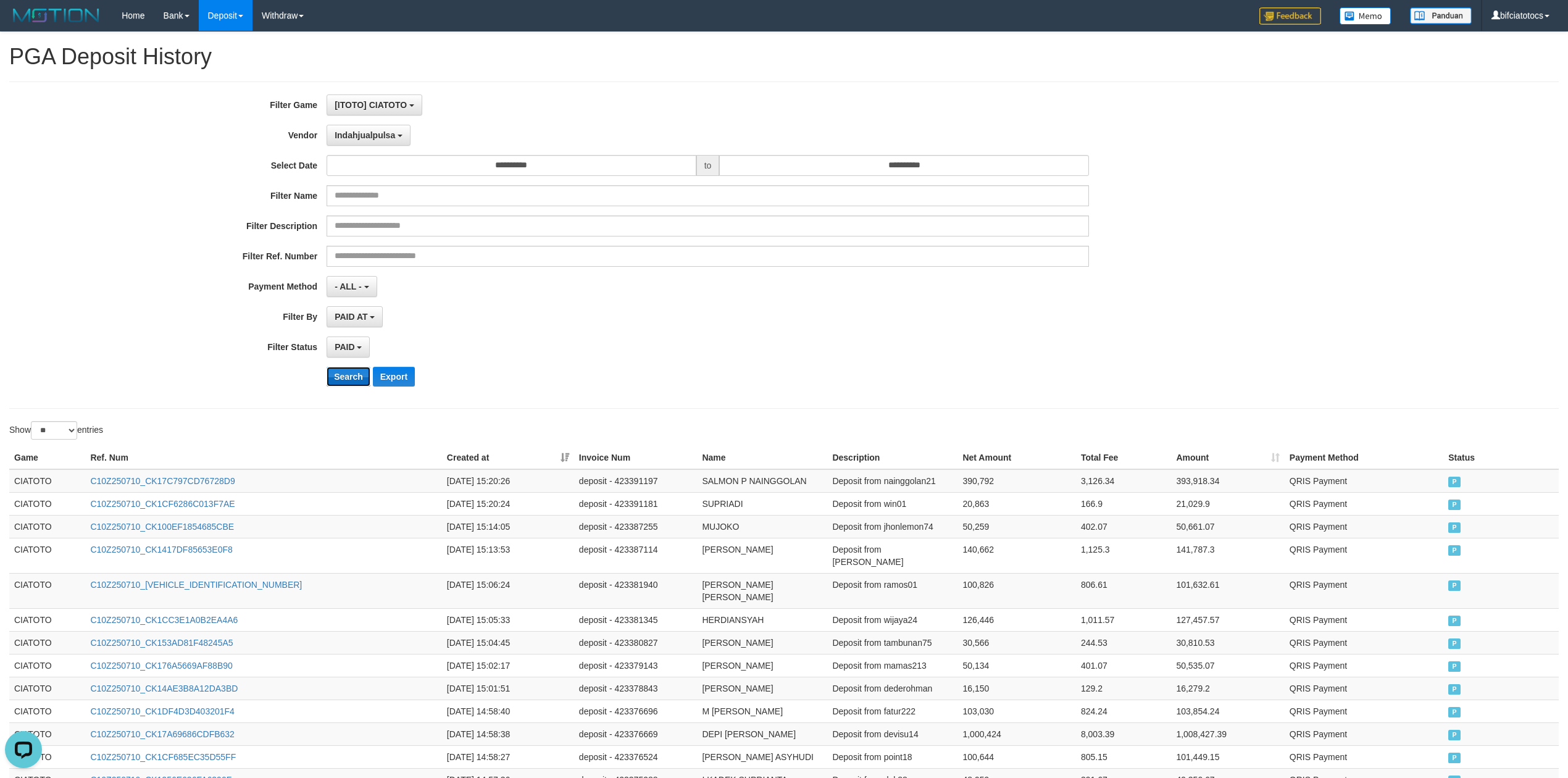 click on "Search" at bounding box center (348, 377) 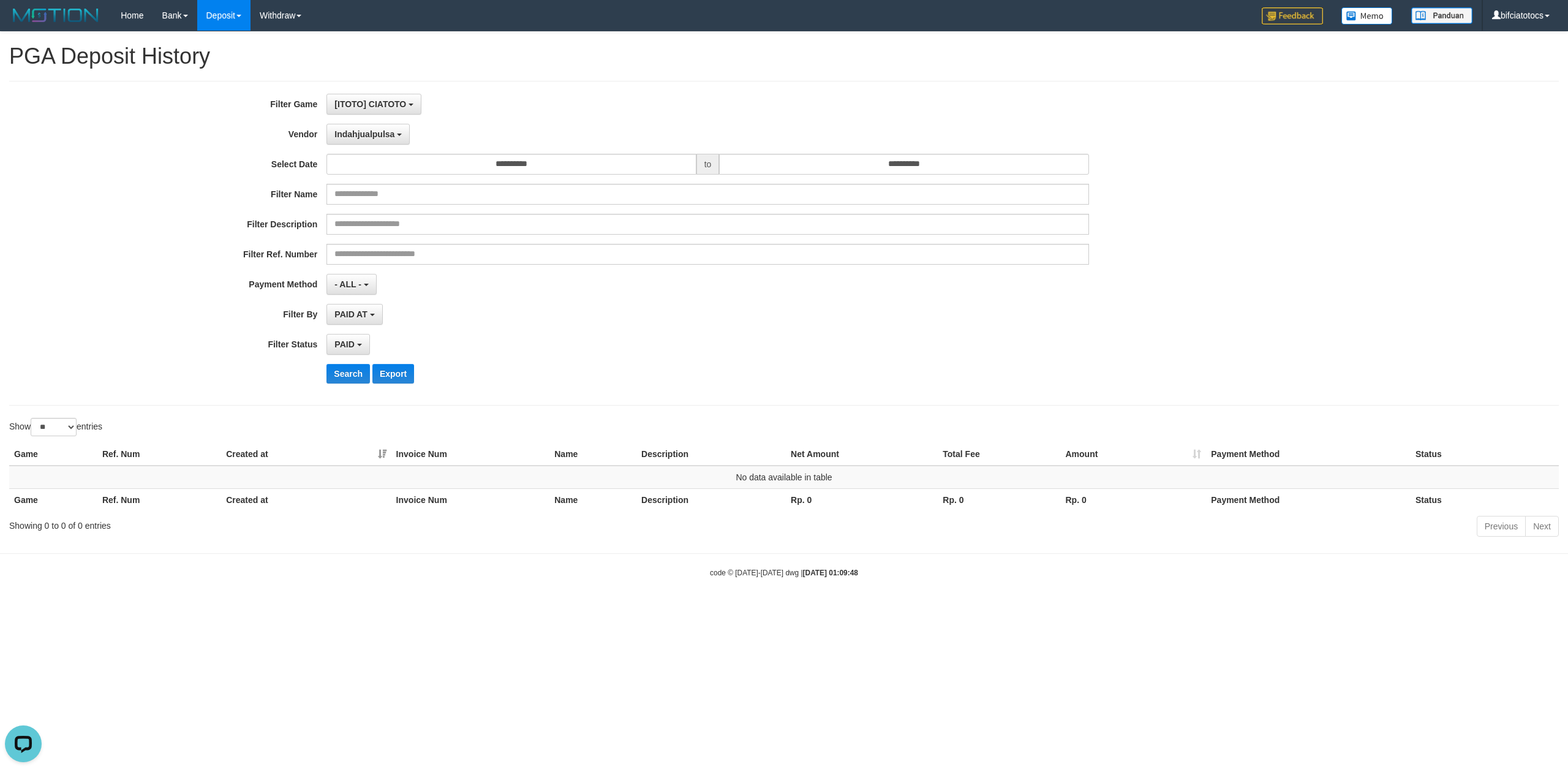 click on "**********" at bounding box center [653, 243] 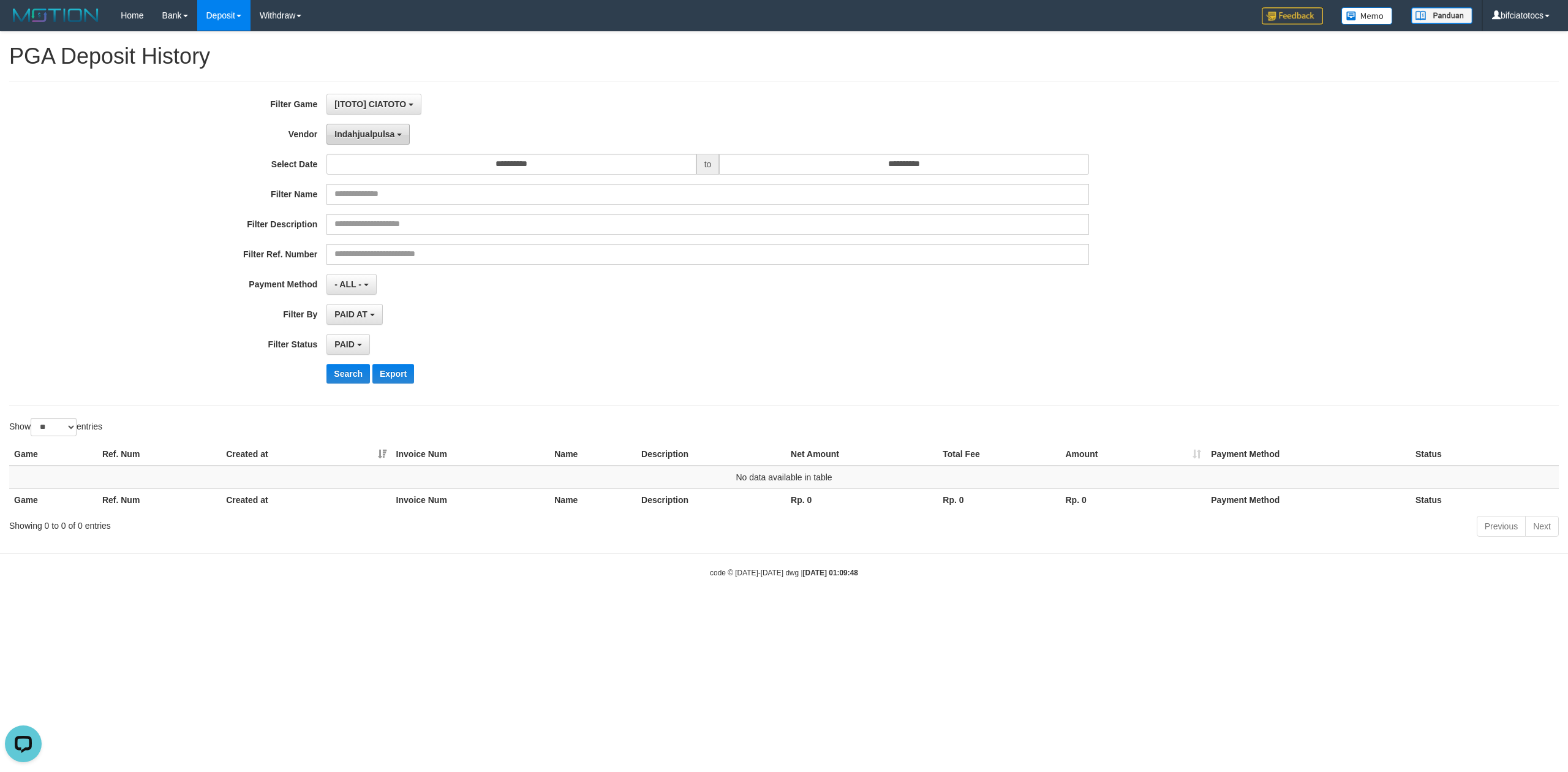drag, startPoint x: 373, startPoint y: 142, endPoint x: 366, endPoint y: 167, distance: 25.96151 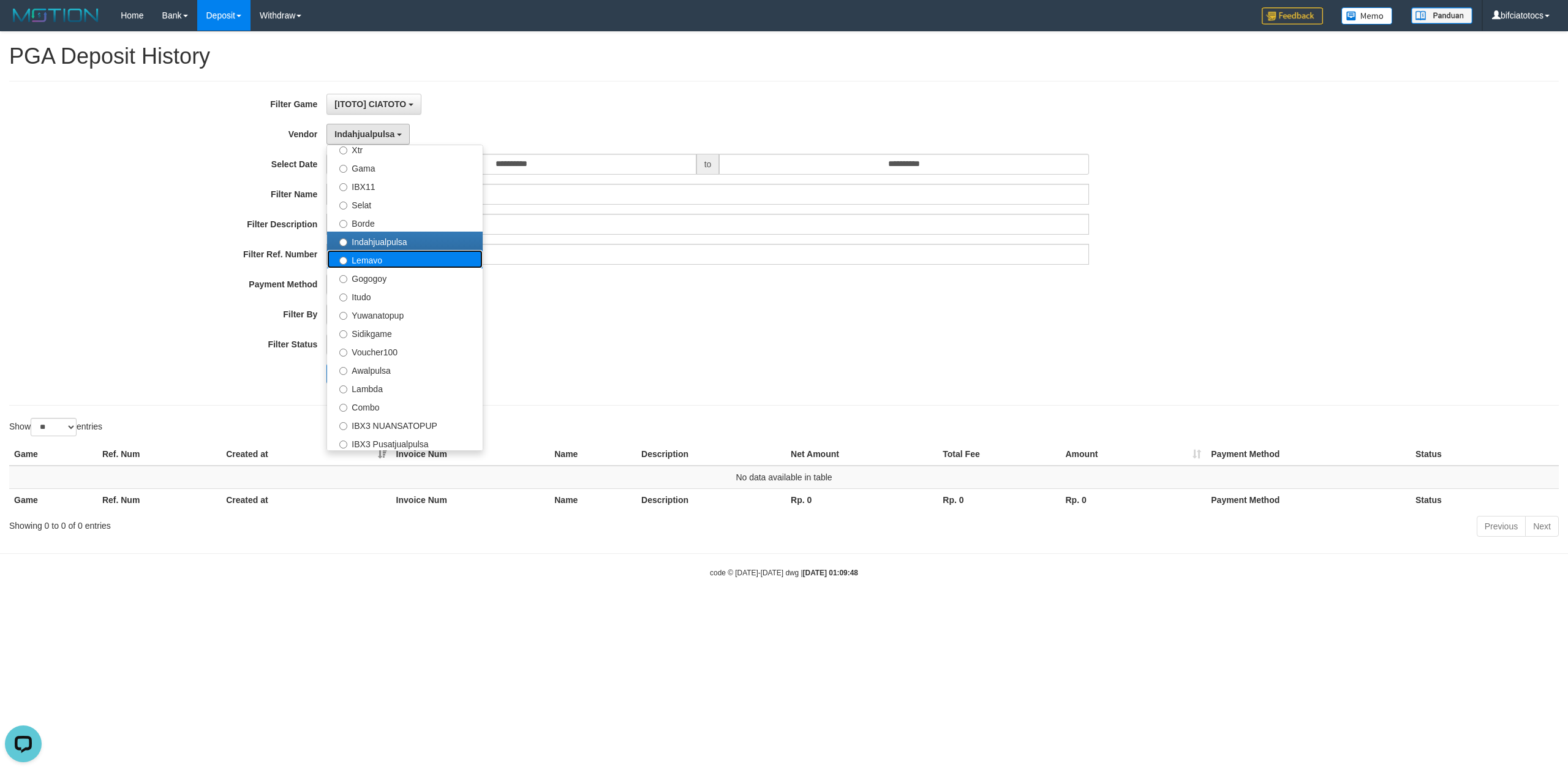 click on "Lemavo" at bounding box center (405, 259) 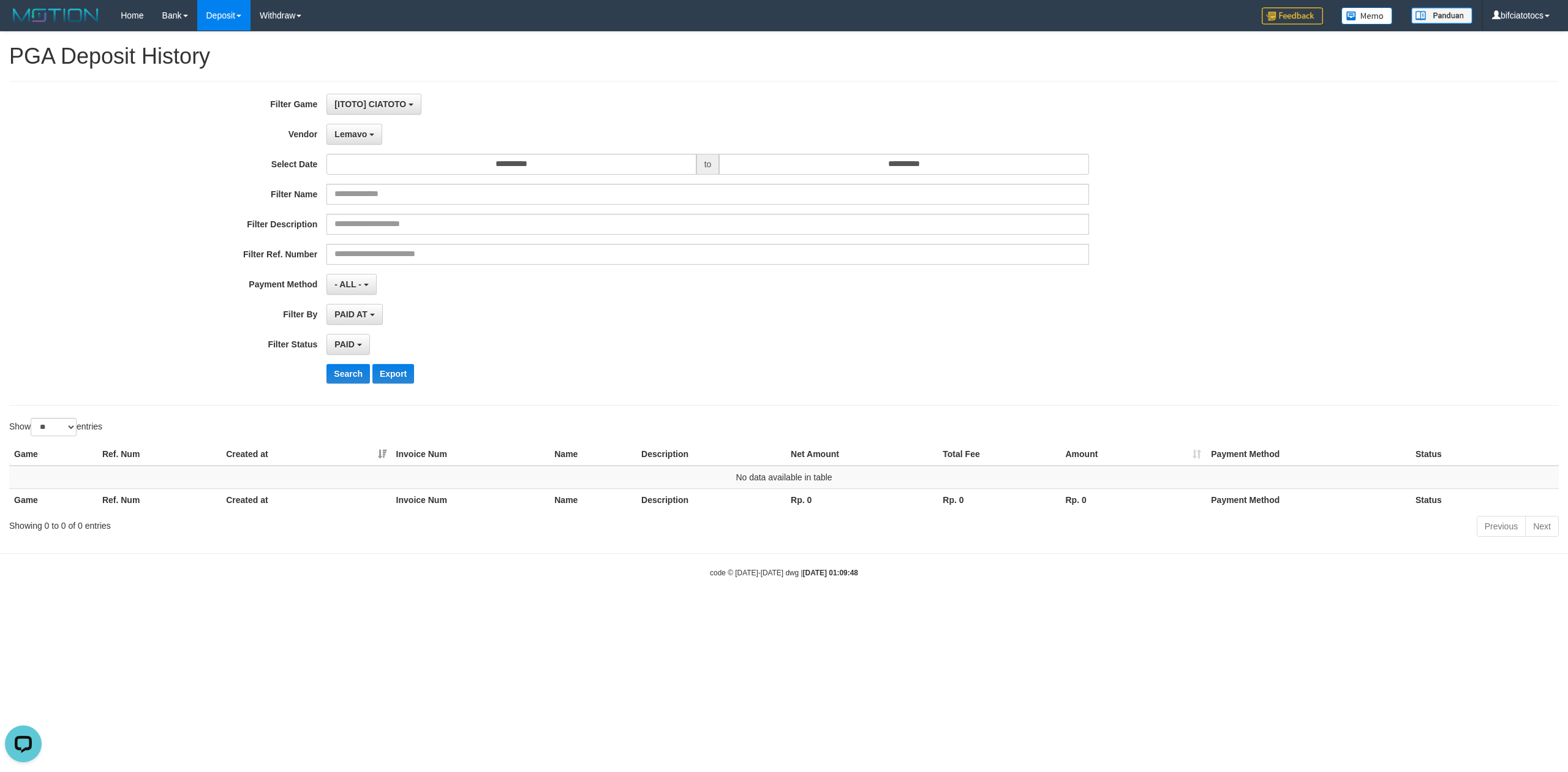 click on "**********" at bounding box center (653, 243) 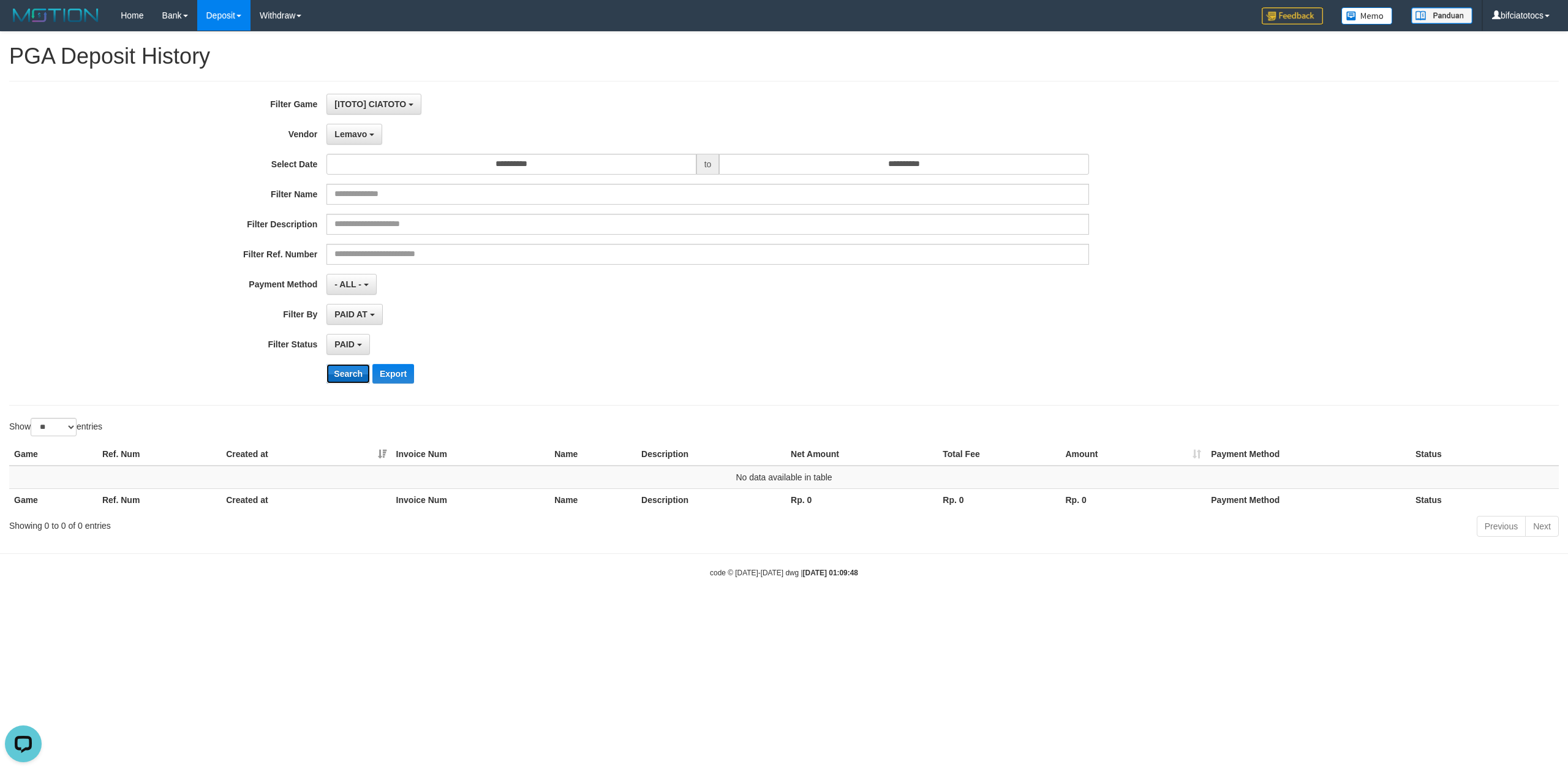 click on "Search" at bounding box center [348, 374] 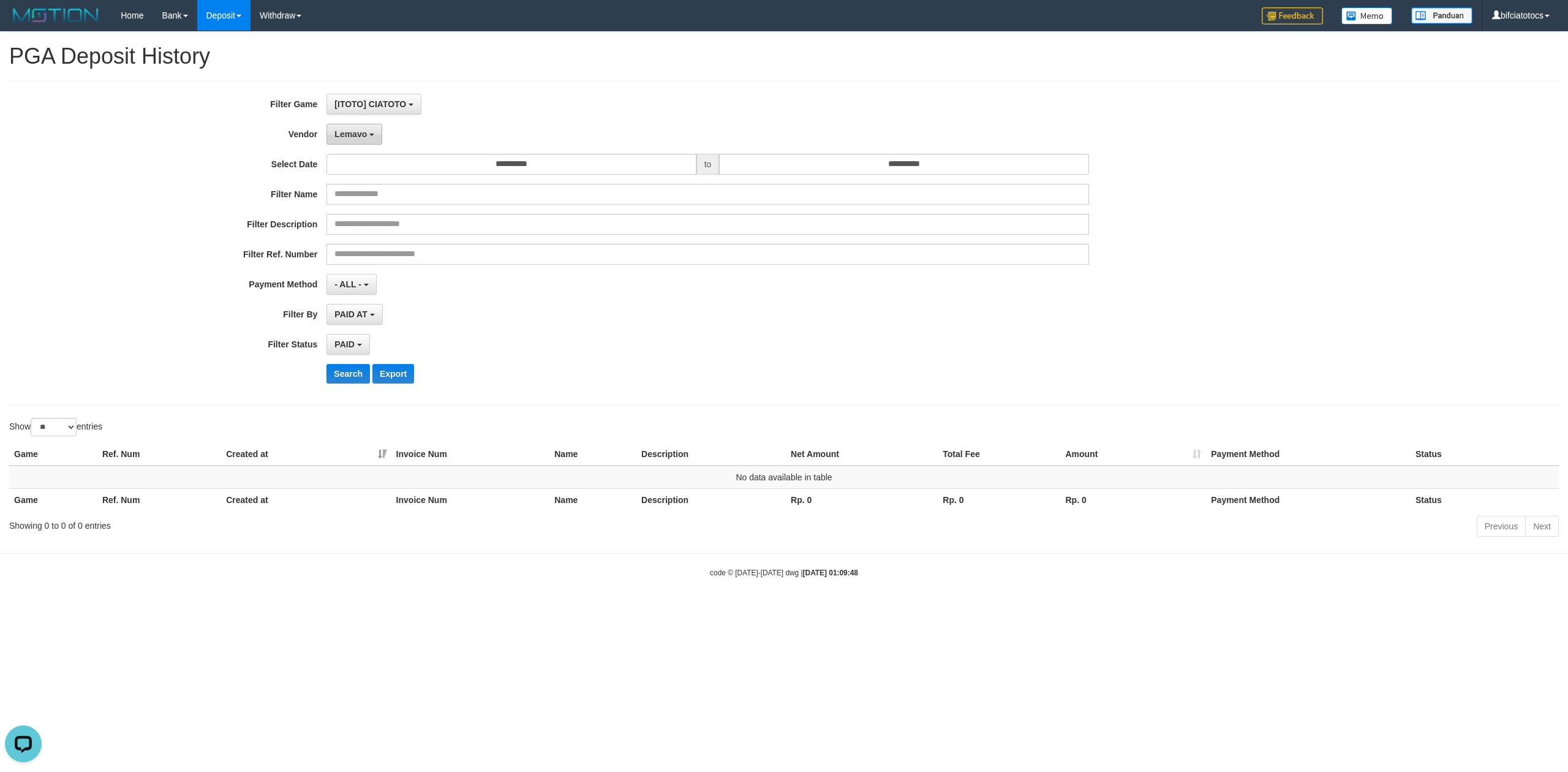 click on "Lemavo" at bounding box center (354, 134) 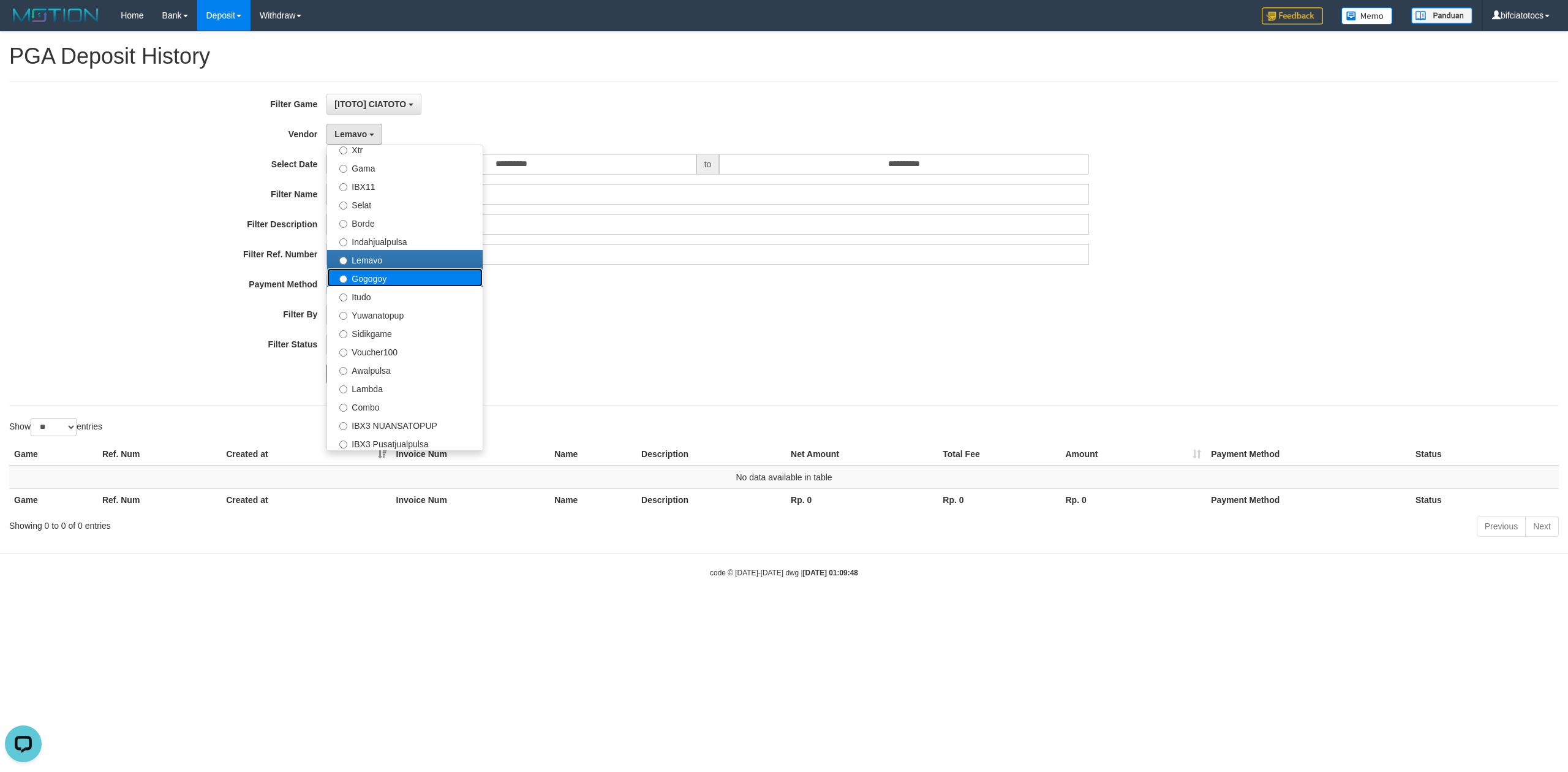 click on "Gogogoy" at bounding box center (405, 278) 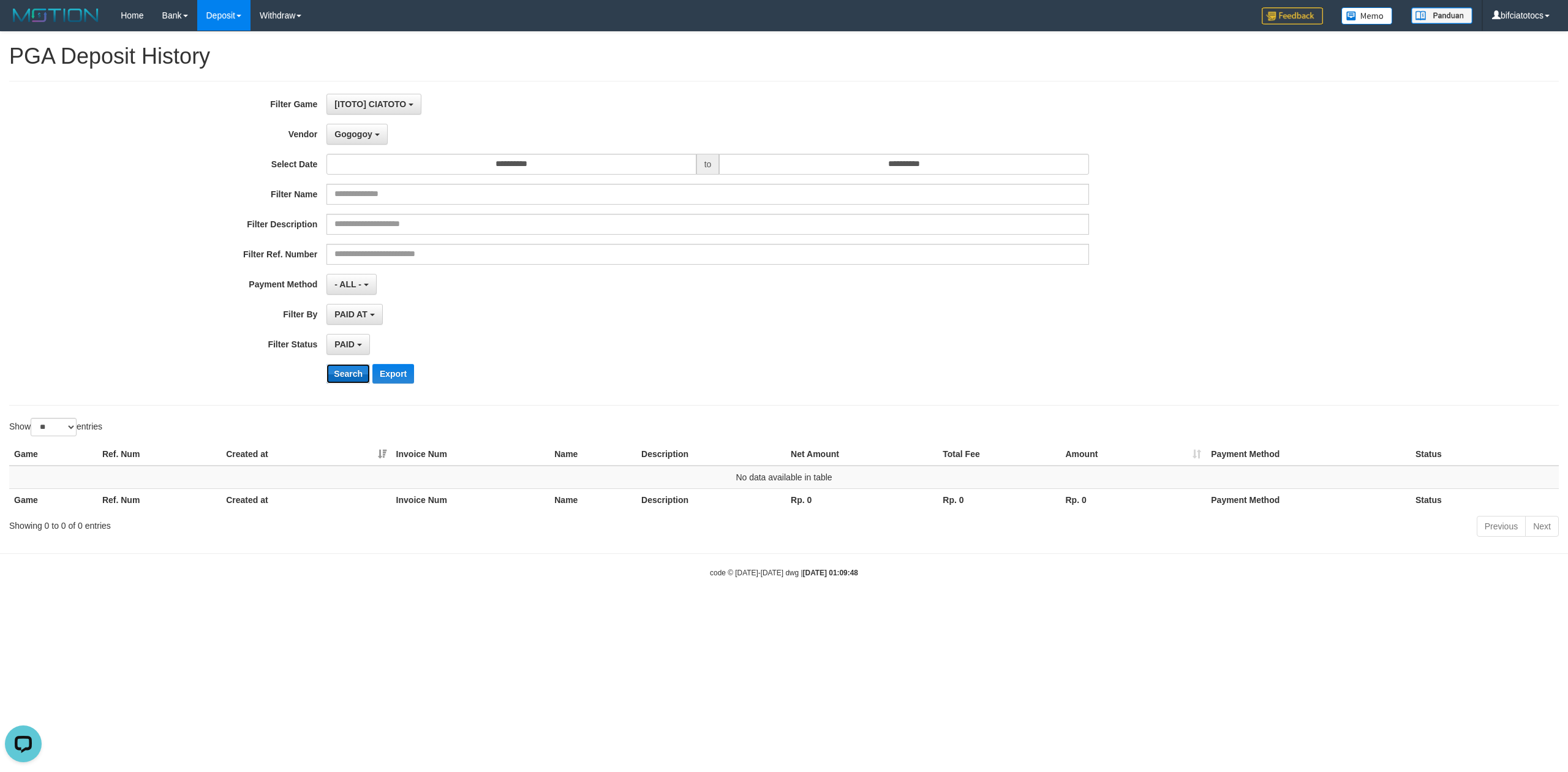 click on "Search" at bounding box center (348, 374) 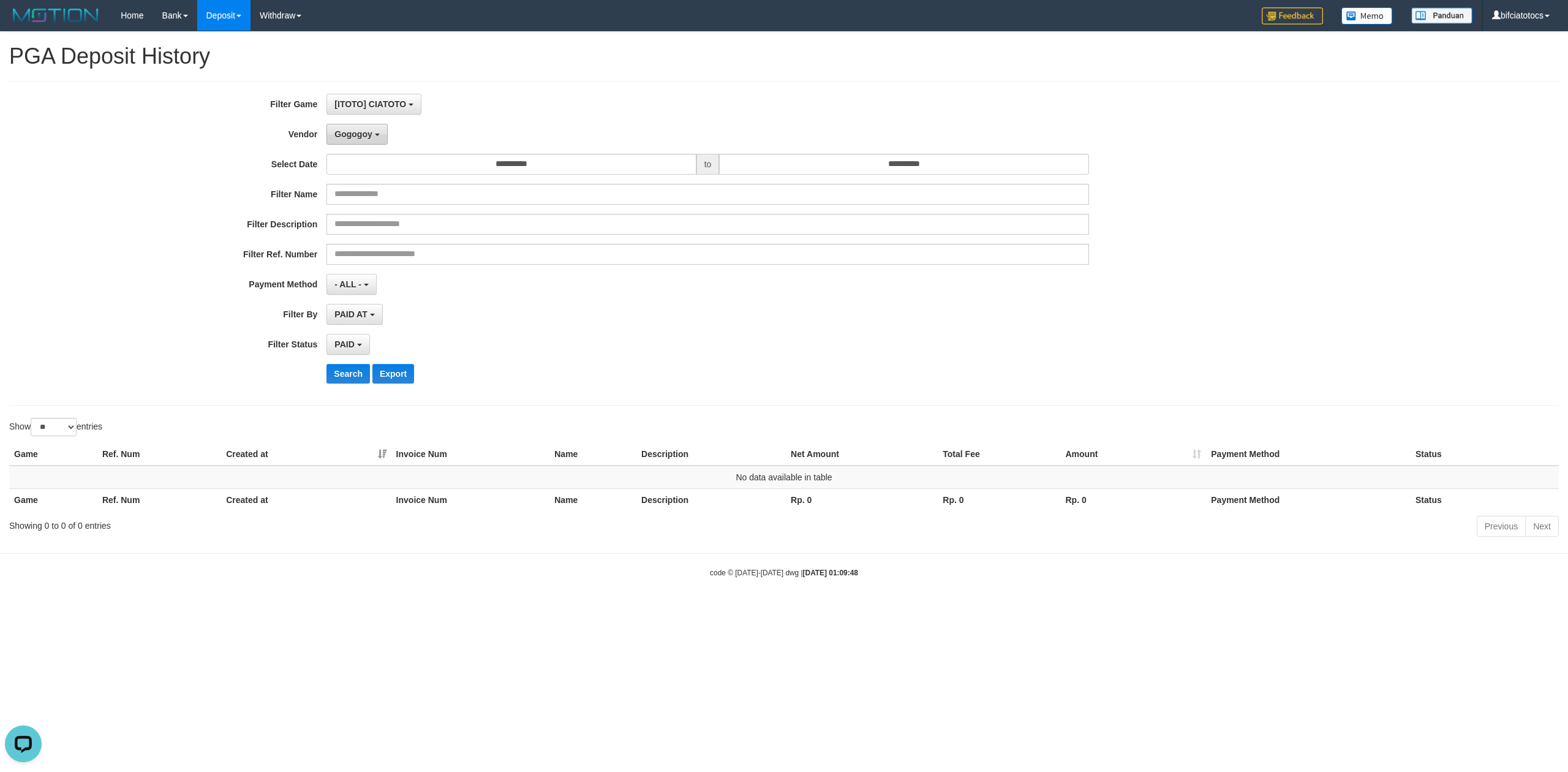 click on "Gogogoy" at bounding box center [353, 134] 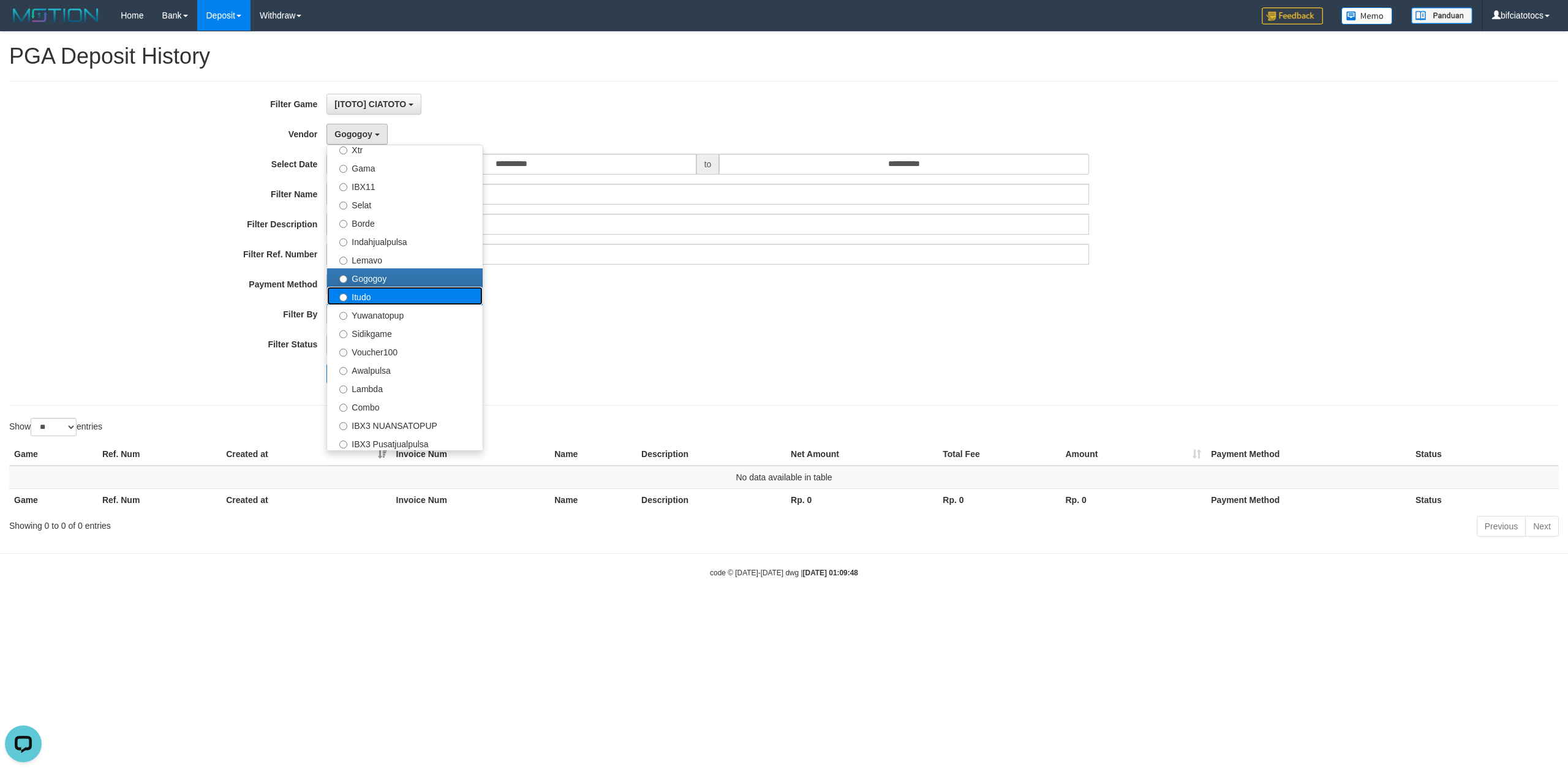 click on "Itudo" at bounding box center (405, 296) 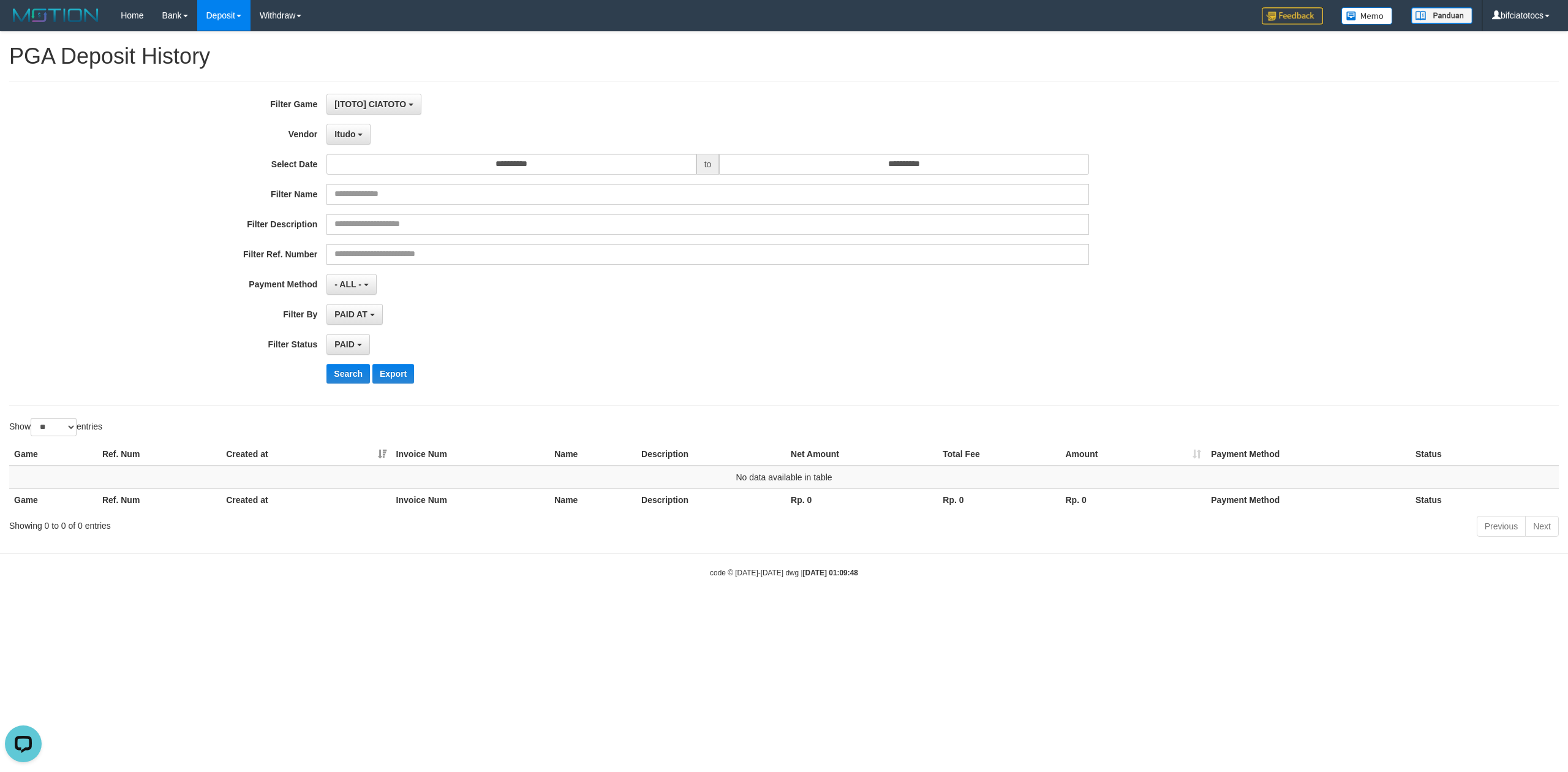 click on "**********" at bounding box center (653, 243) 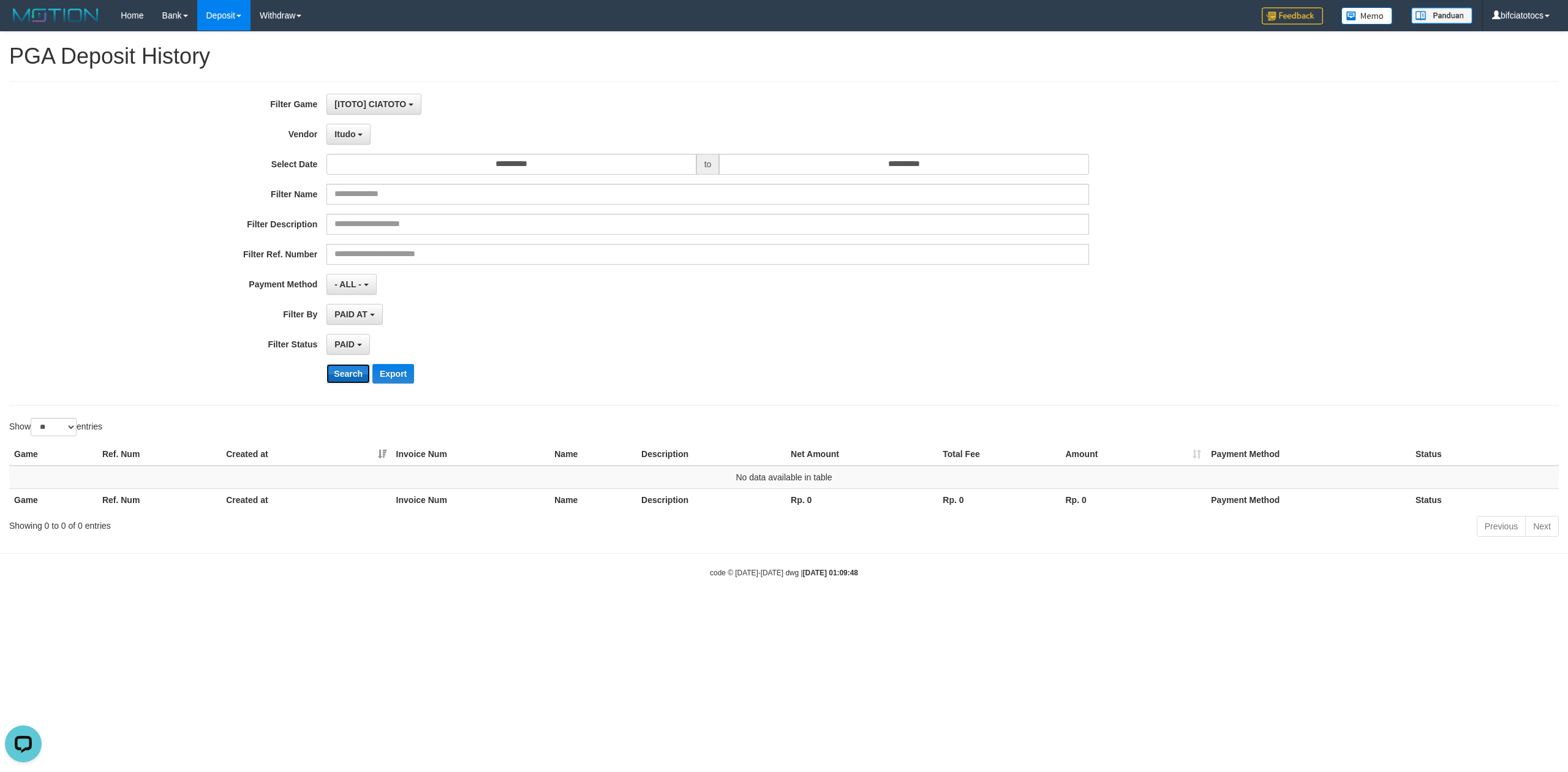 click on "Search" at bounding box center [348, 374] 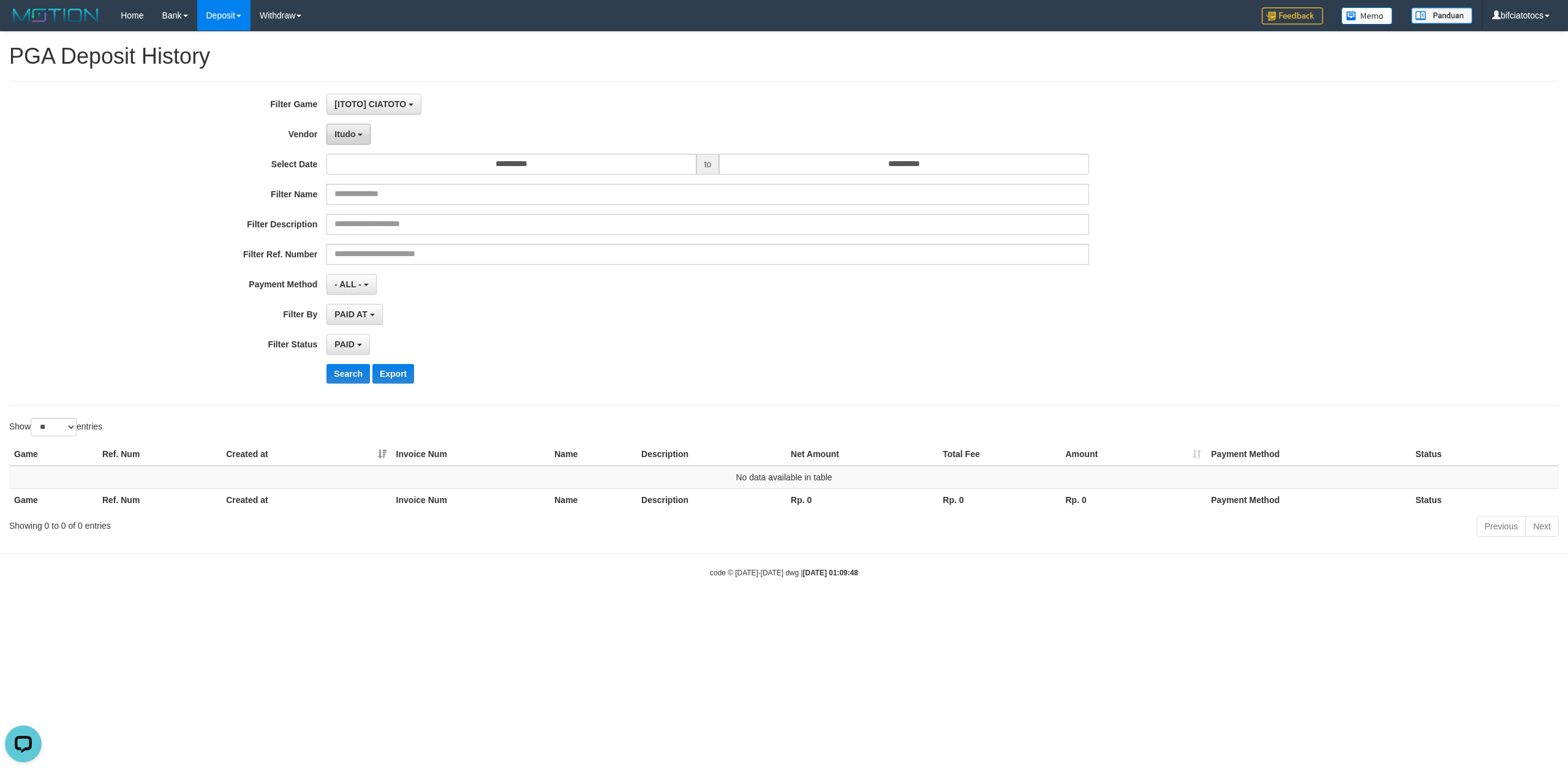 click on "Itudo" at bounding box center [349, 134] 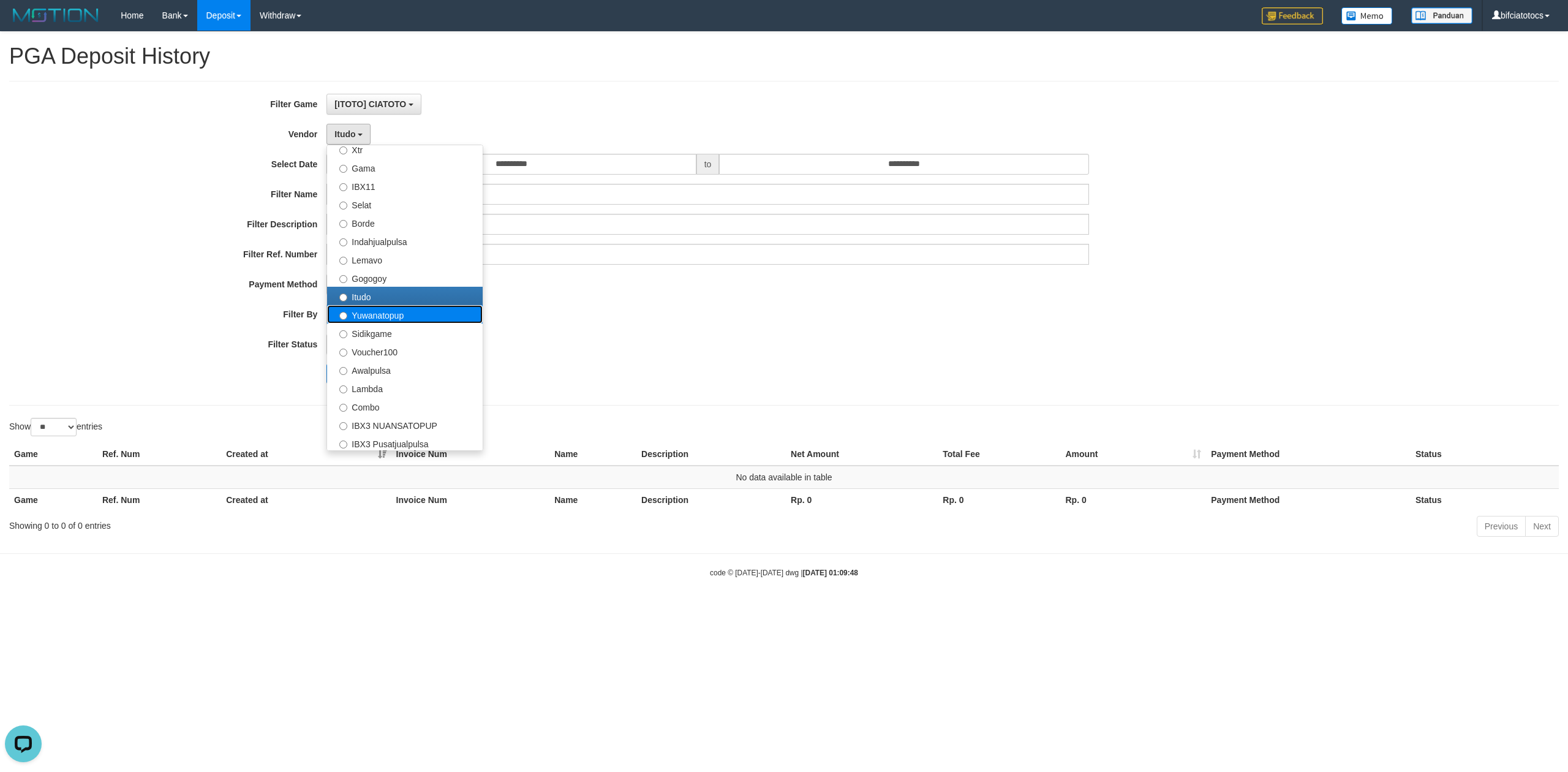 click on "Yuwanatopup" at bounding box center (405, 314) 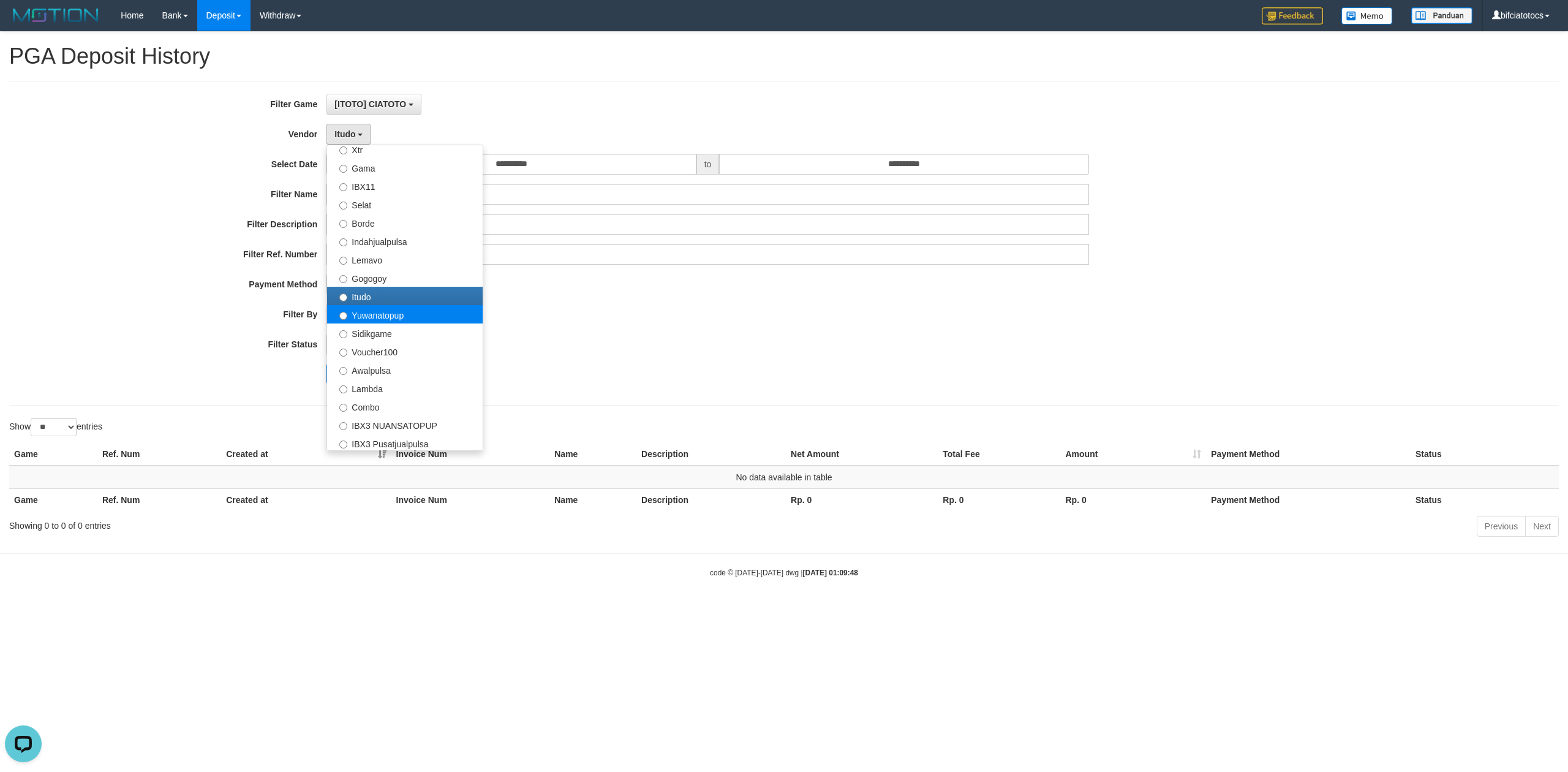 select on "**********" 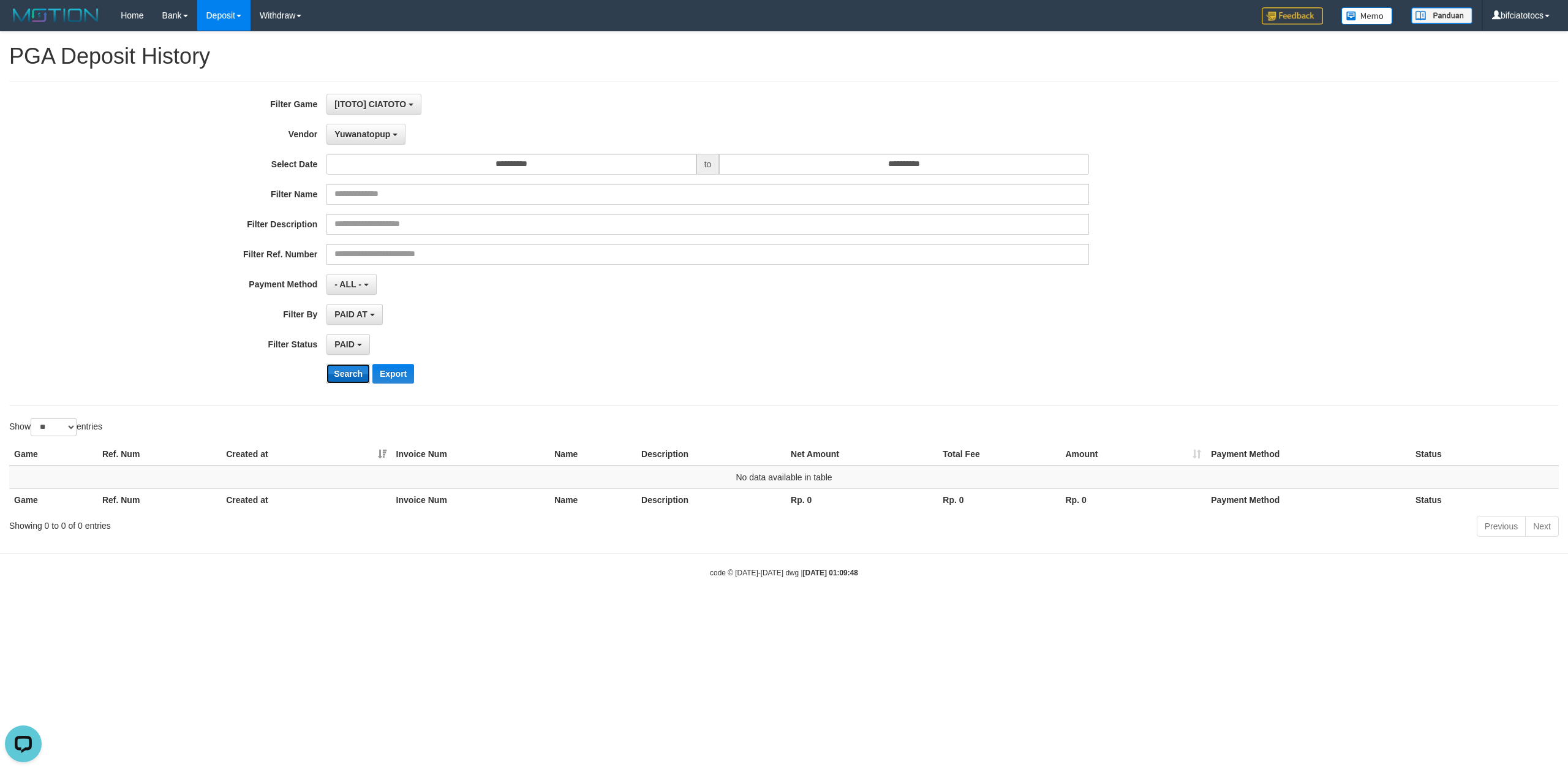 click on "Search" at bounding box center [348, 374] 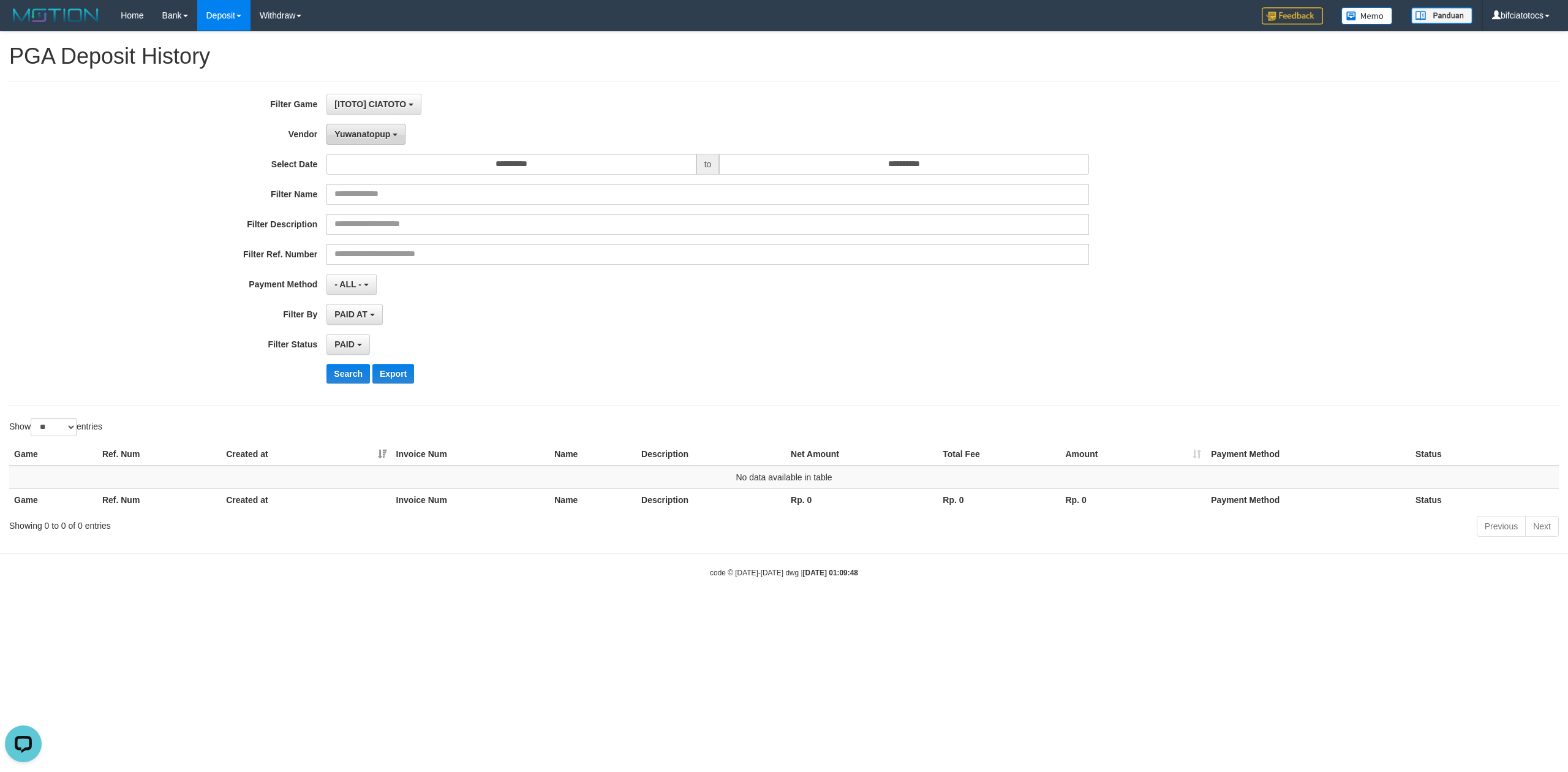 click on "Yuwanatopup" at bounding box center [362, 134] 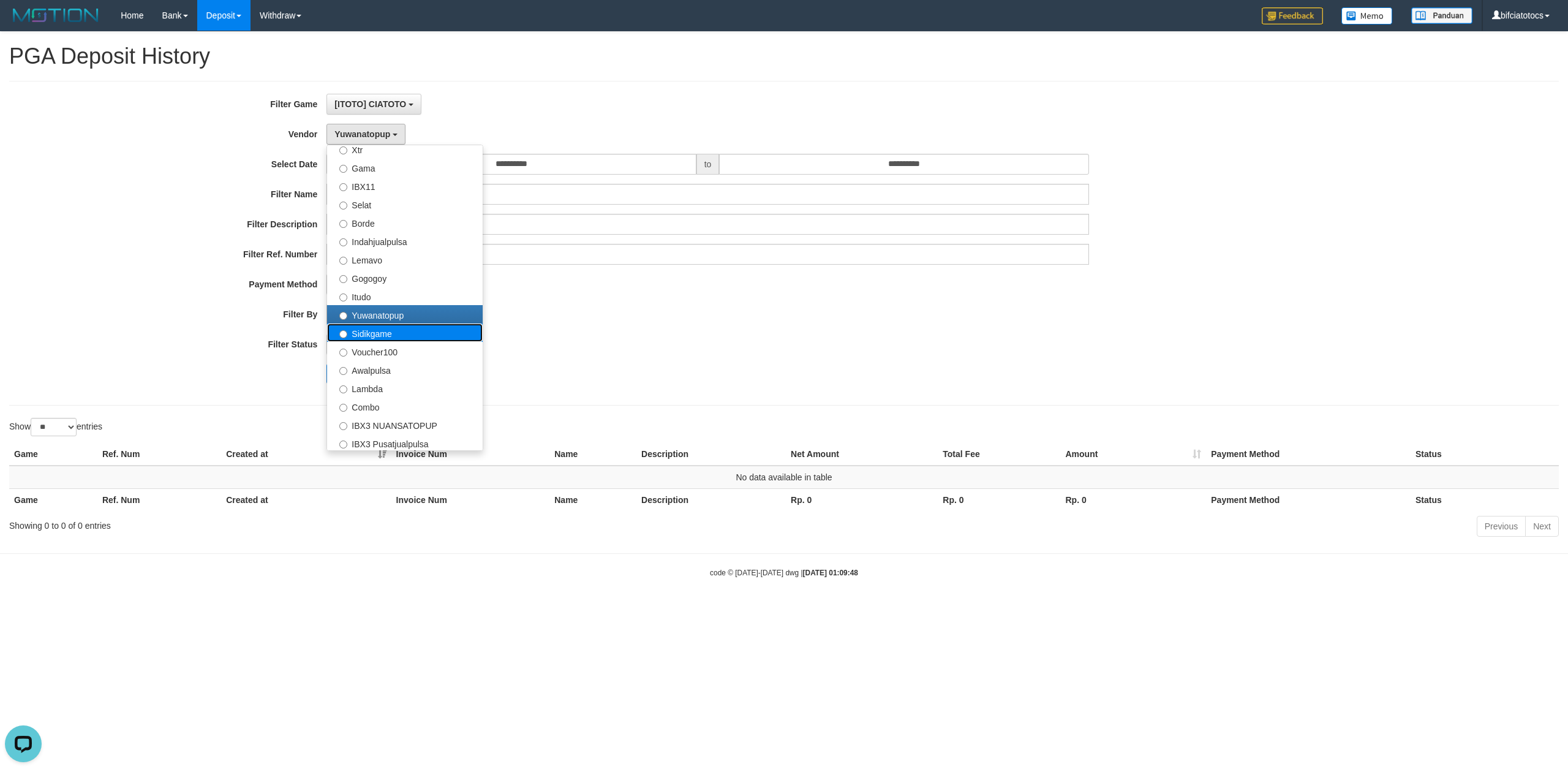 click on "Sidikgame" at bounding box center (405, 333) 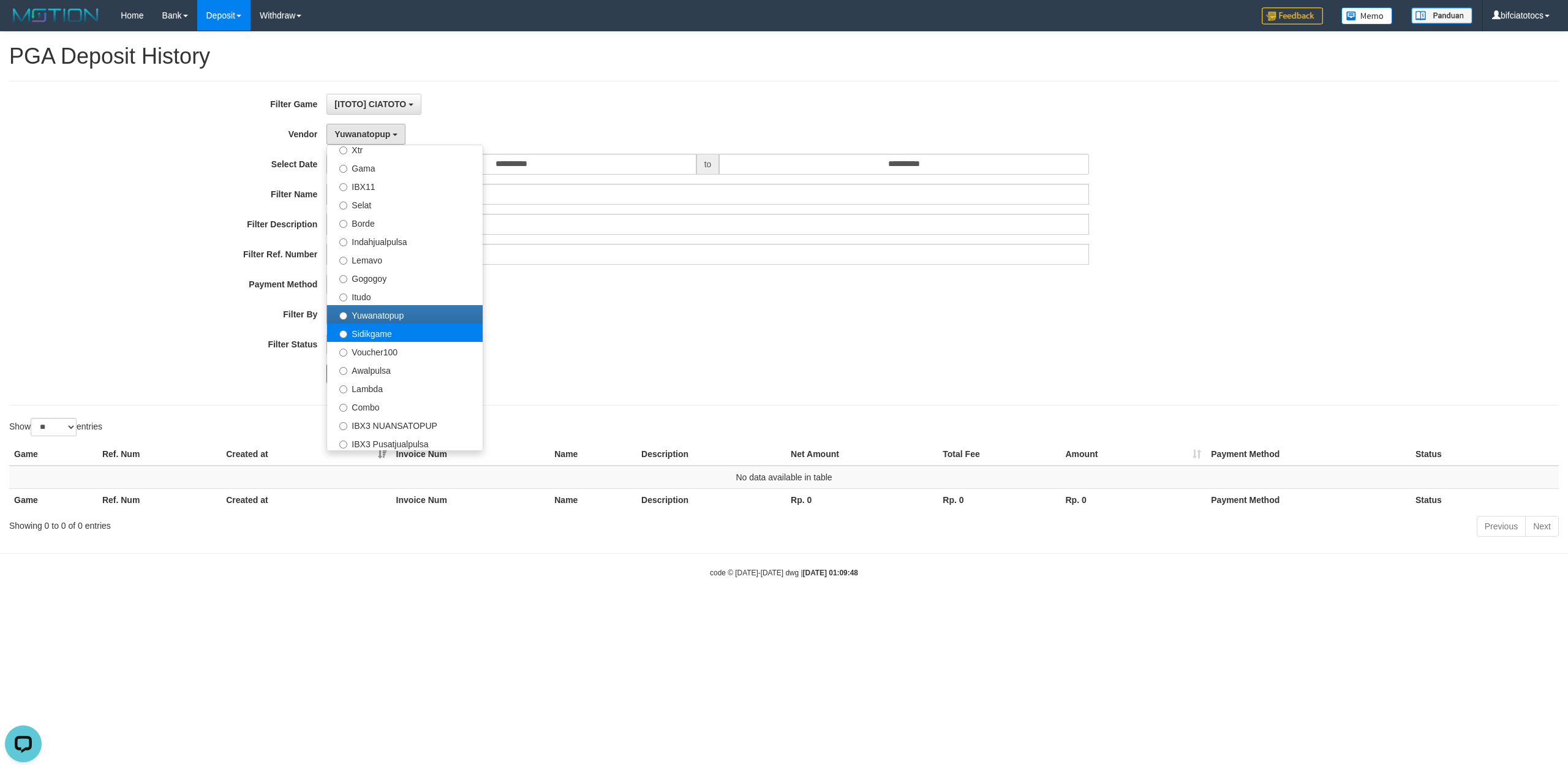 select on "**********" 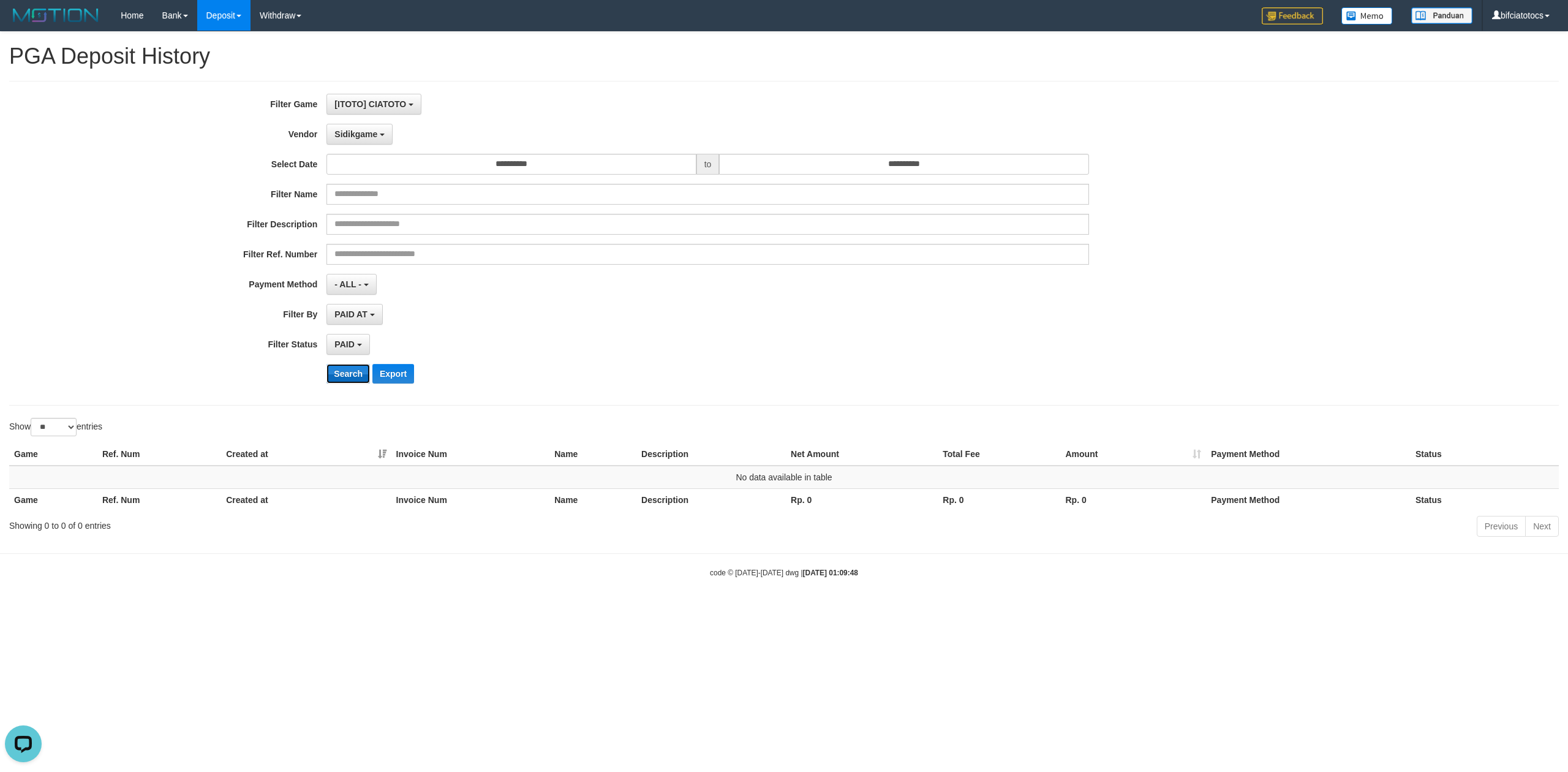 click on "Search" at bounding box center [348, 374] 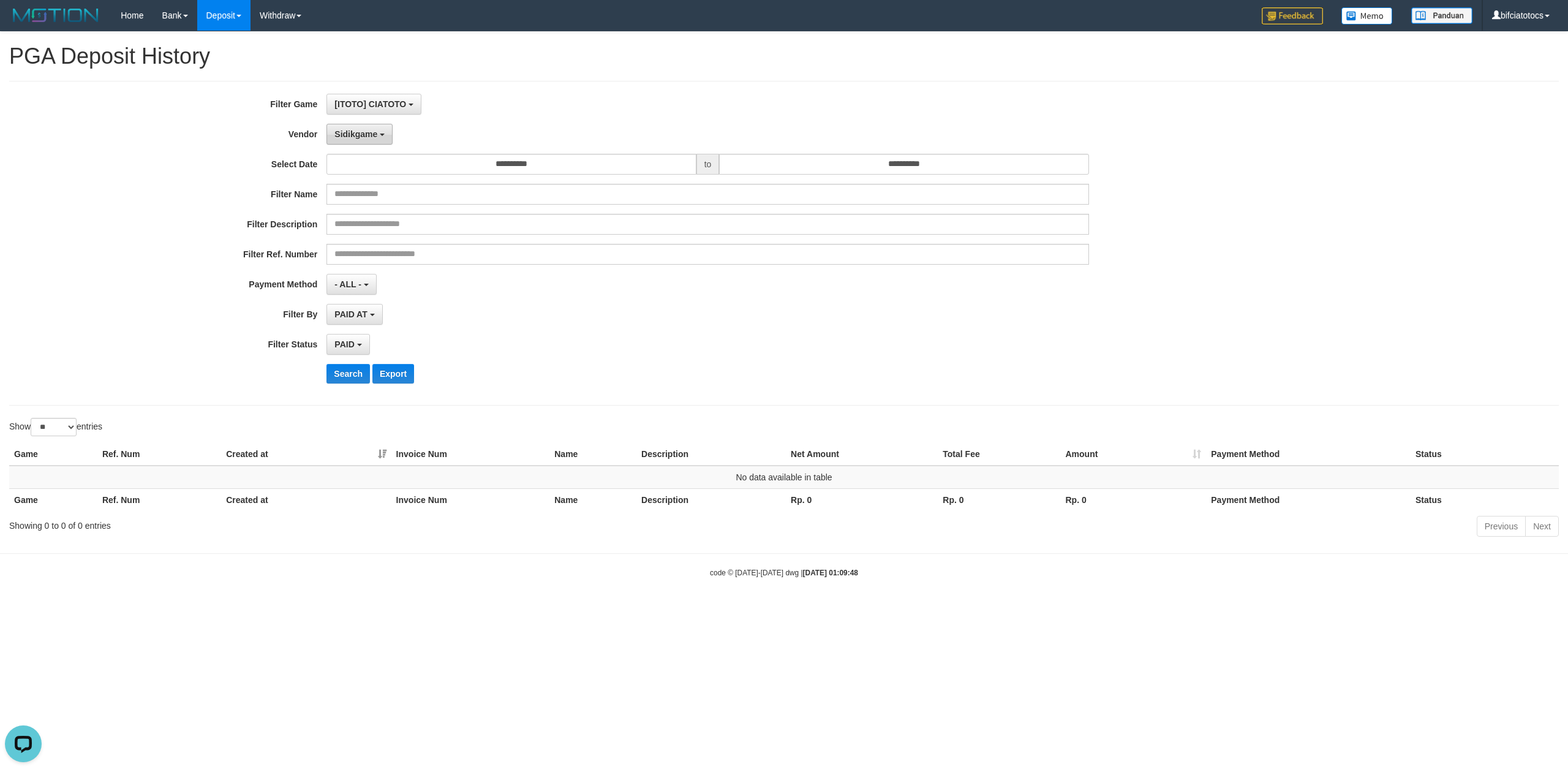 click on "Sidikgame" at bounding box center (360, 134) 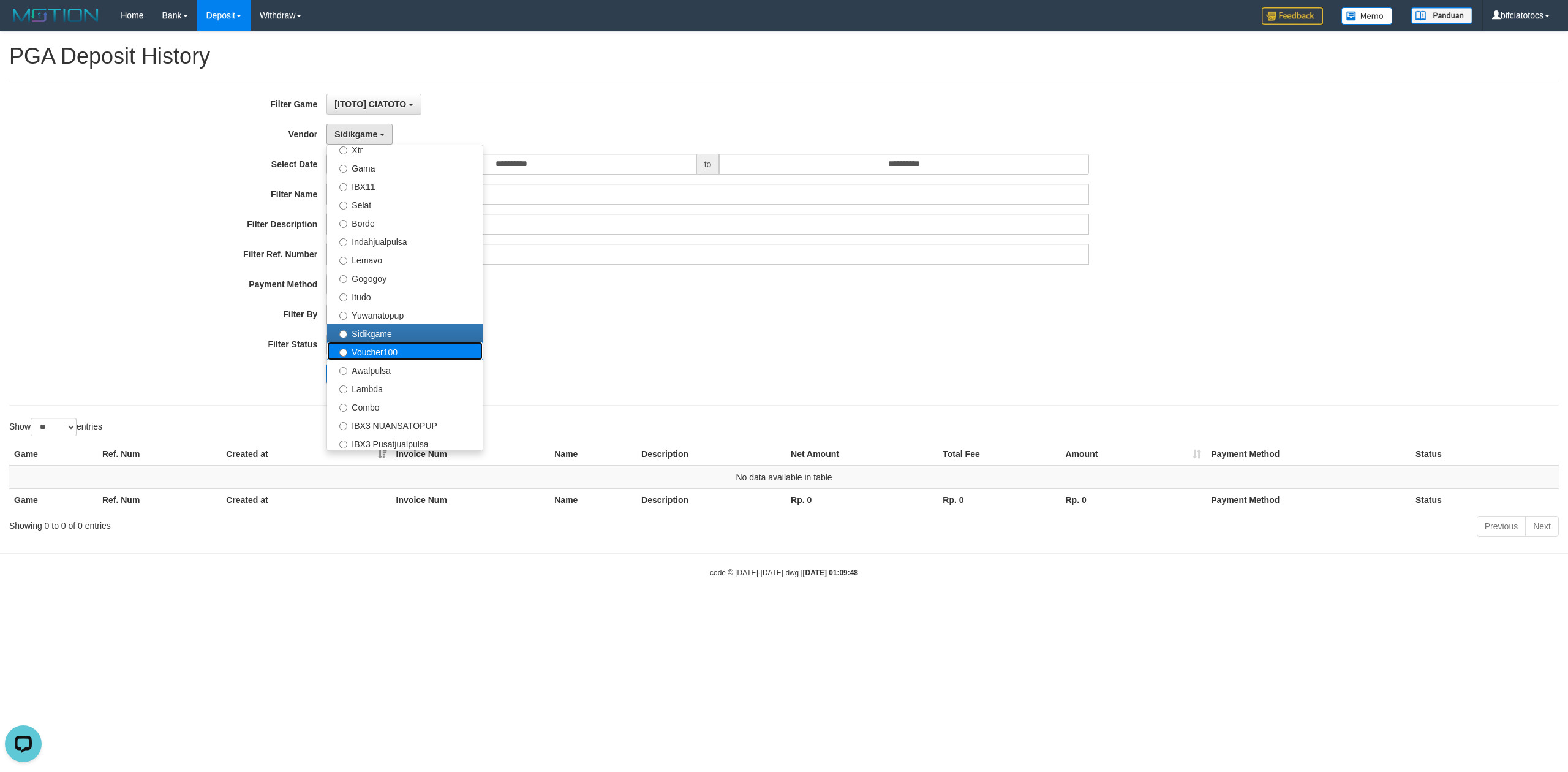 click on "Voucher100" at bounding box center (405, 351) 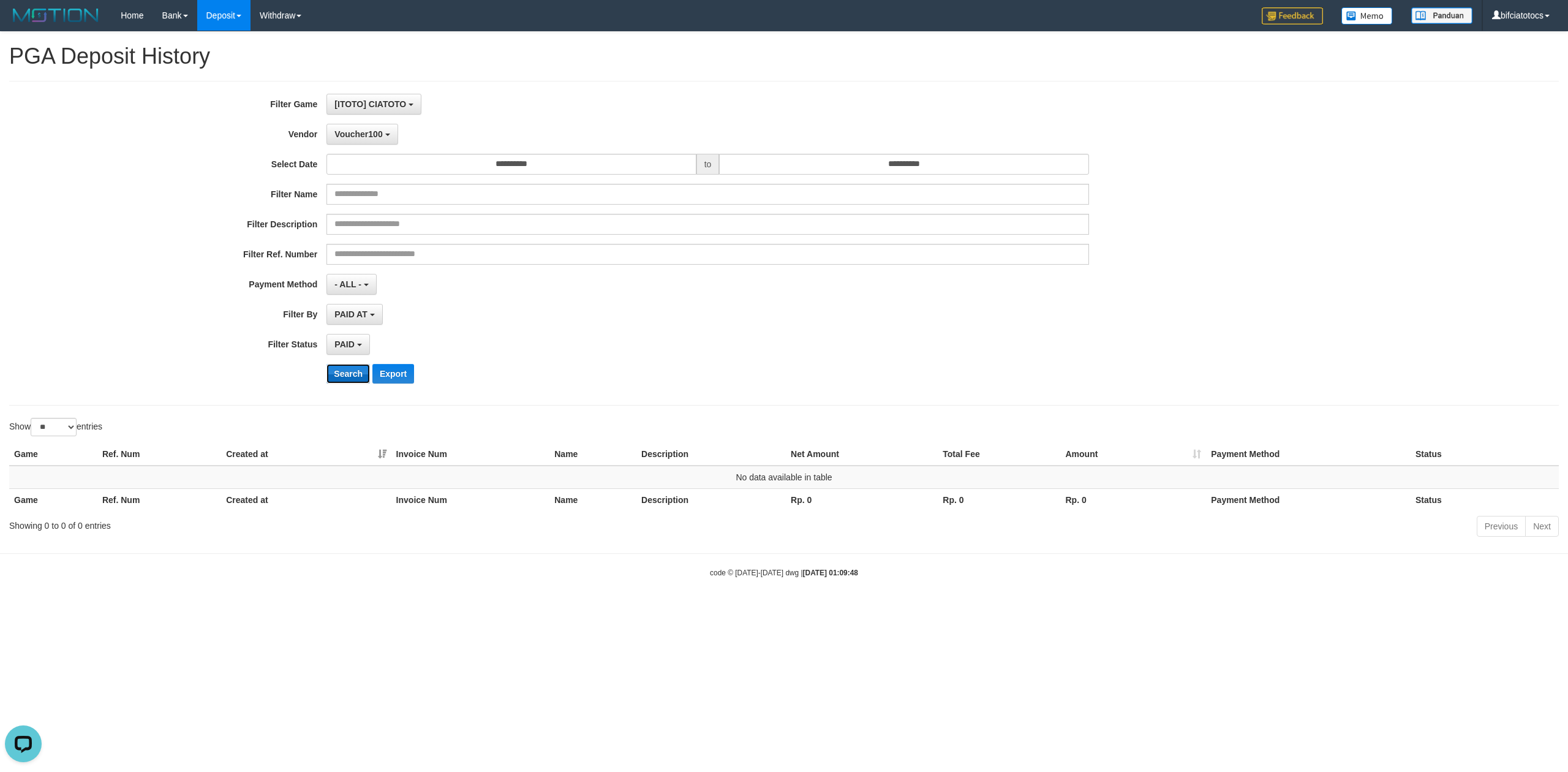 click on "Search" at bounding box center (348, 374) 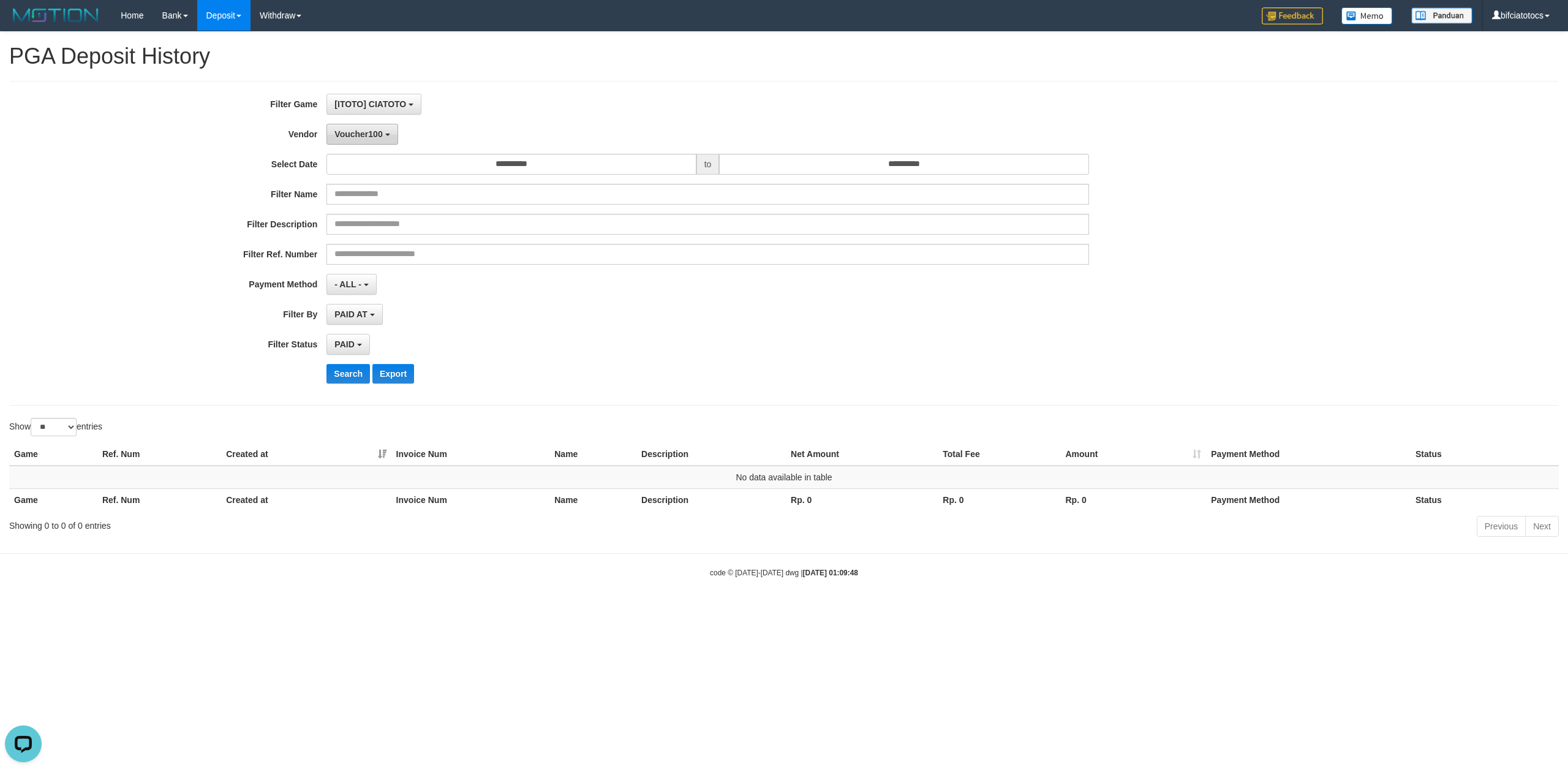 click on "Voucher100" at bounding box center [358, 134] 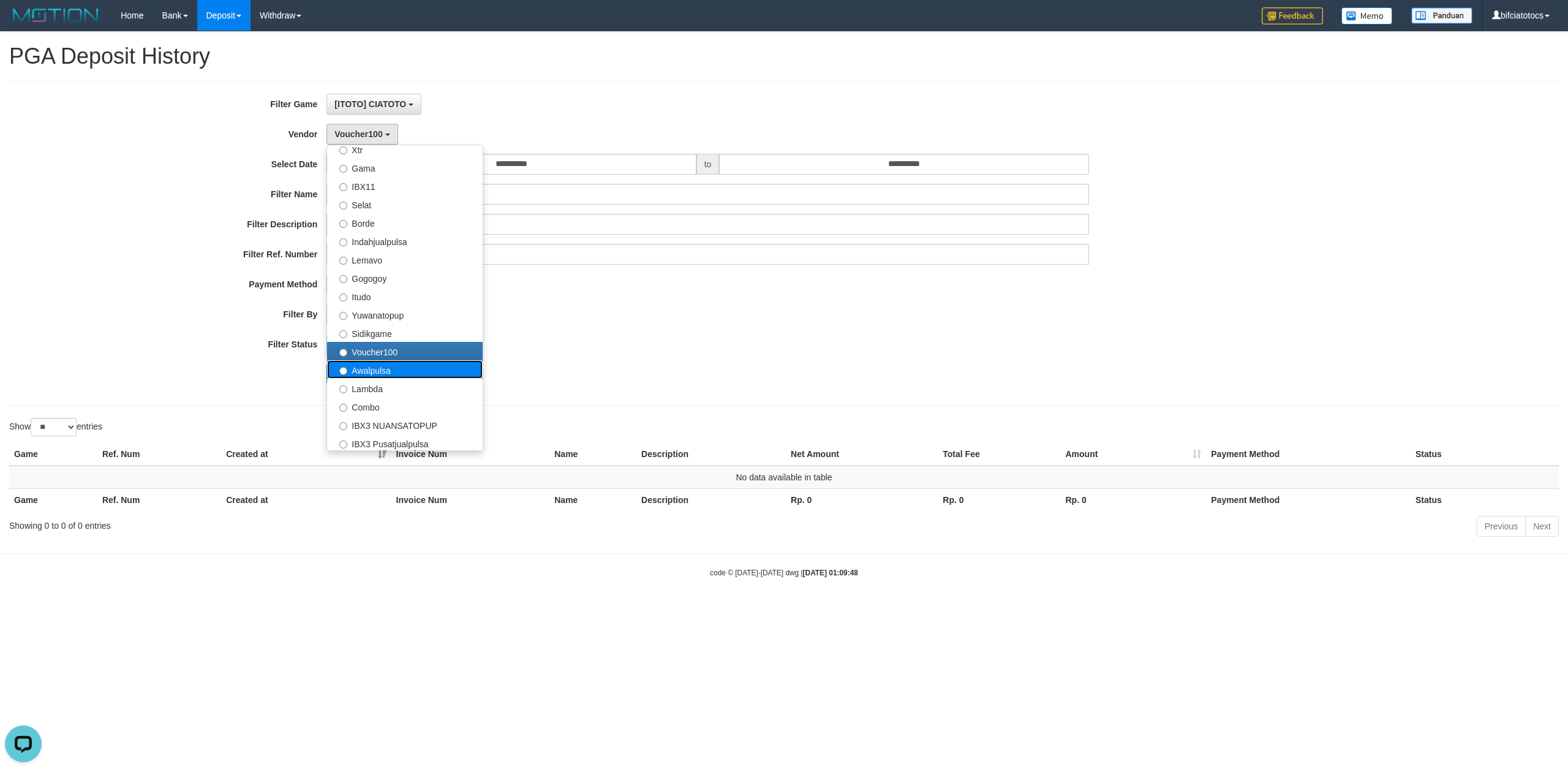 click on "Awalpulsa" at bounding box center [405, 369] 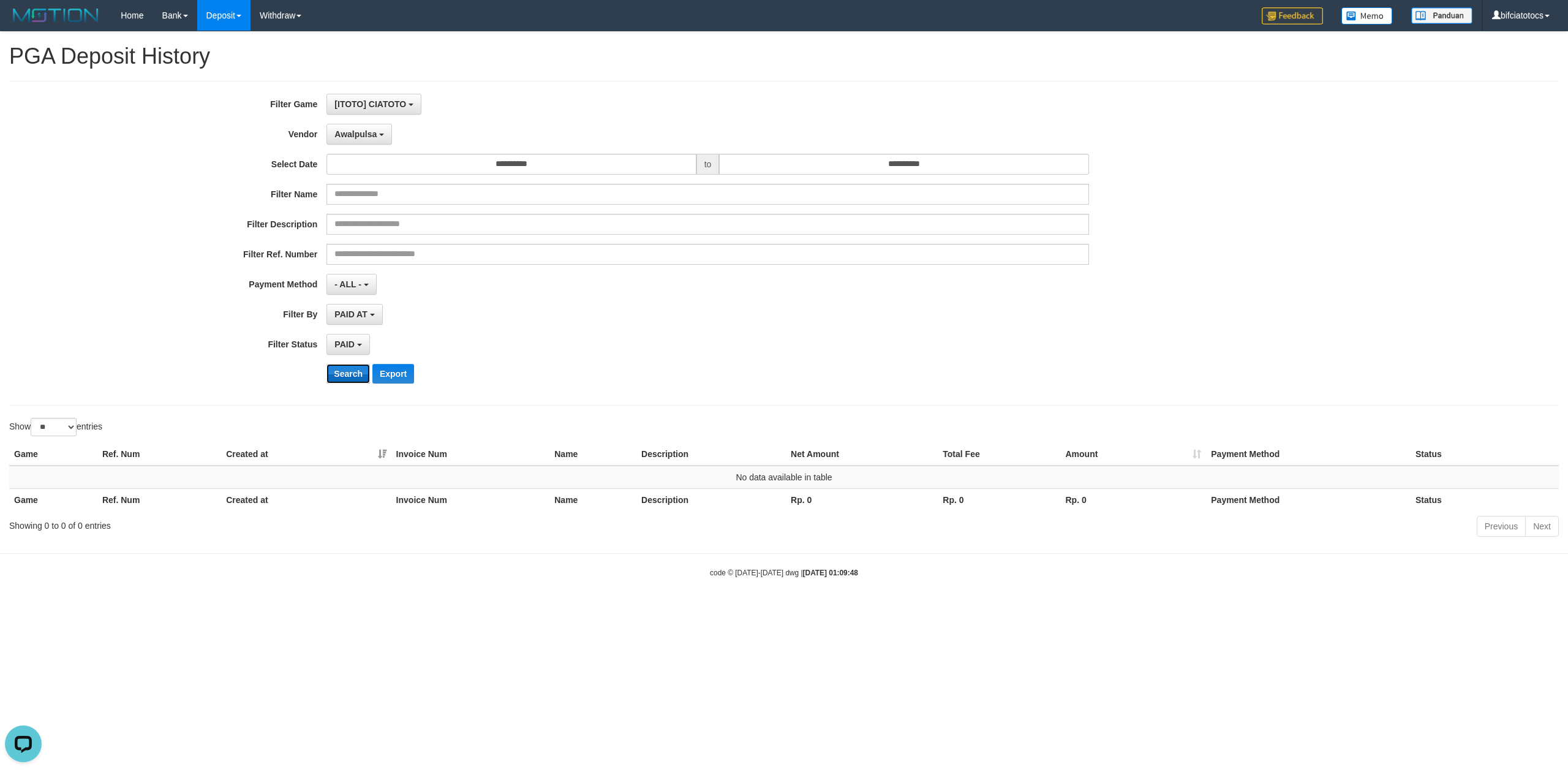 click on "Search" at bounding box center (348, 374) 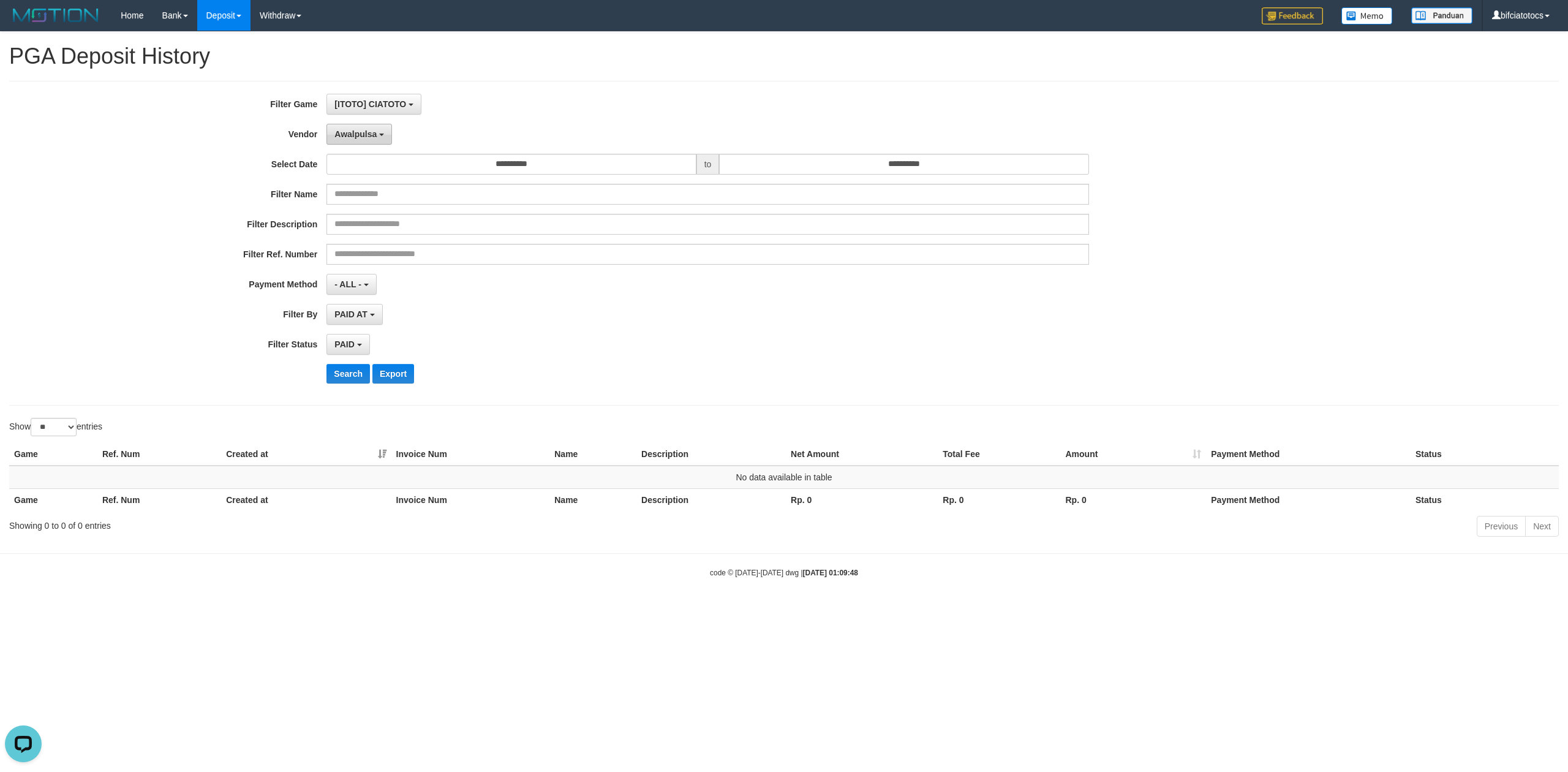 click on "Awalpulsa" at bounding box center (355, 134) 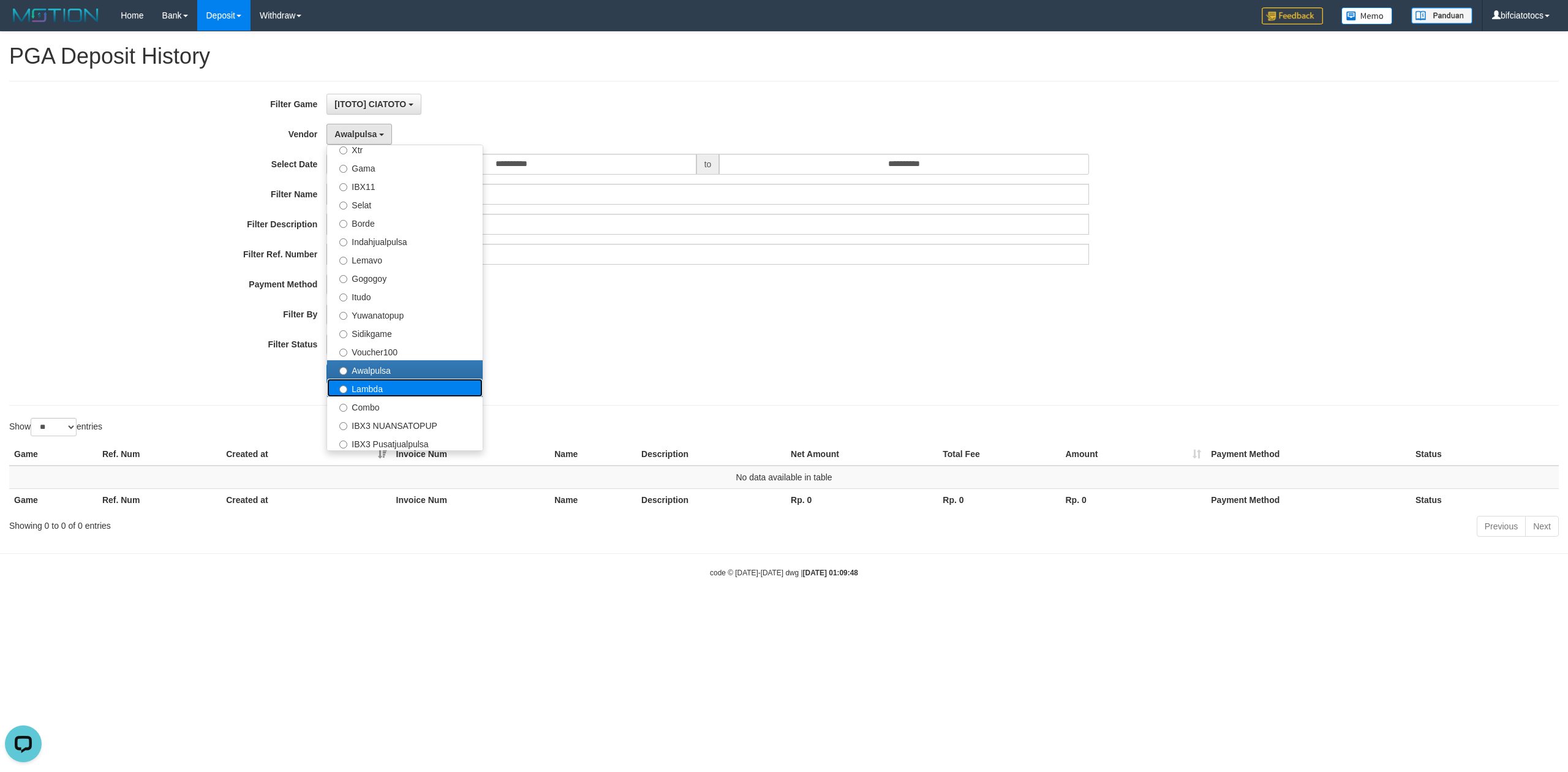 click on "Lambda" at bounding box center [405, 388] 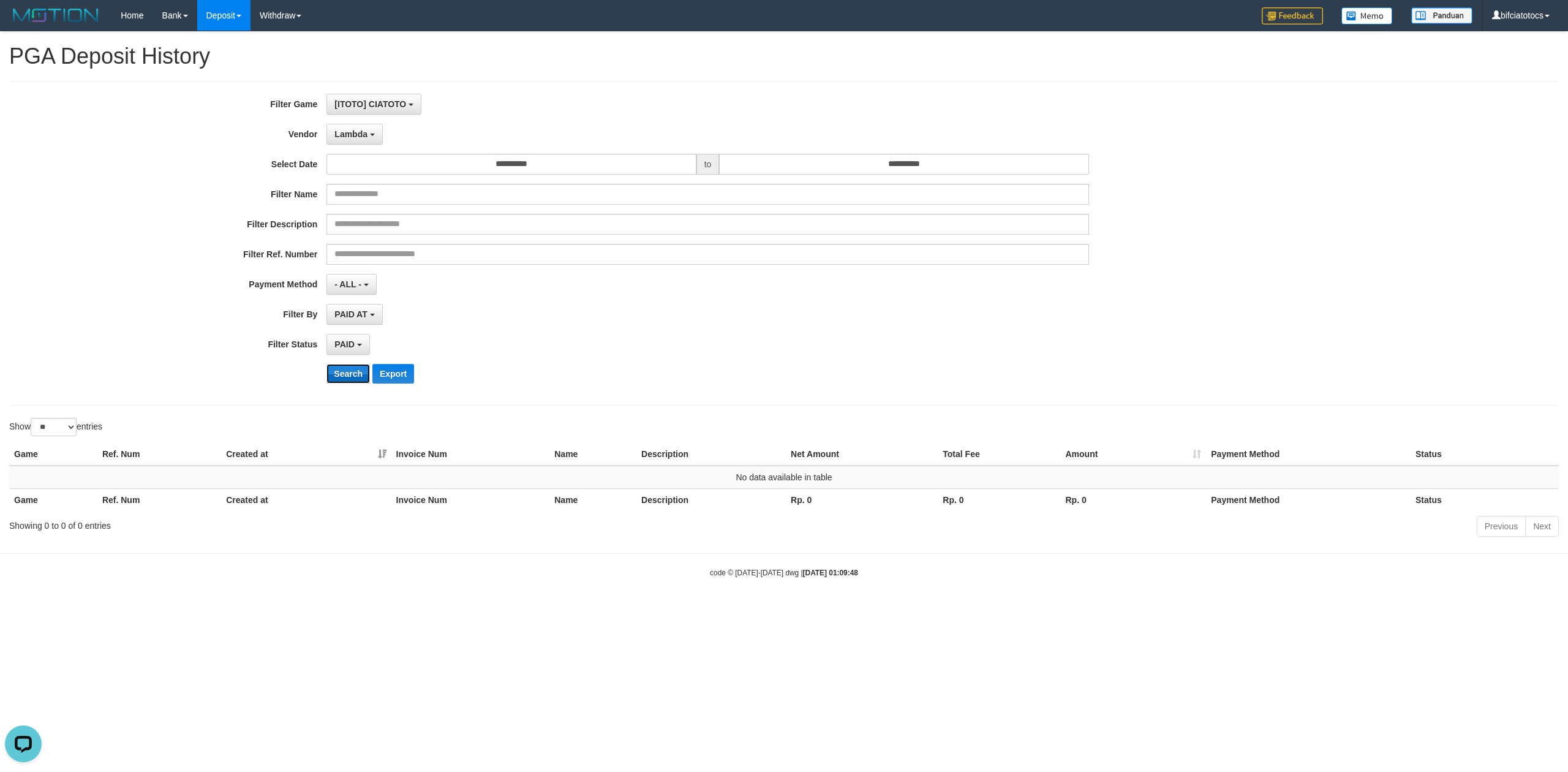 click on "Search" at bounding box center (348, 374) 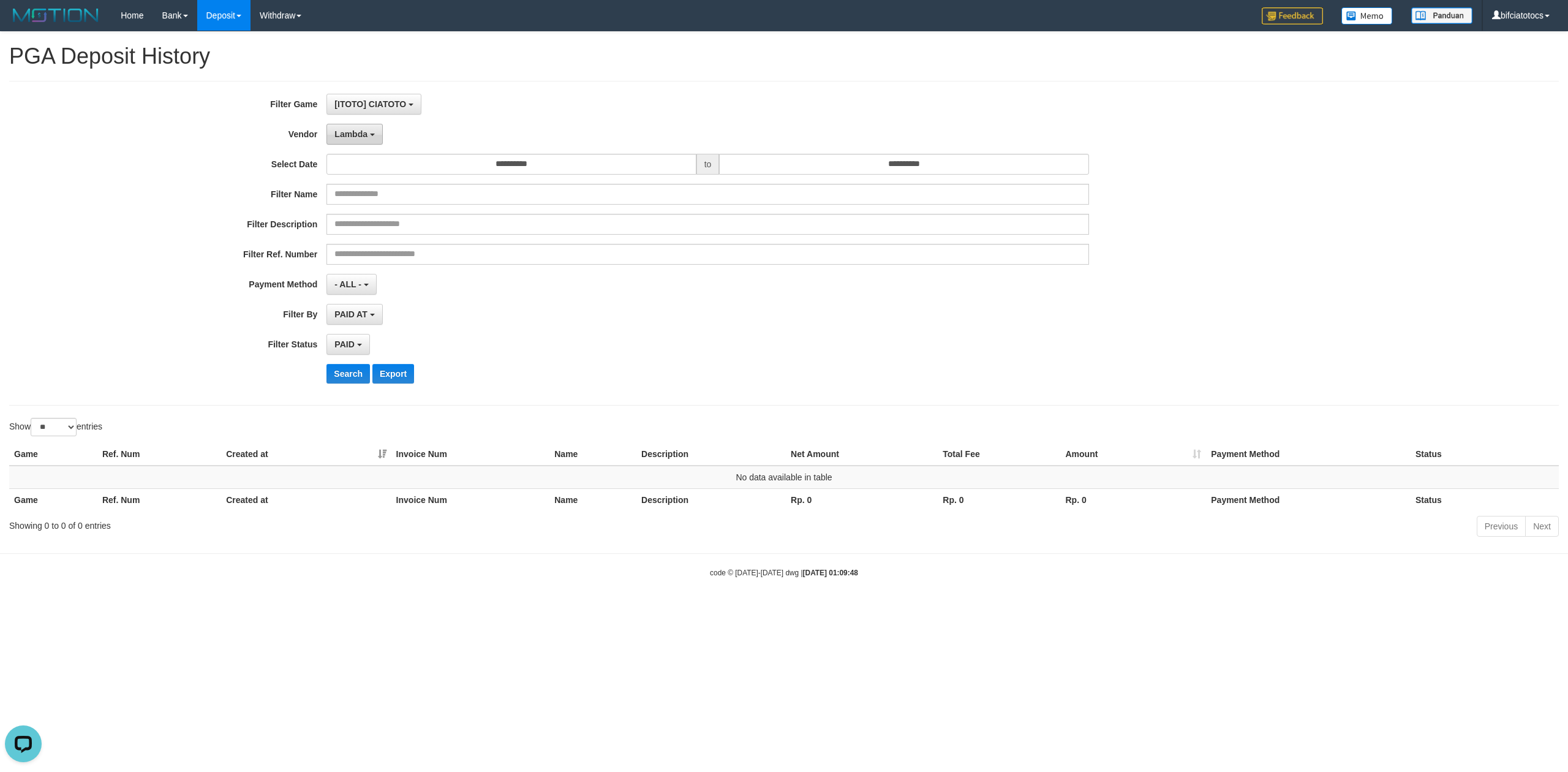 click on "Lambda" at bounding box center [351, 134] 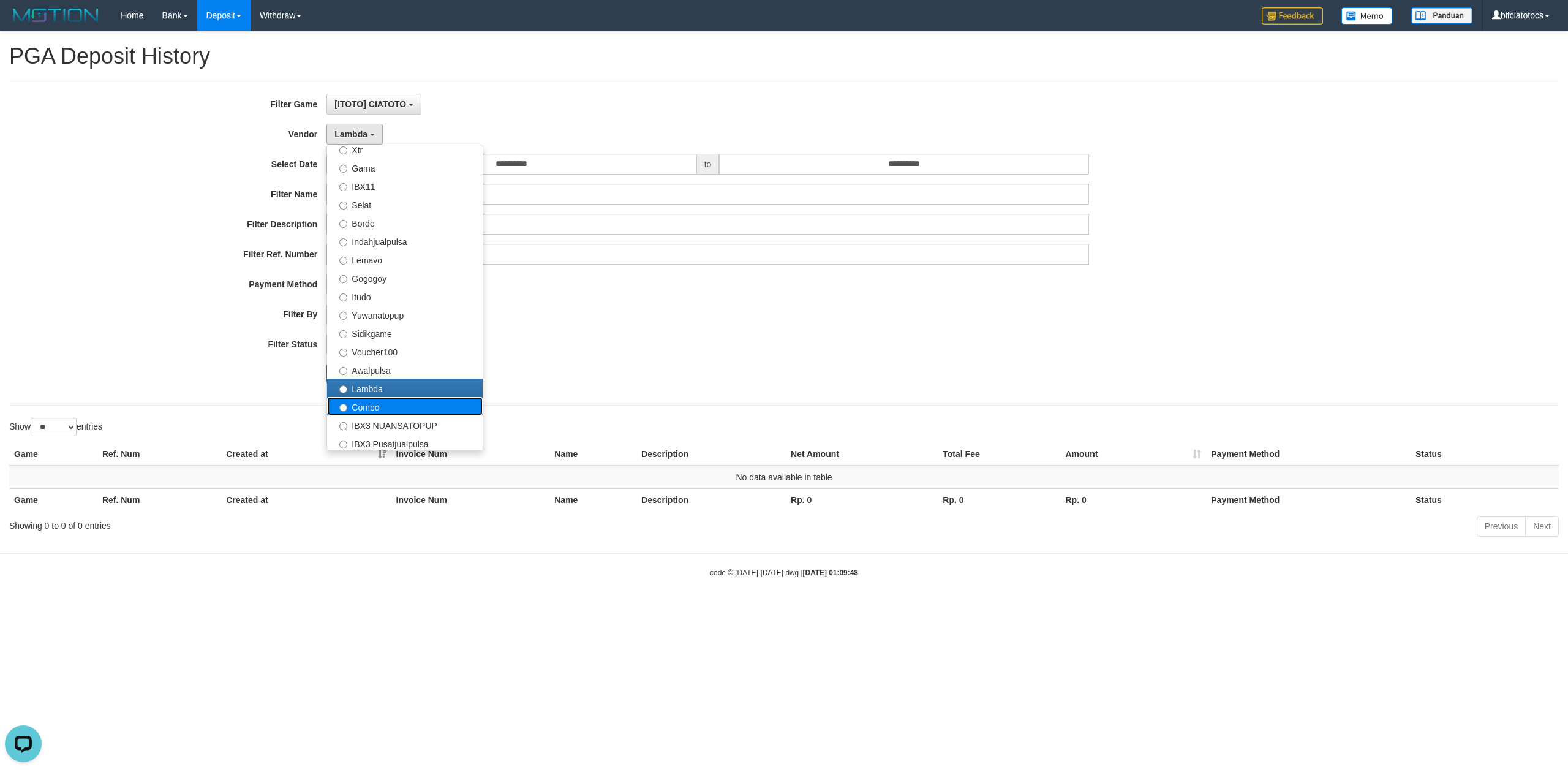 click on "Combo" at bounding box center [405, 406] 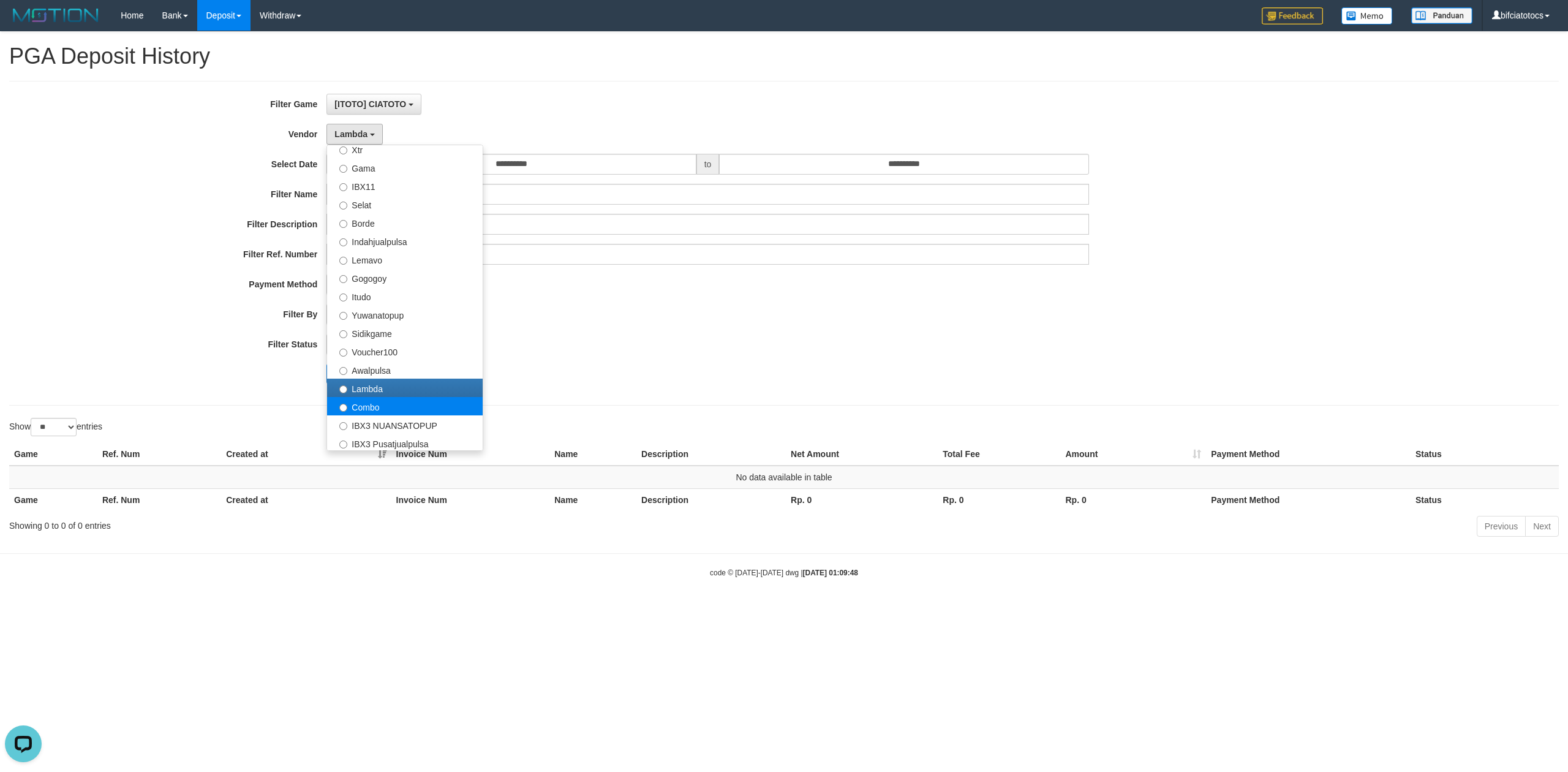select on "**********" 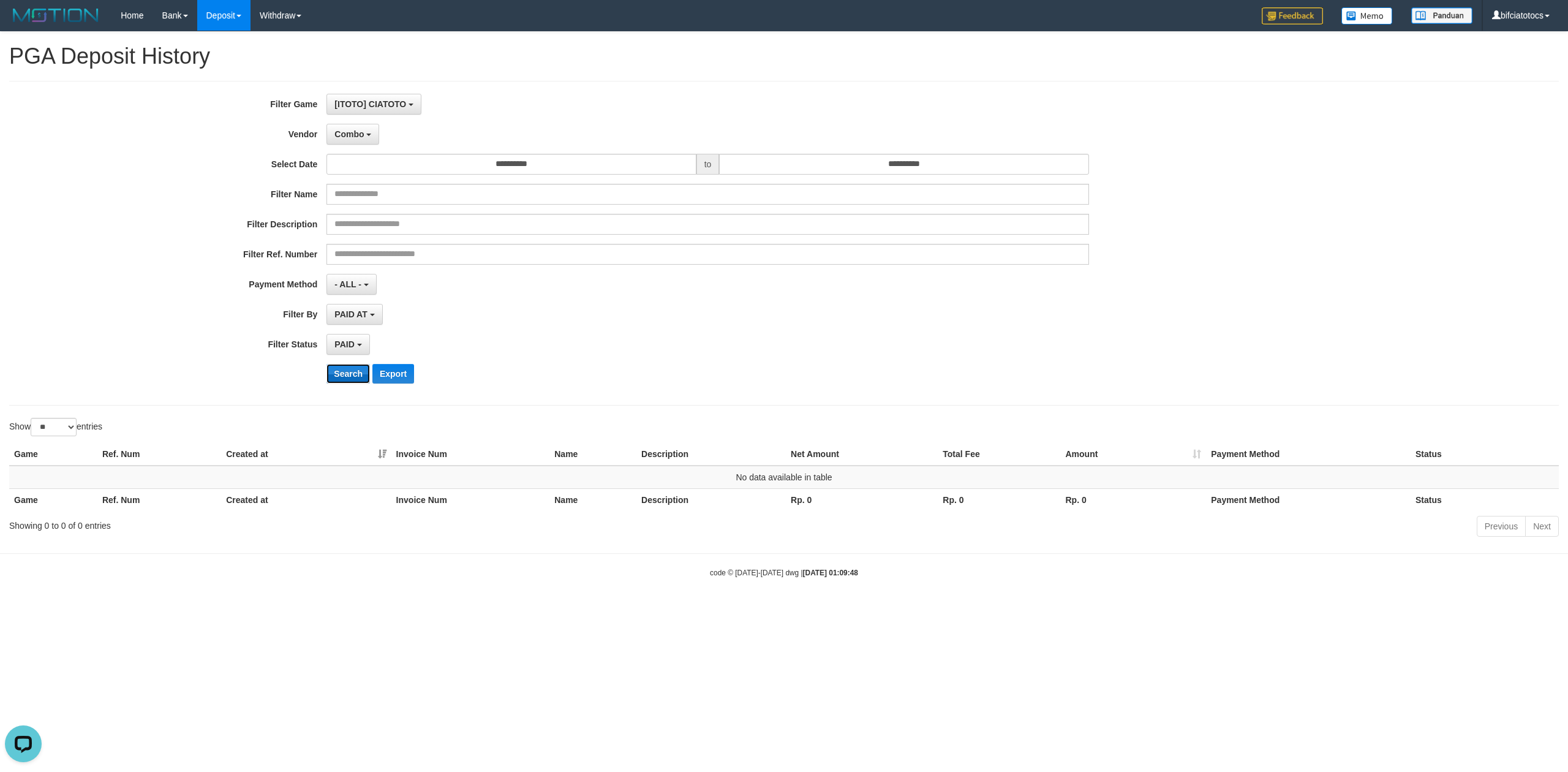click on "Search" at bounding box center (348, 374) 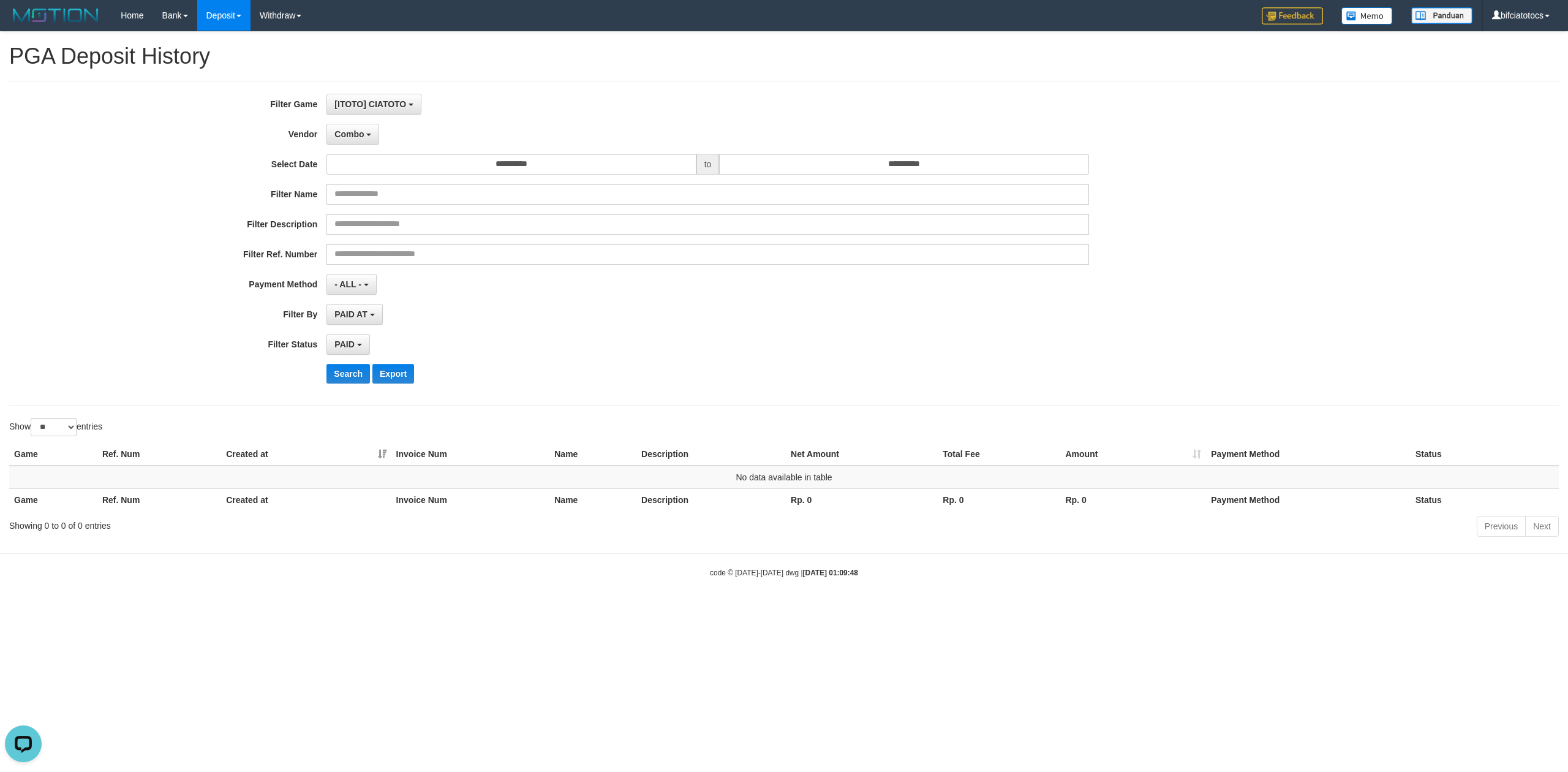 click on "**********" at bounding box center [653, 243] 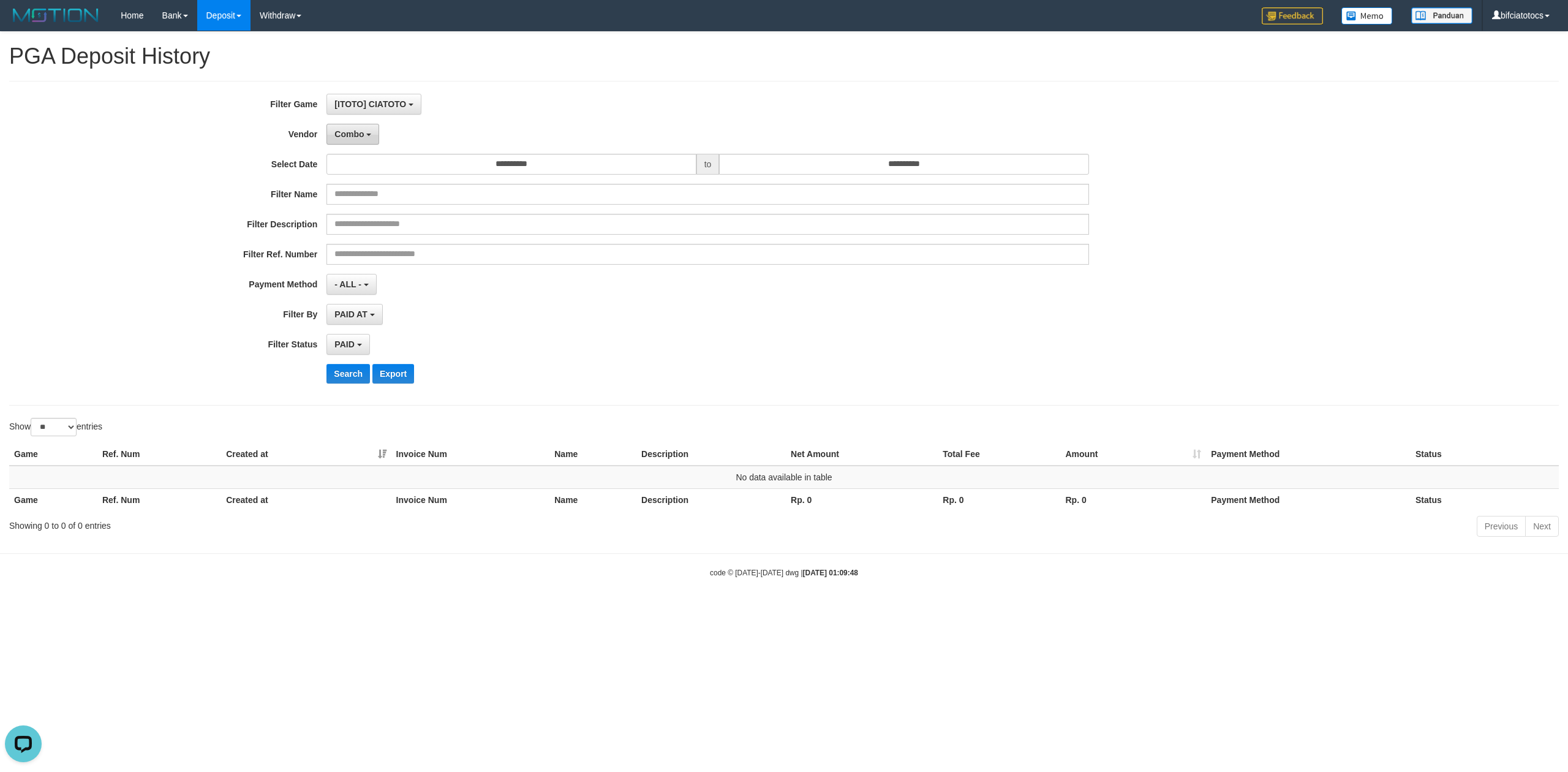 click on "Combo" at bounding box center [353, 134] 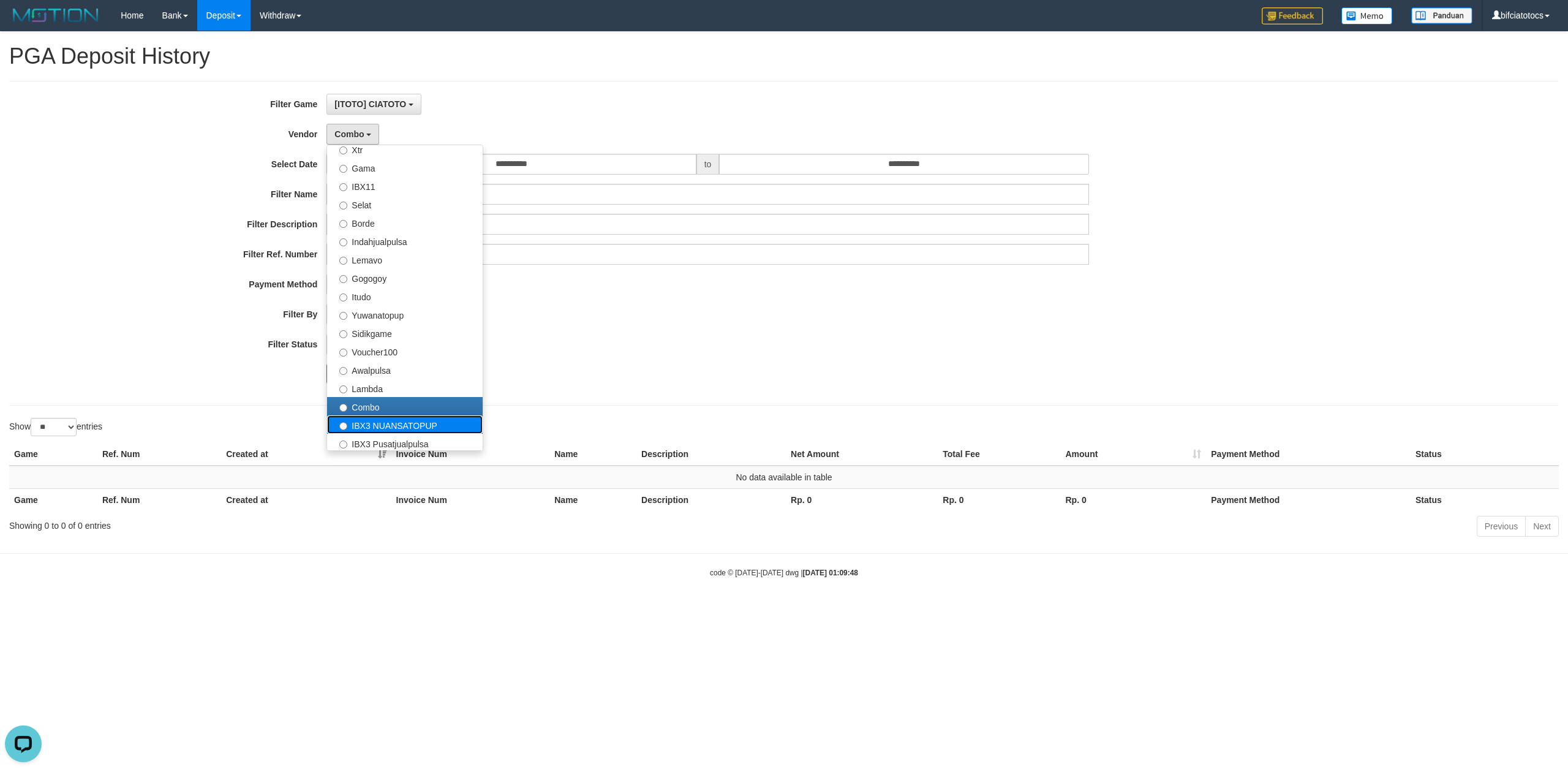 click on "IBX3 NUANSATOPUP" at bounding box center [405, 425] 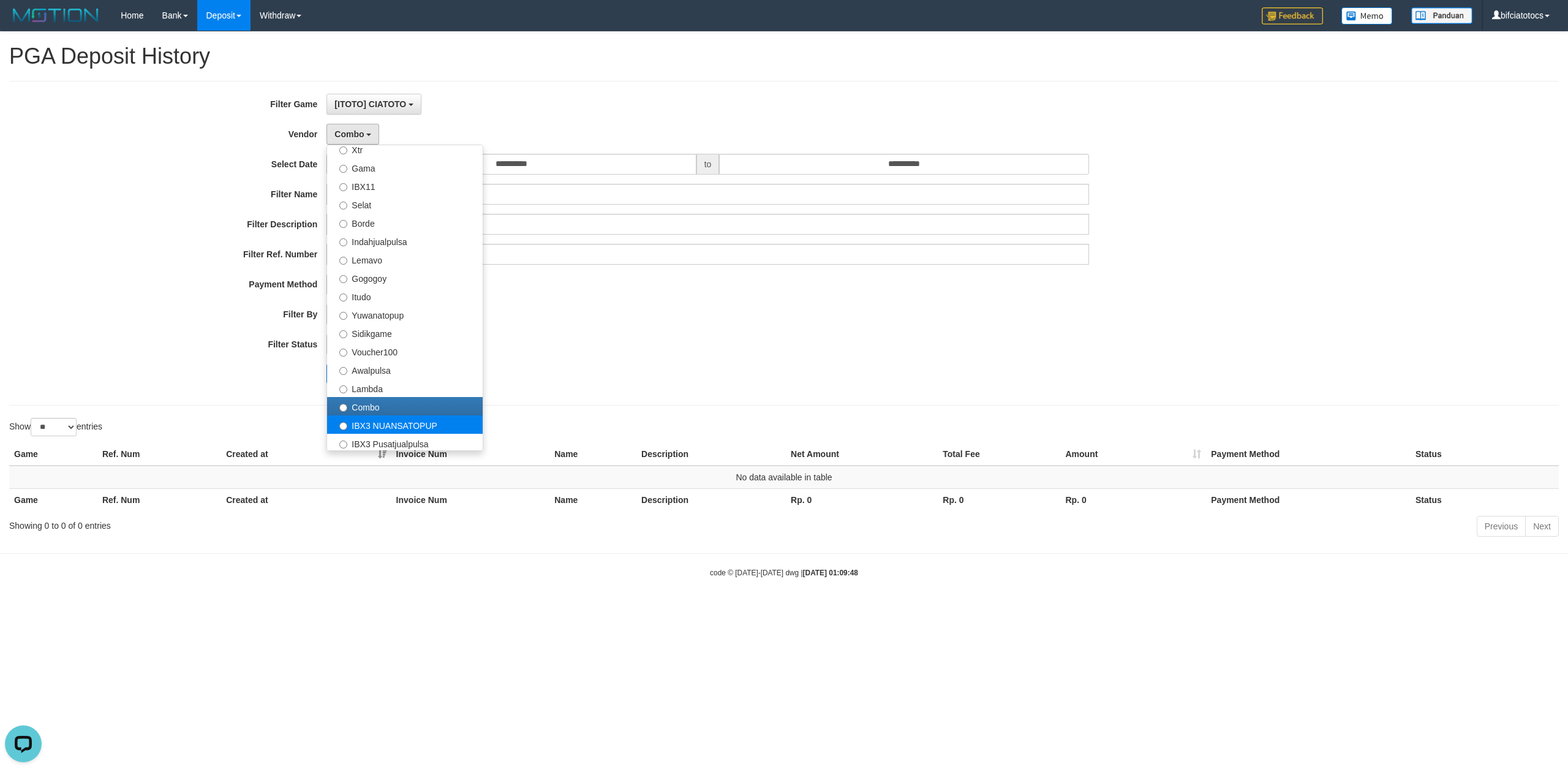 select on "**********" 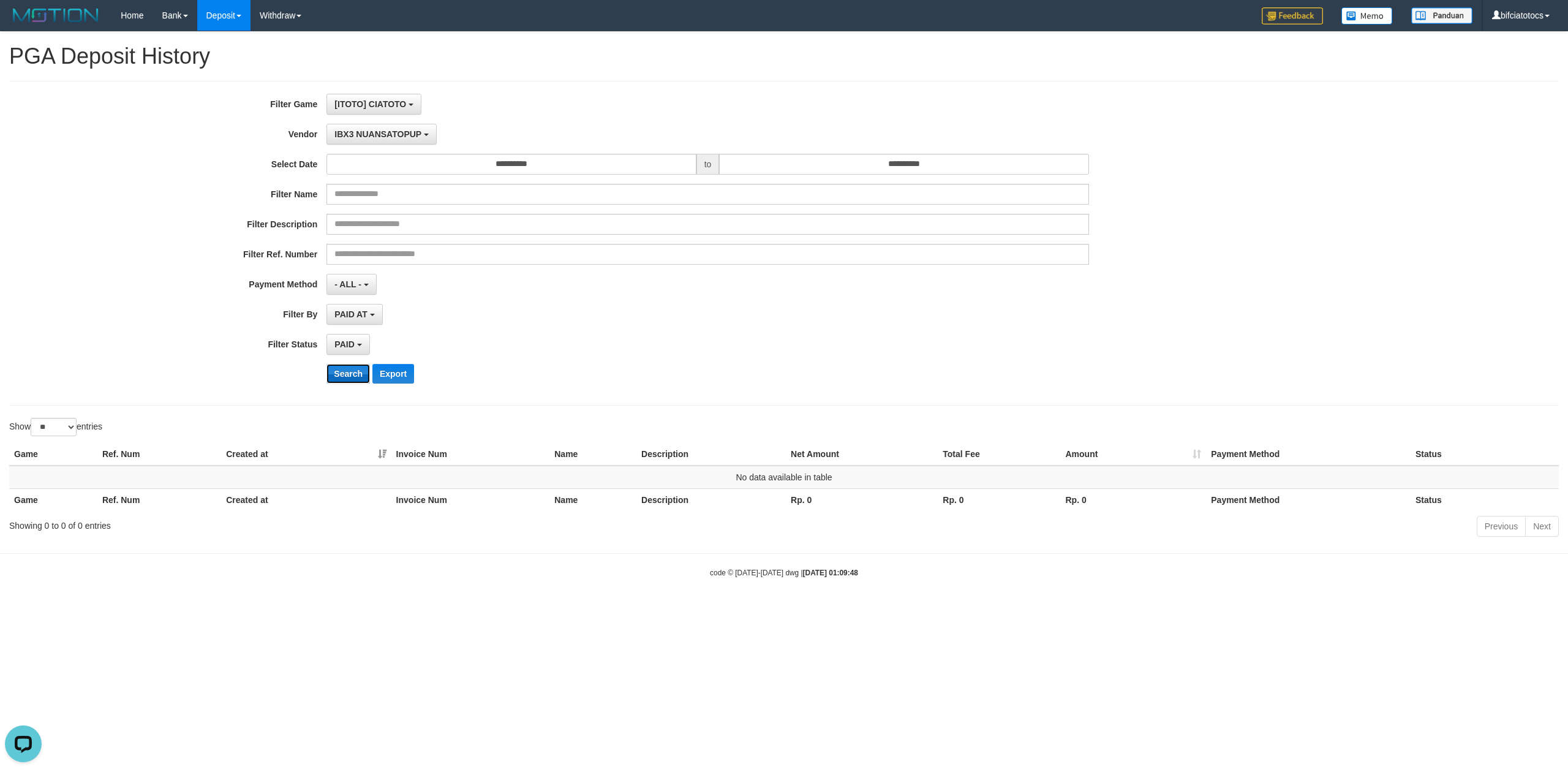 click on "Search" at bounding box center (348, 374) 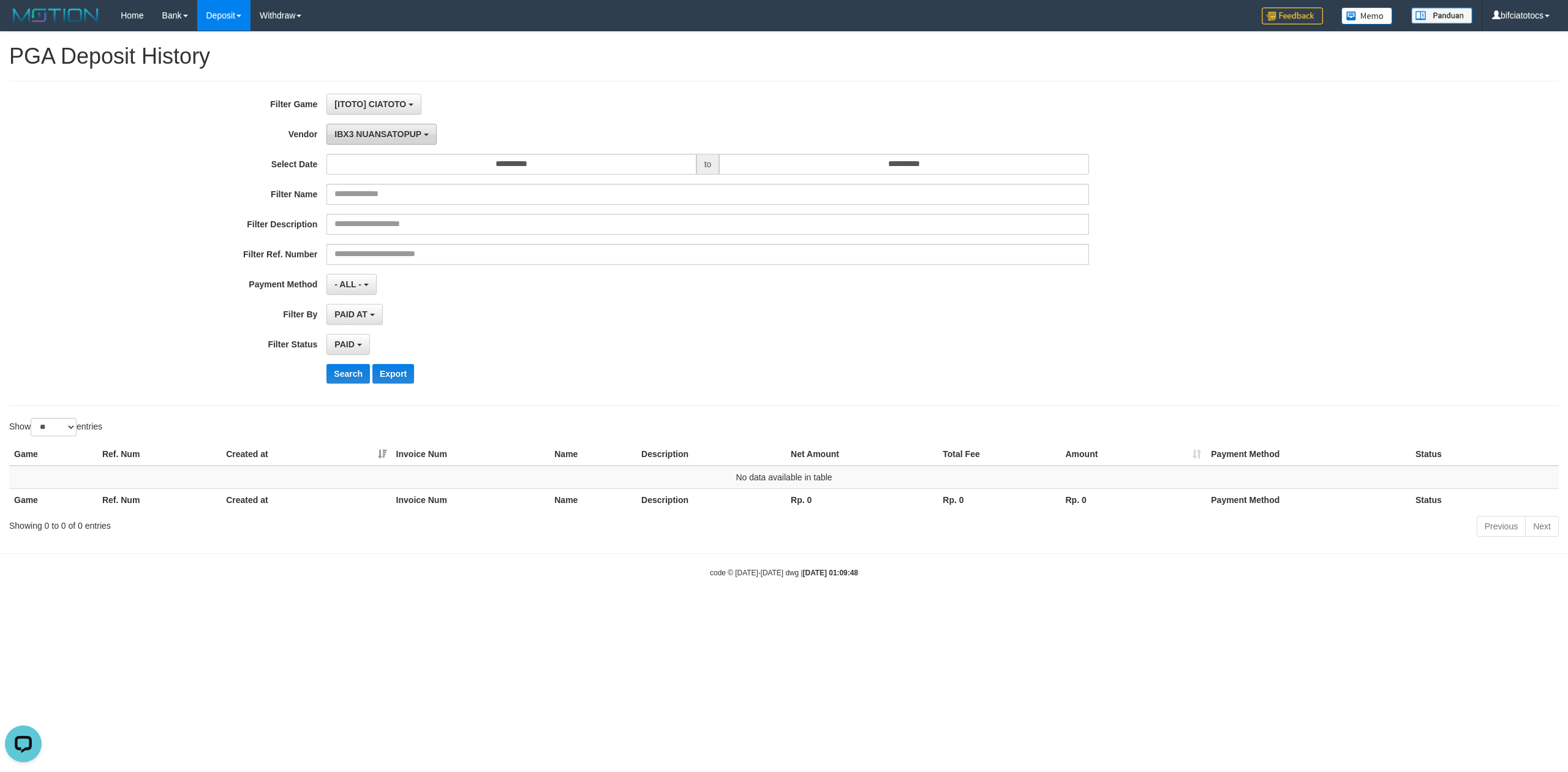 click on "IBX3 NUANSATOPUP" at bounding box center (381, 134) 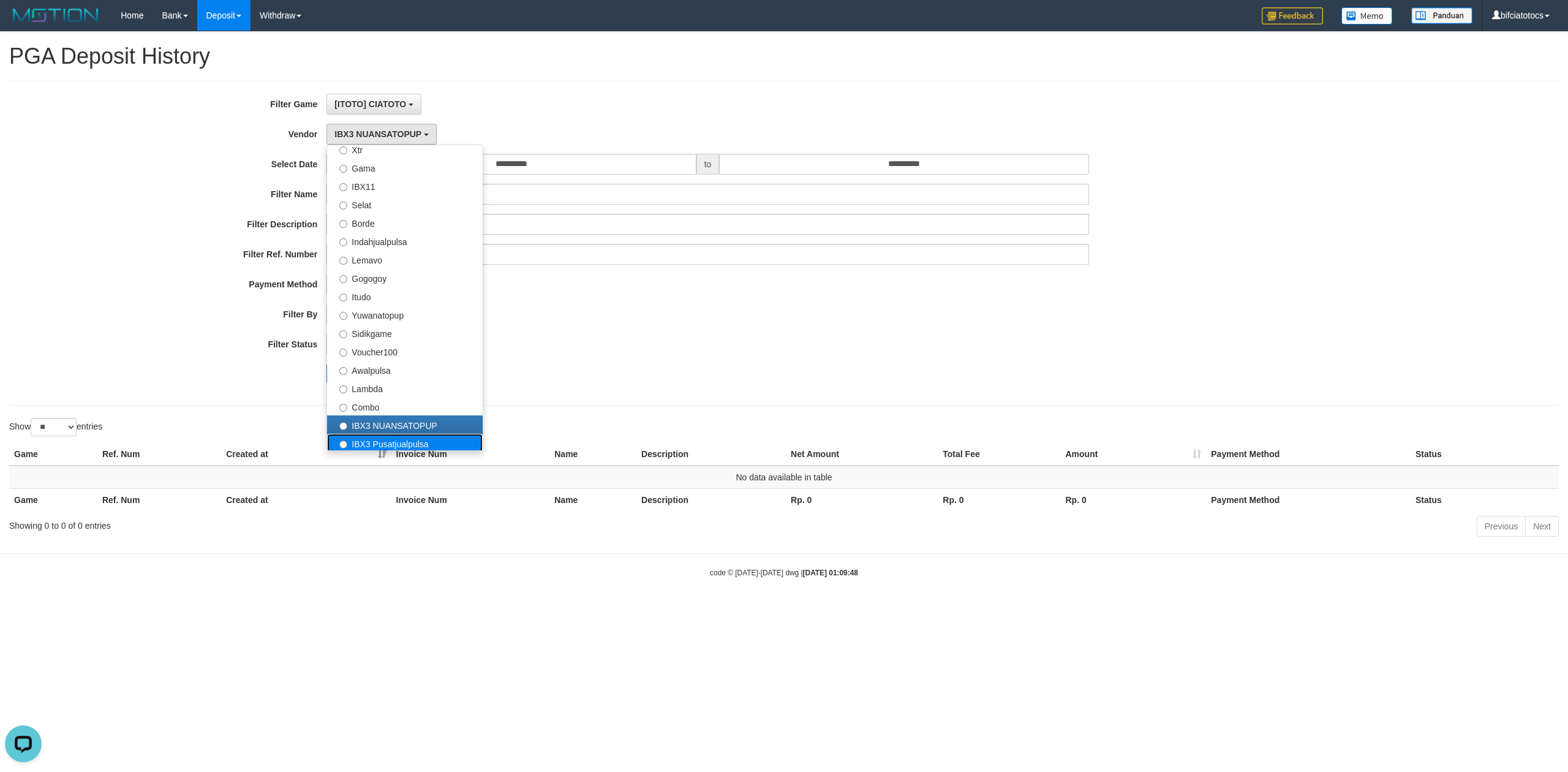 click on "IBX3 Pusatjualpulsa" at bounding box center (405, 443) 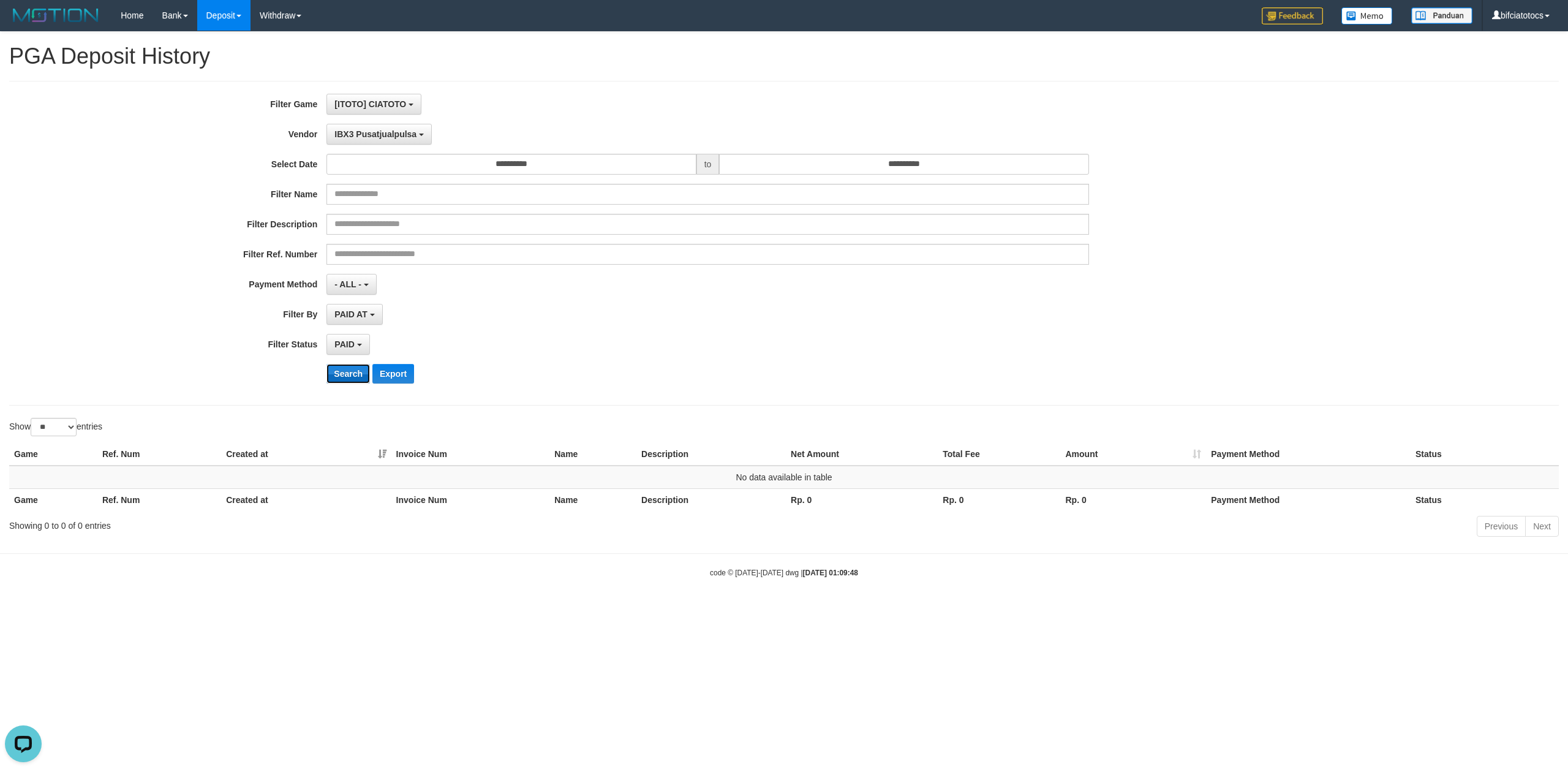 click on "Search" at bounding box center (348, 374) 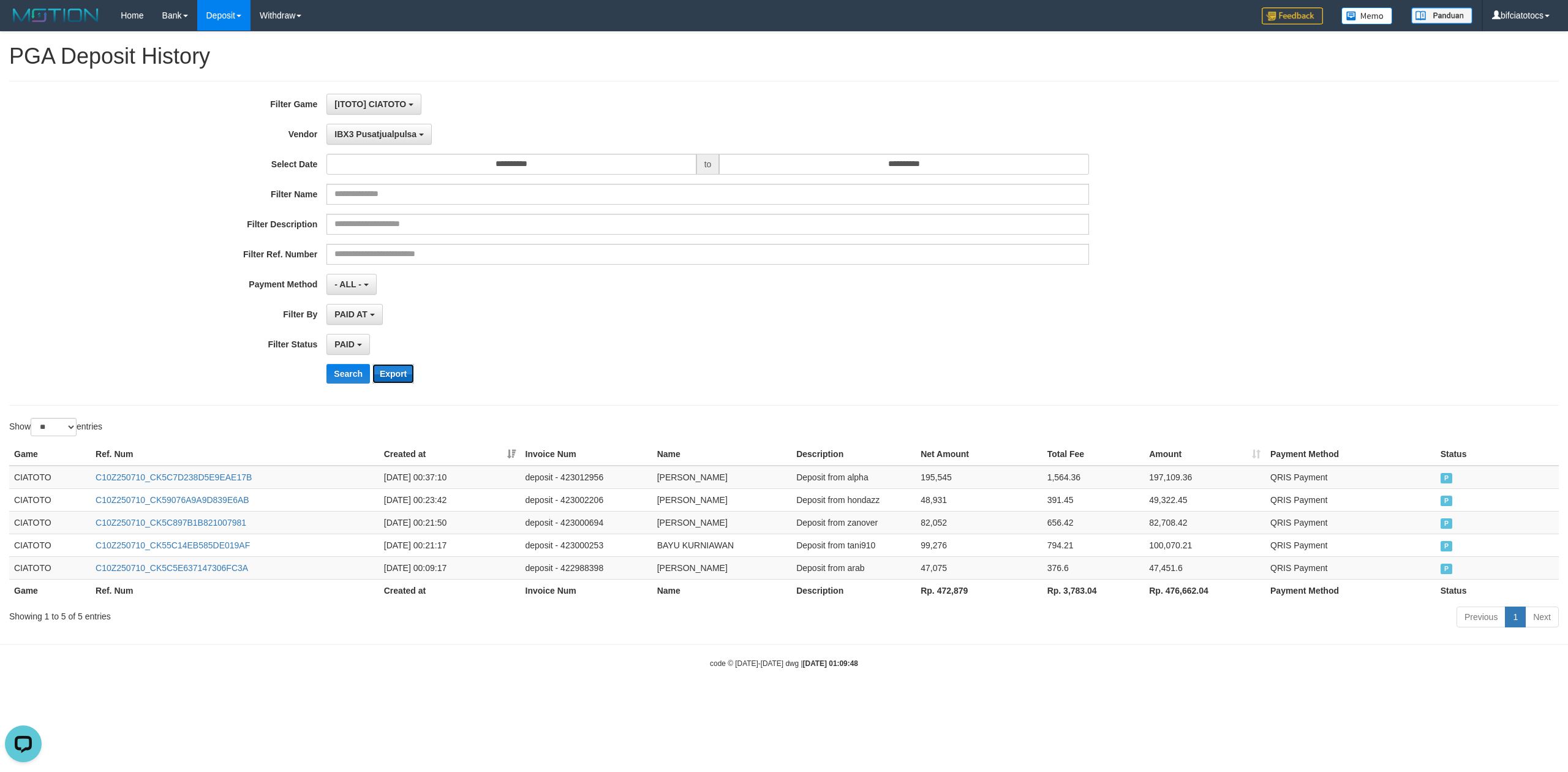 click on "Export" at bounding box center [393, 374] 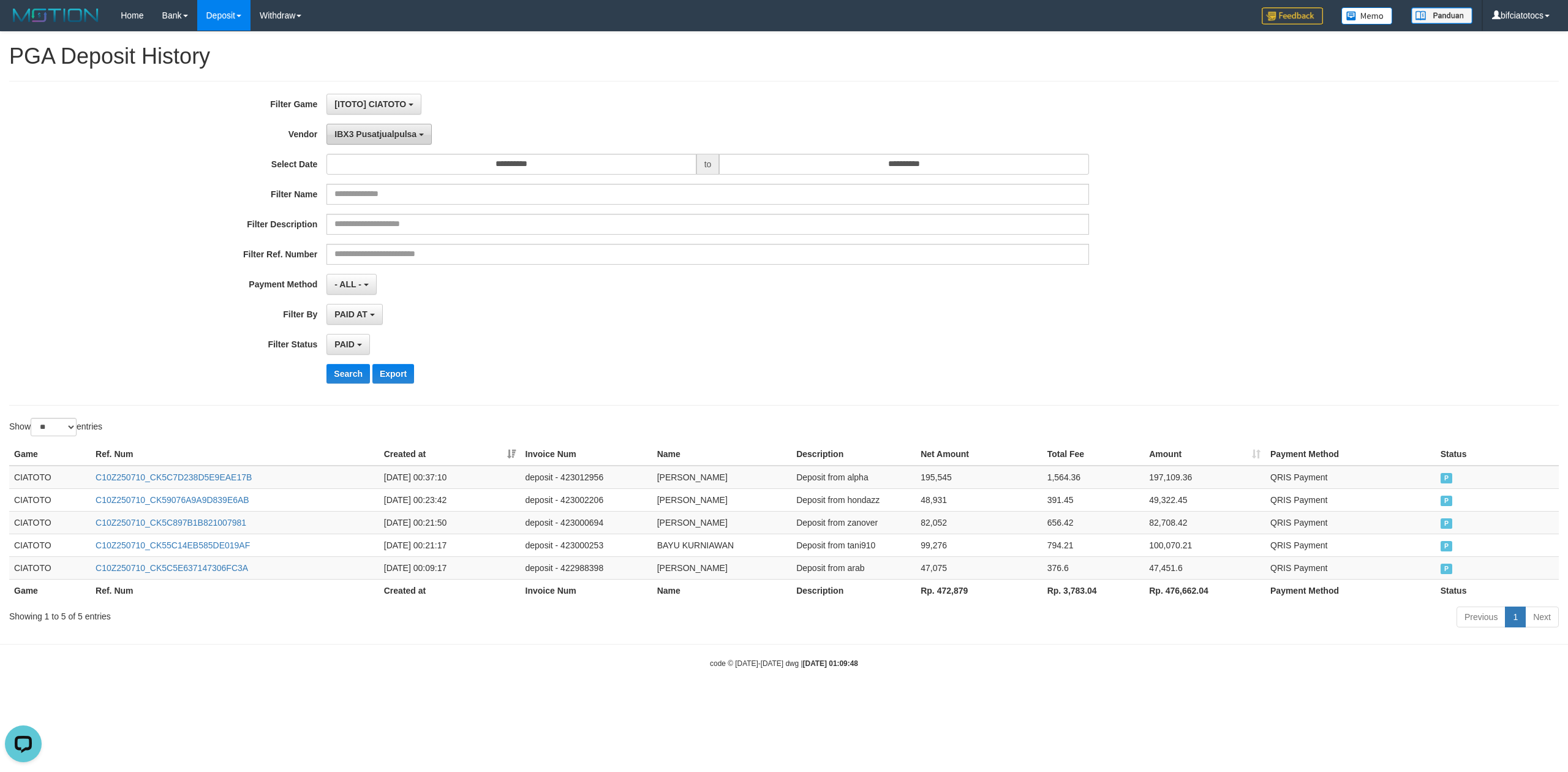 click on "IBX3 Pusatjualpulsa" at bounding box center (379, 134) 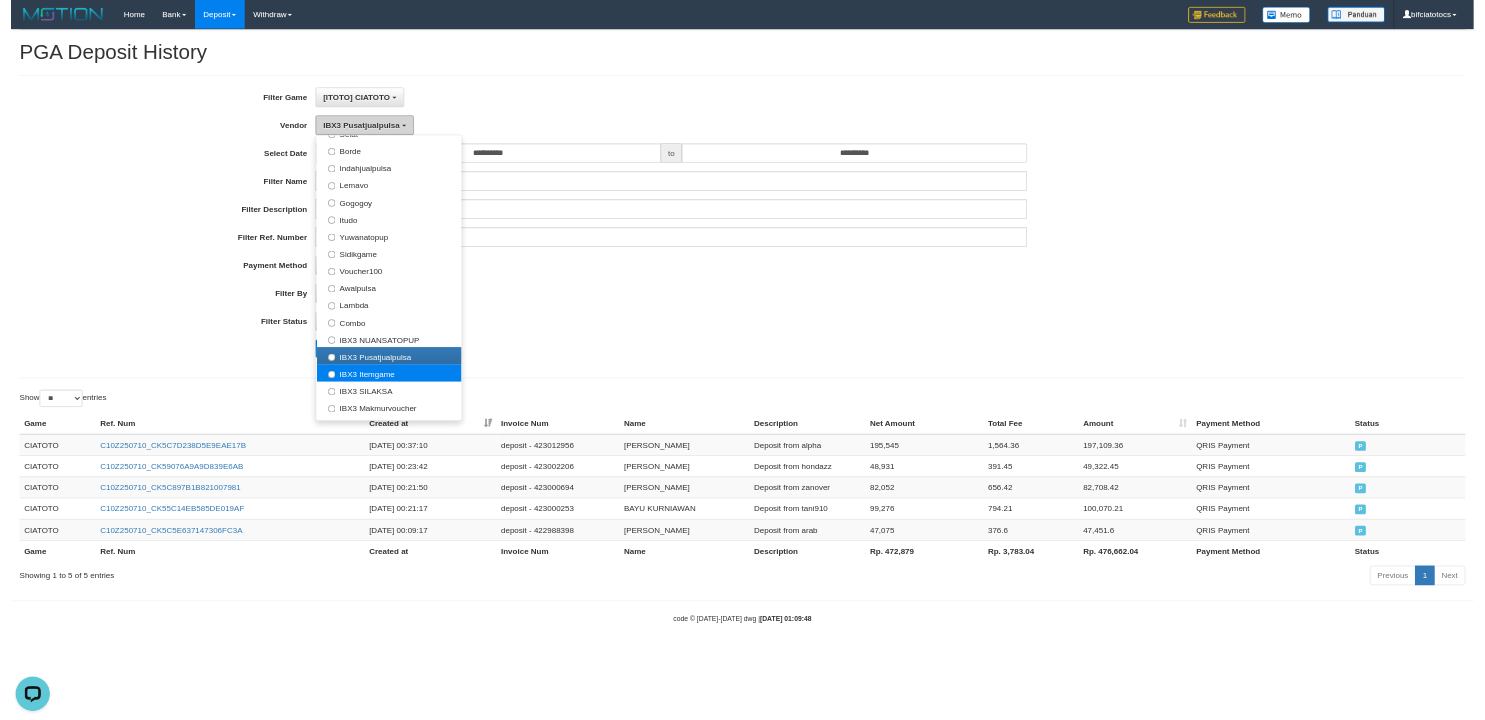 scroll, scrollTop: 688, scrollLeft: 0, axis: vertical 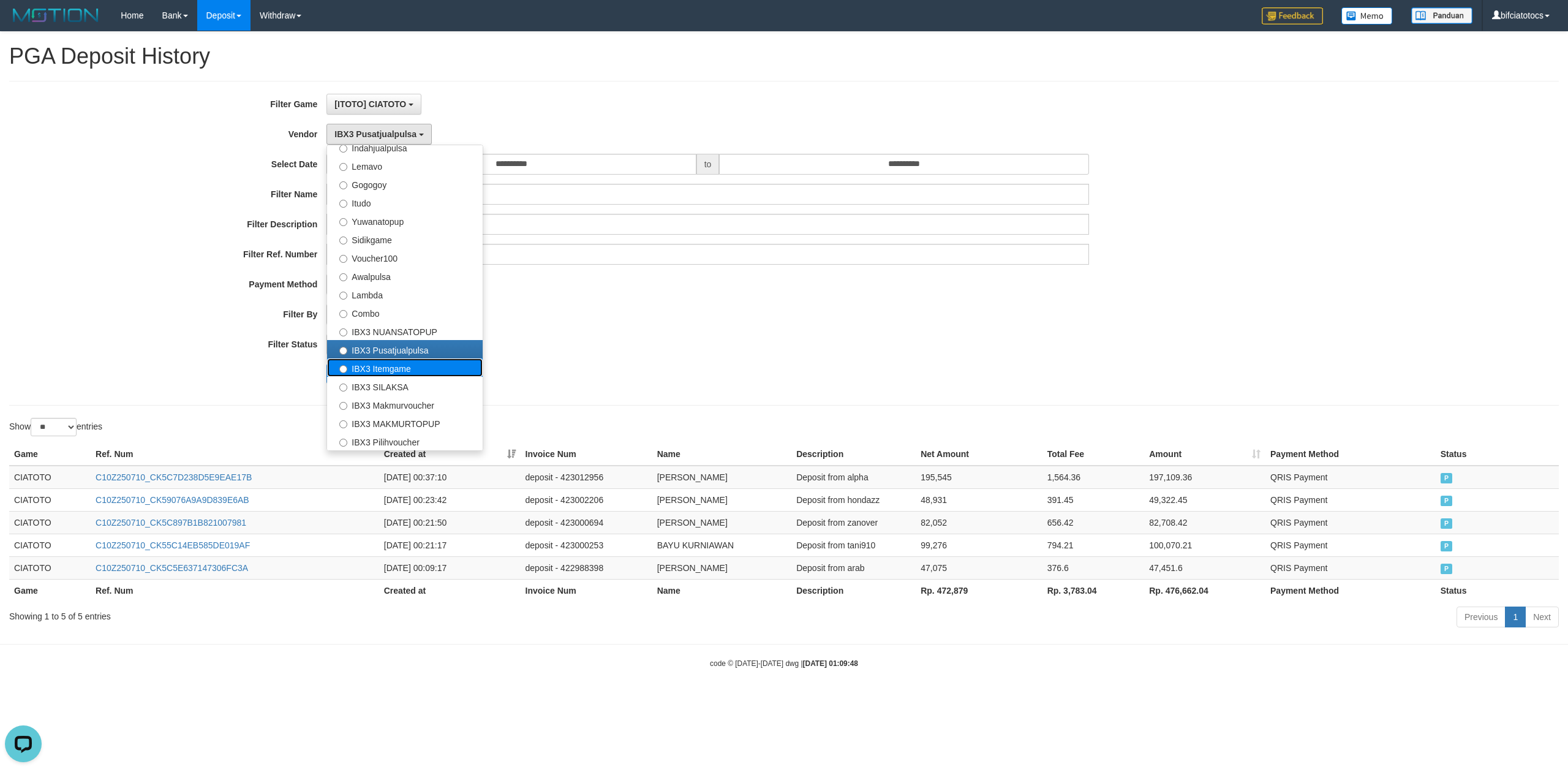 click on "IBX3 Itemgame" at bounding box center (405, 368) 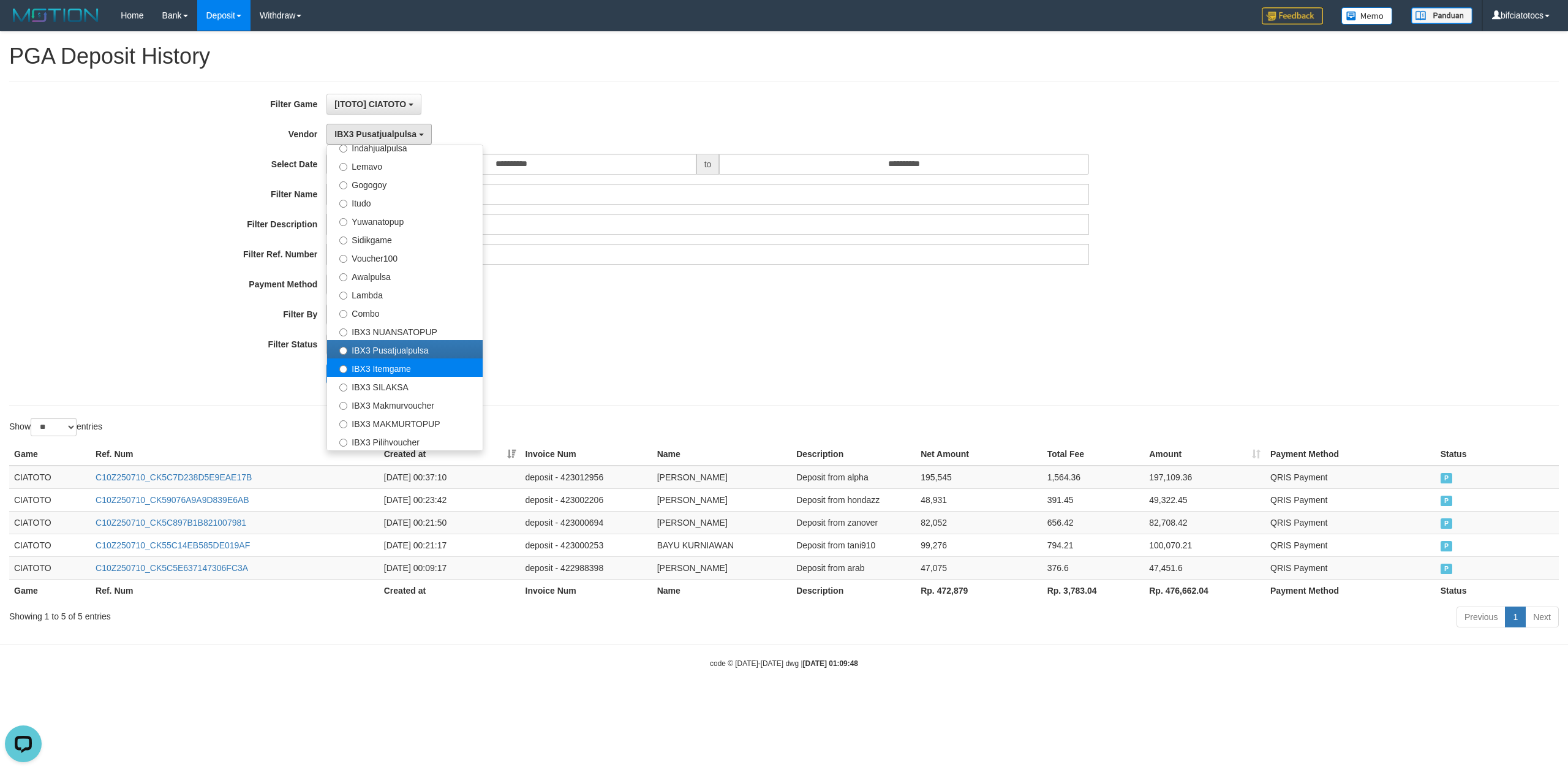 select on "**********" 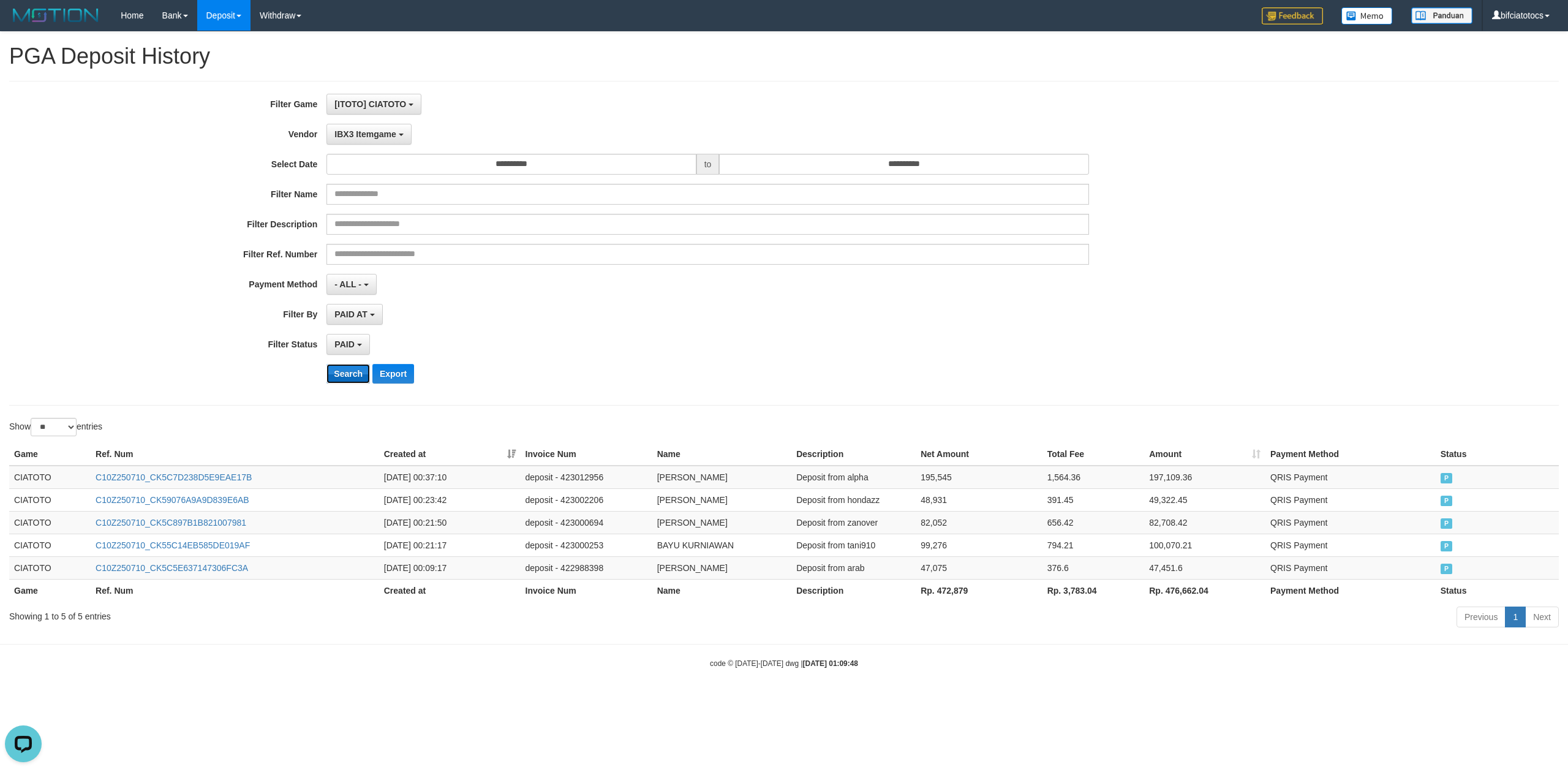 click on "Search" at bounding box center (348, 374) 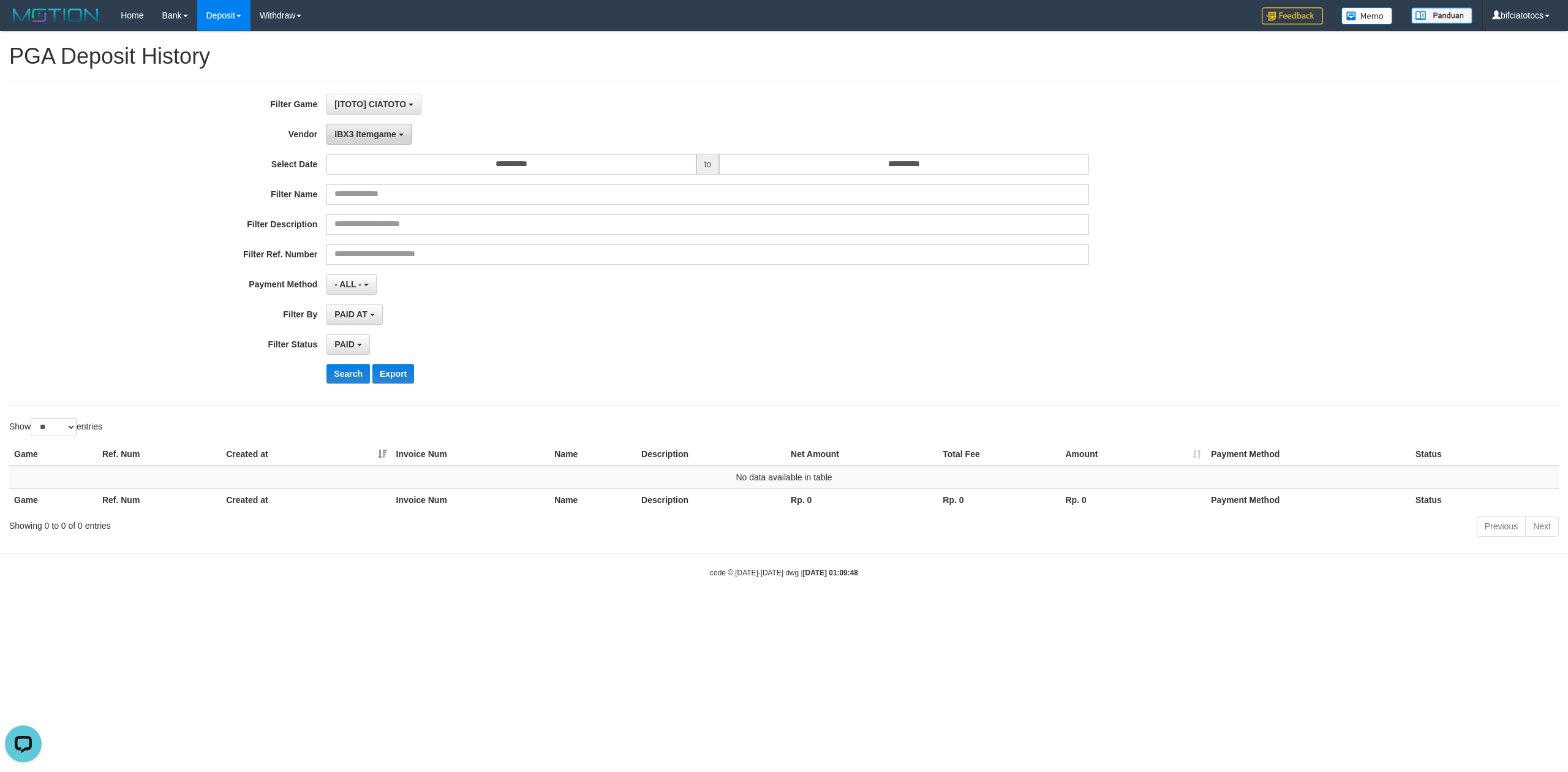 click on "IBX3 Itemgame" at bounding box center (365, 134) 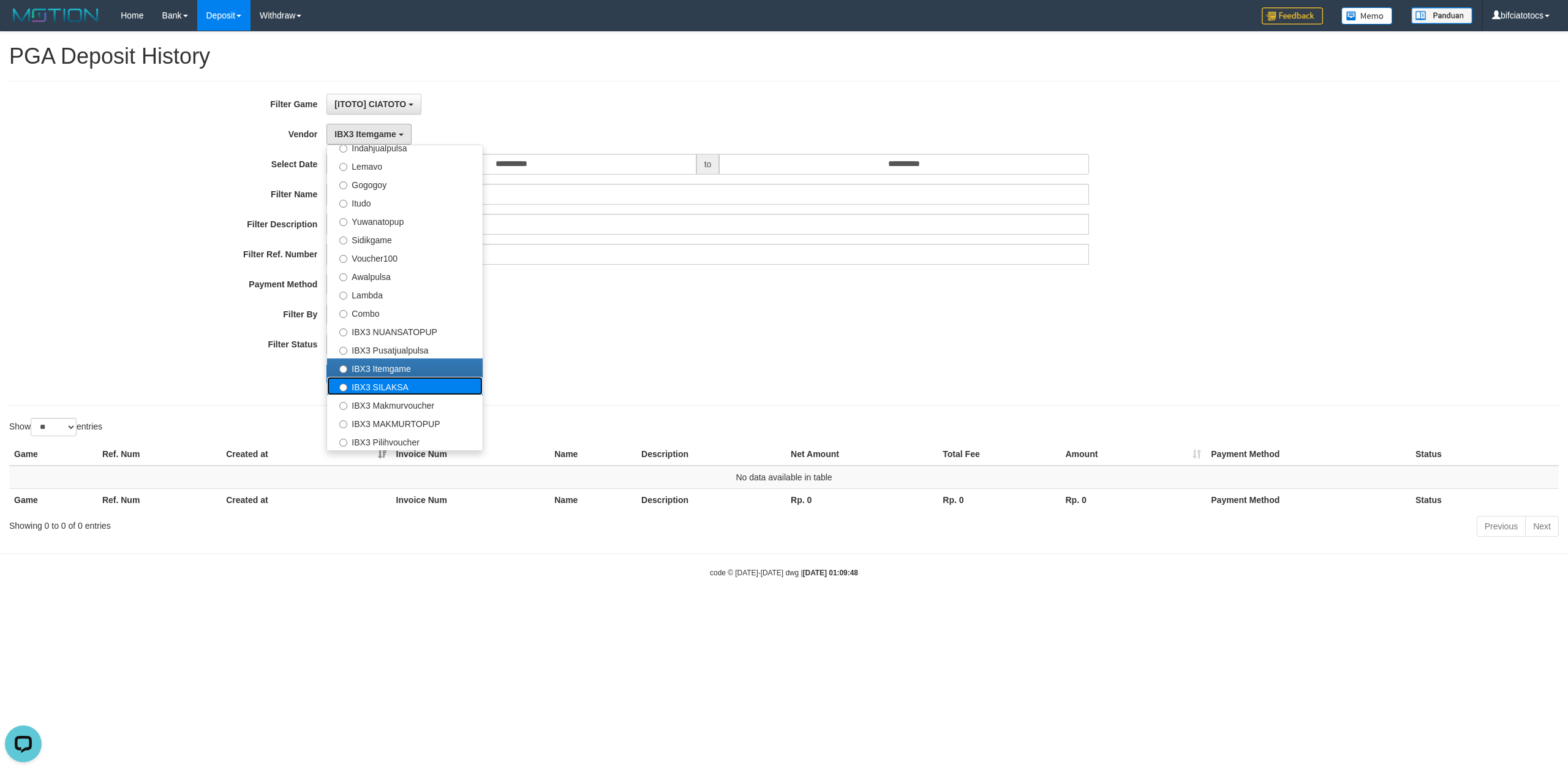 click on "IBX3 SILAKSA" at bounding box center [405, 386] 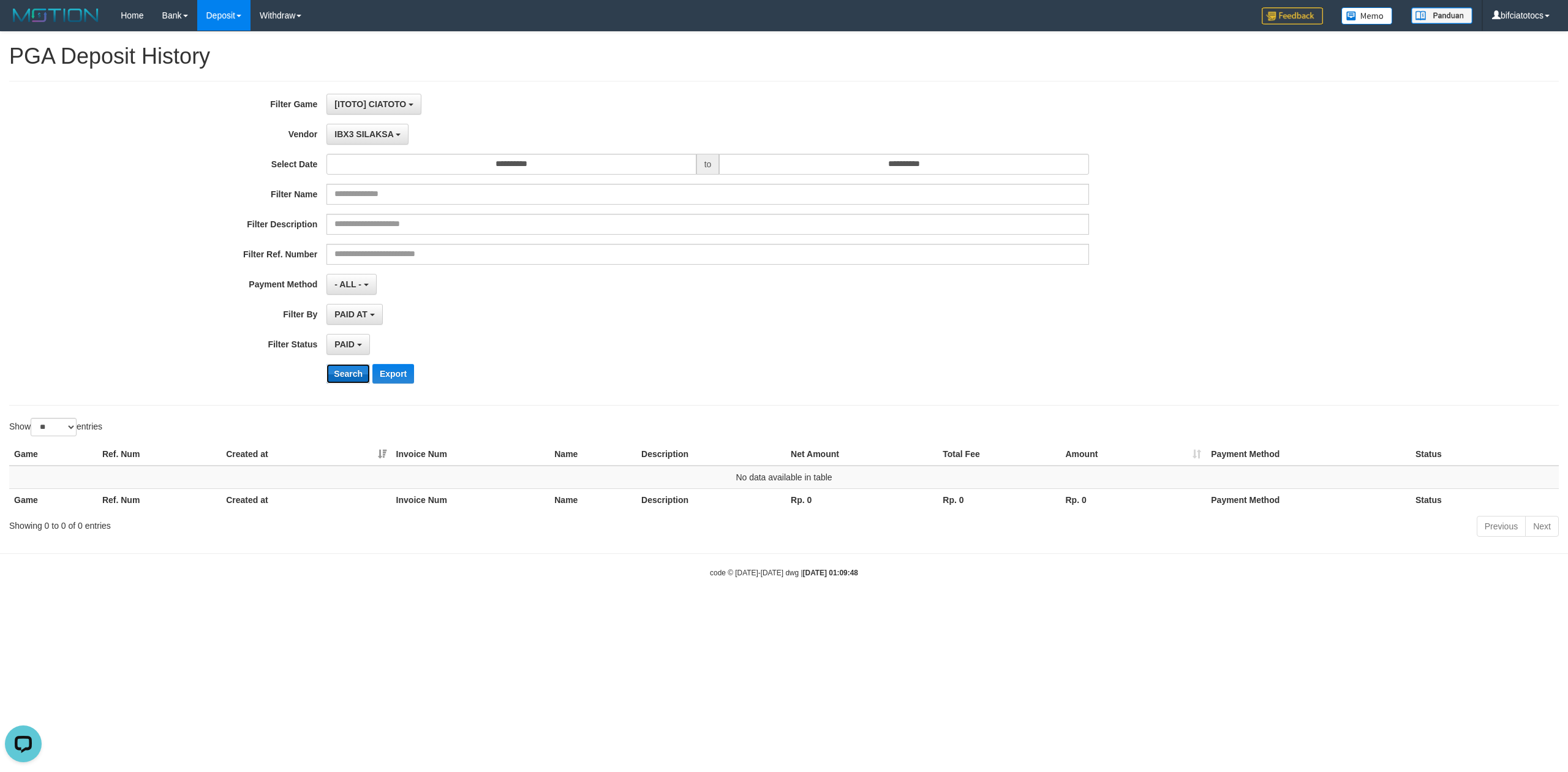 click on "Search" at bounding box center (348, 374) 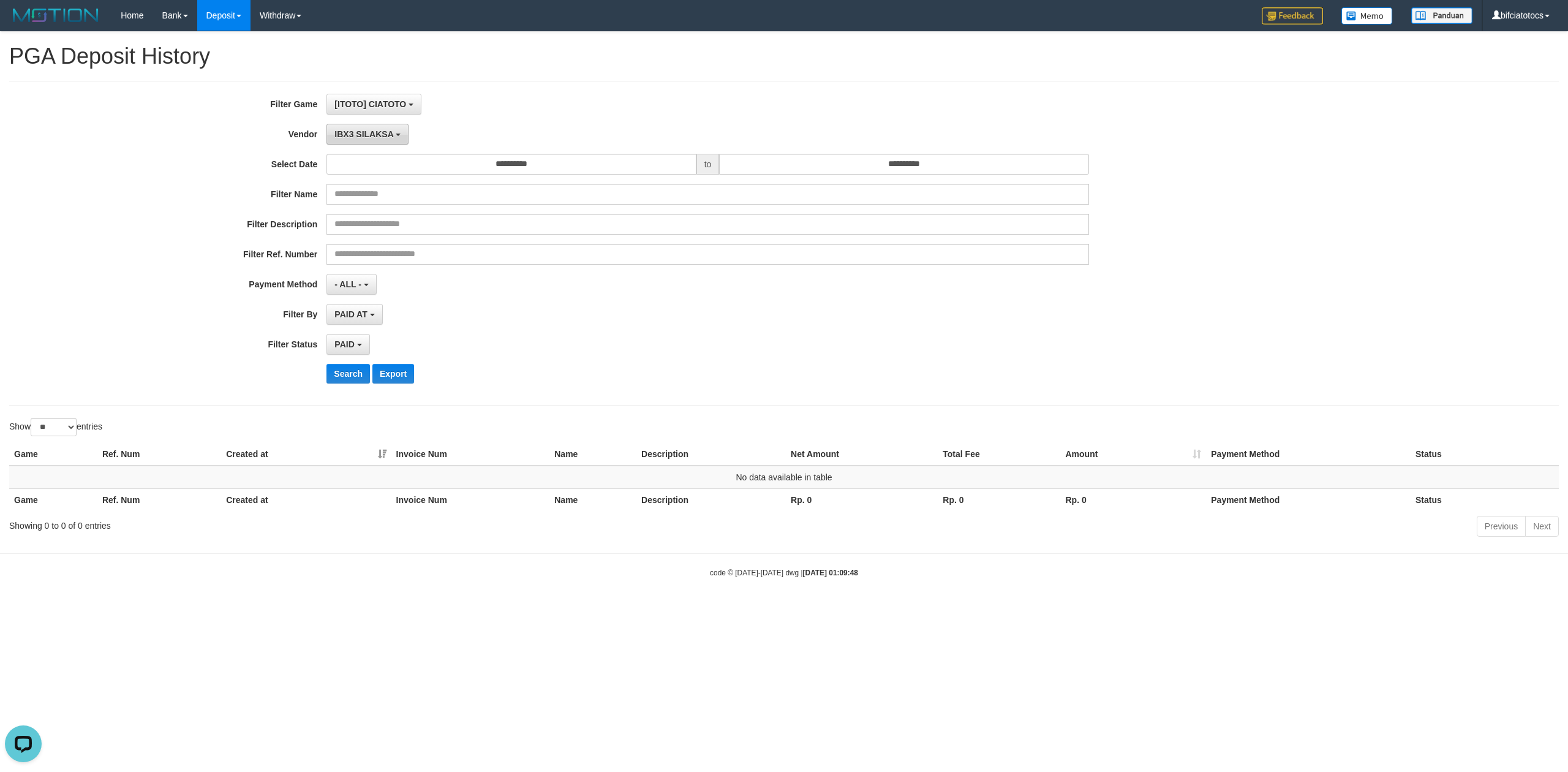 click on "IBX3 SILAKSA" at bounding box center (368, 134) 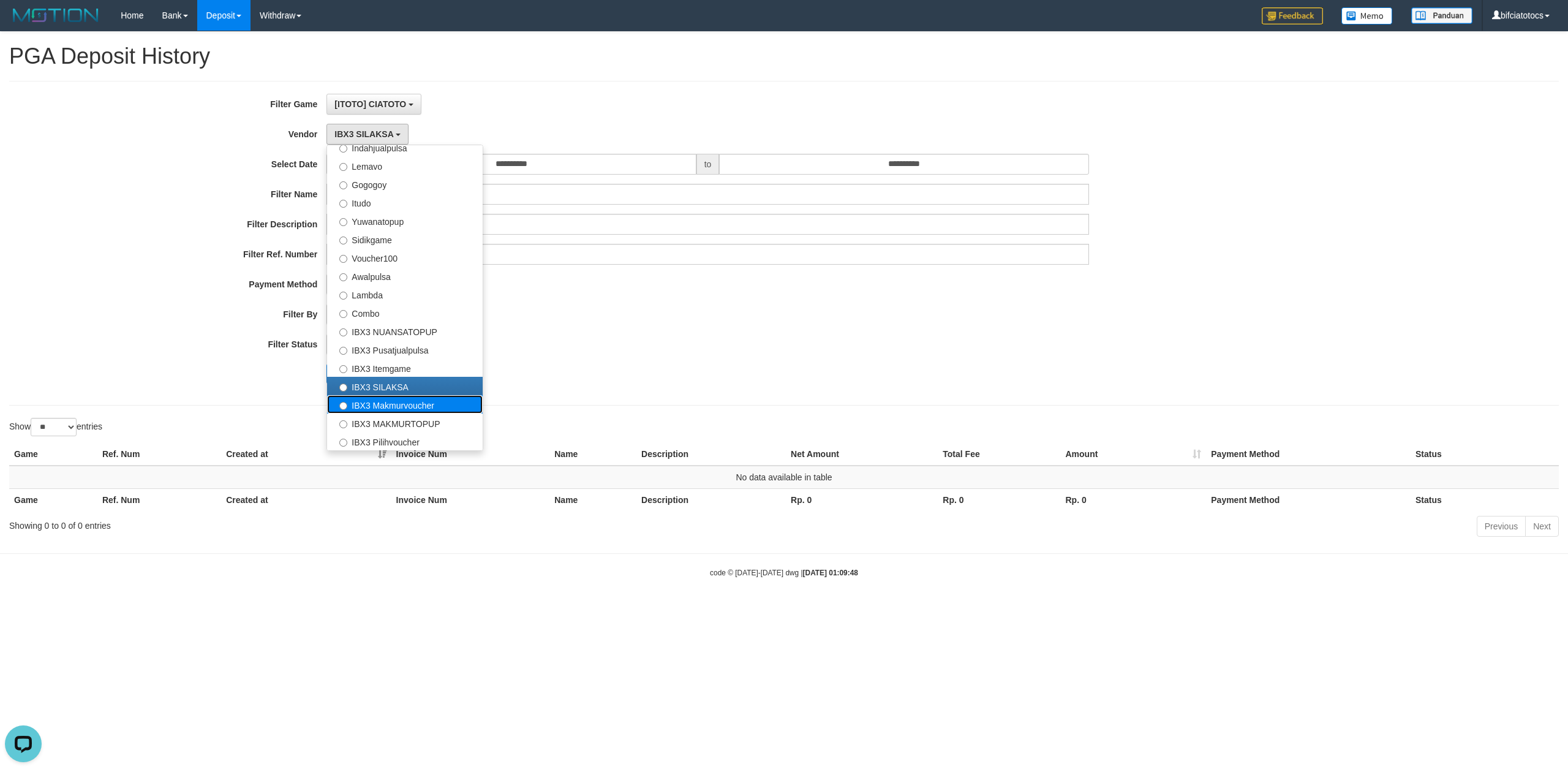 click on "IBX3 Makmurvoucher" at bounding box center (405, 404) 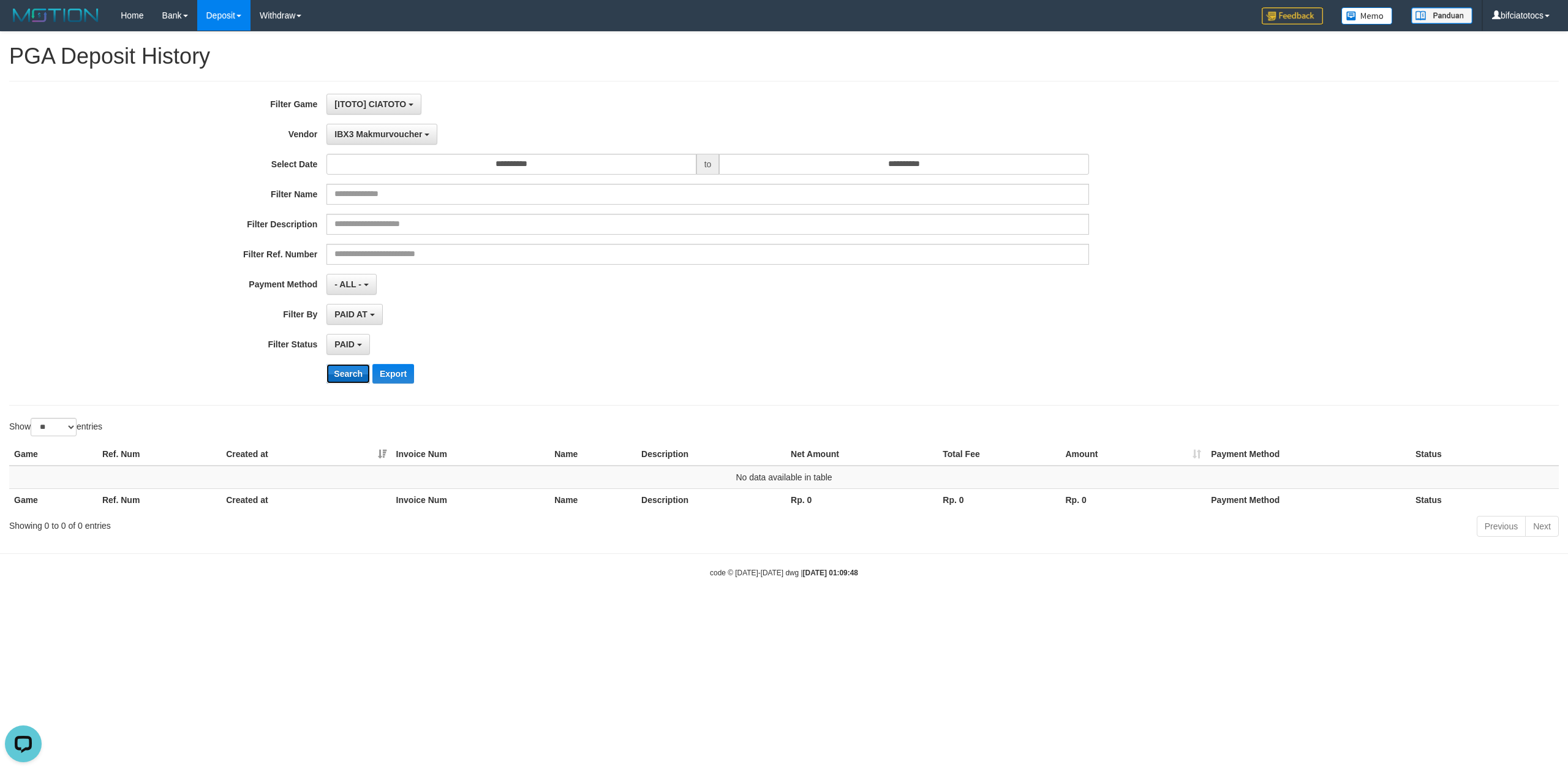 click on "Search" at bounding box center (348, 374) 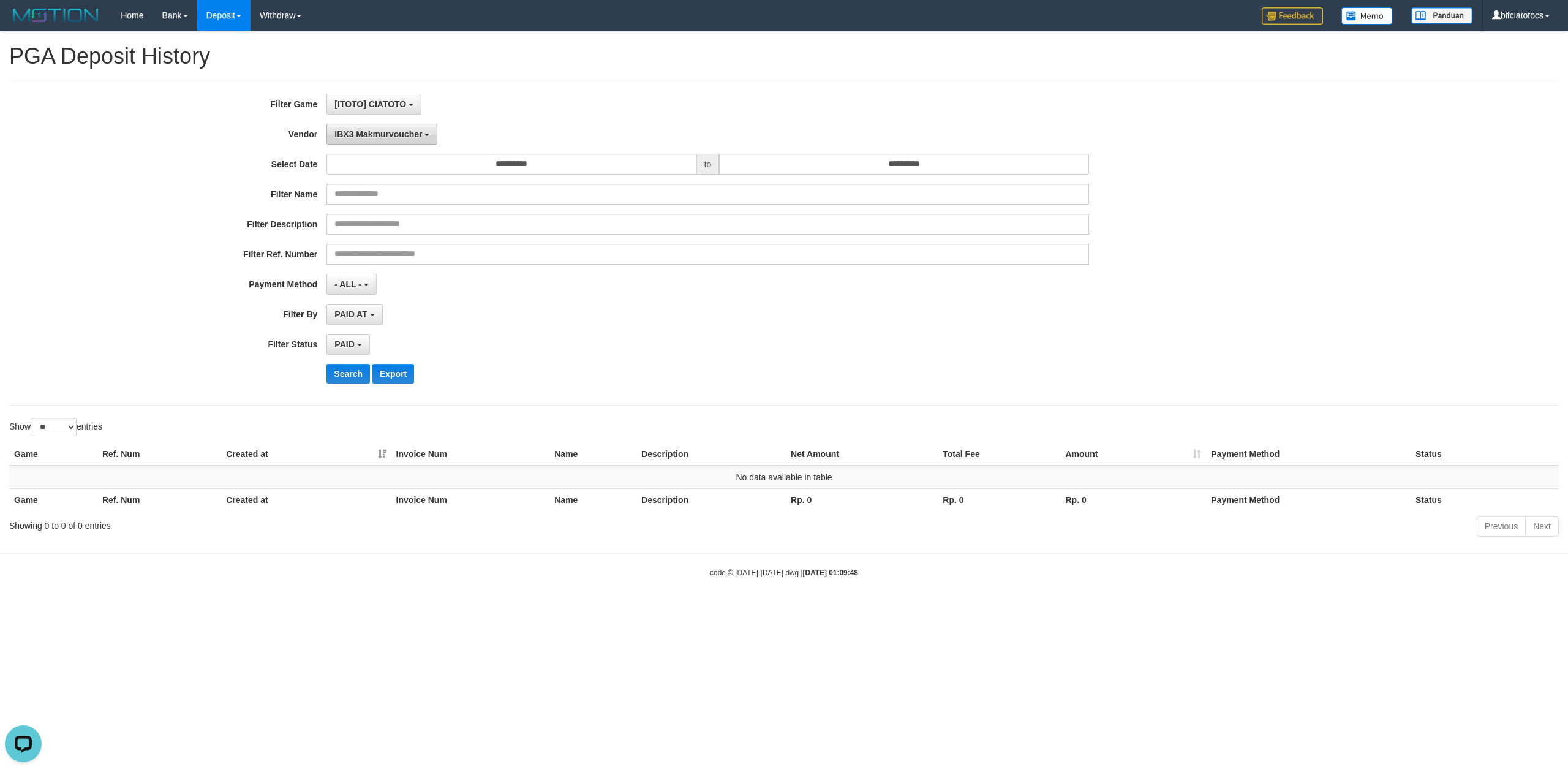 click on "IBX3 Makmurvoucher" at bounding box center (378, 134) 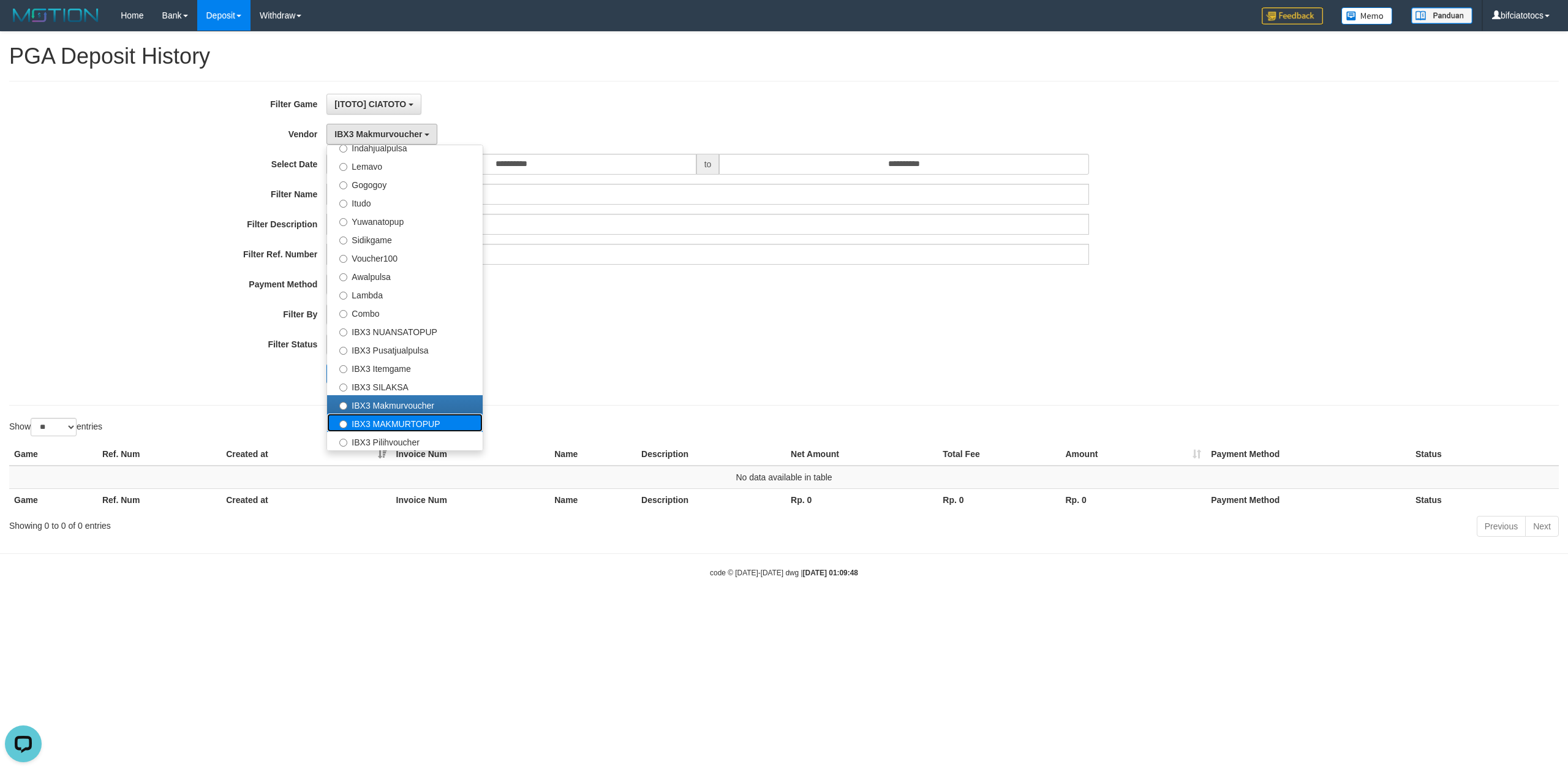 click on "IBX3 MAKMURTOPUP" at bounding box center (405, 423) 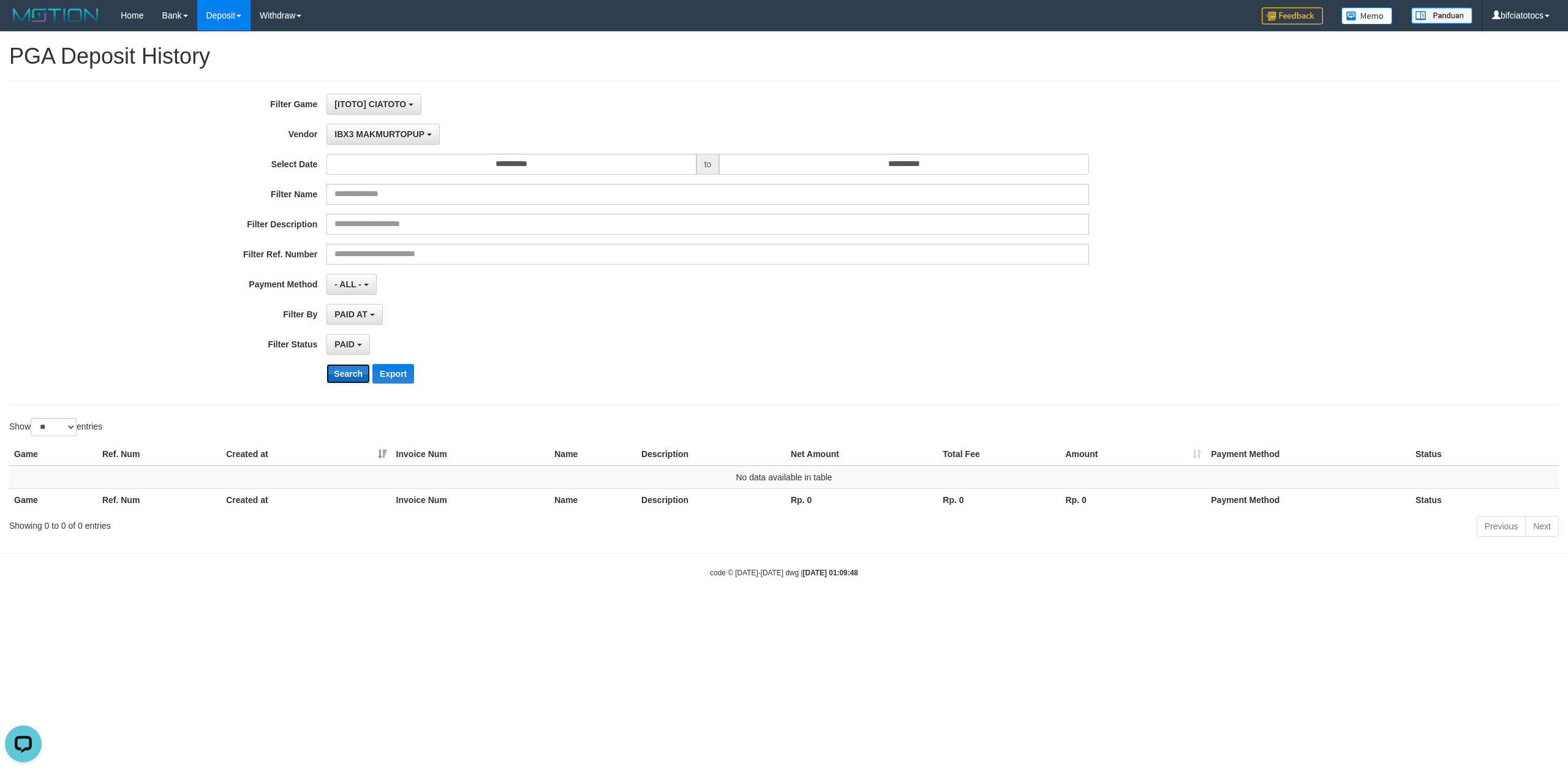 click on "Search" at bounding box center (348, 374) 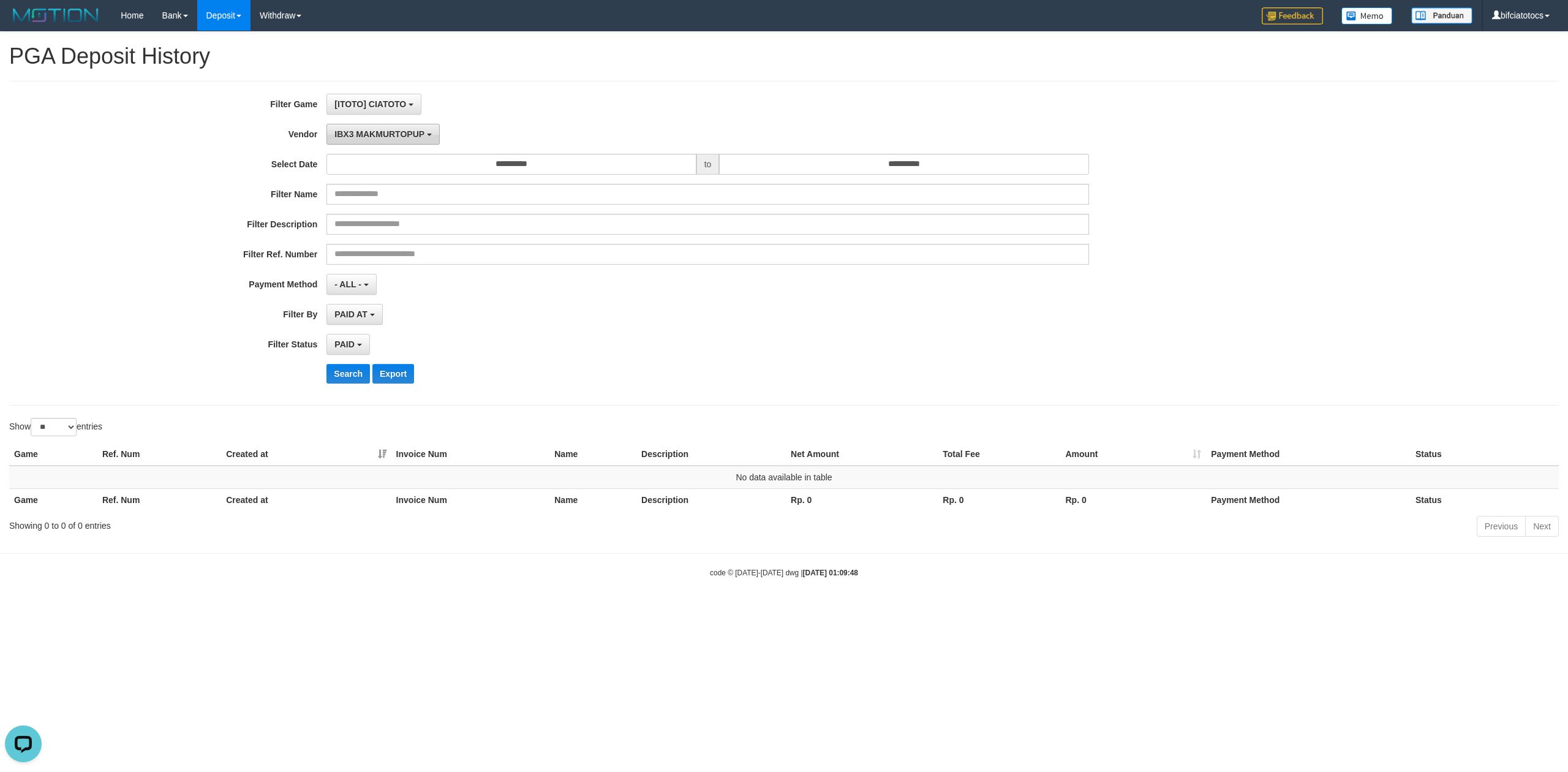 click on "IBX3 MAKMURTOPUP" at bounding box center (379, 134) 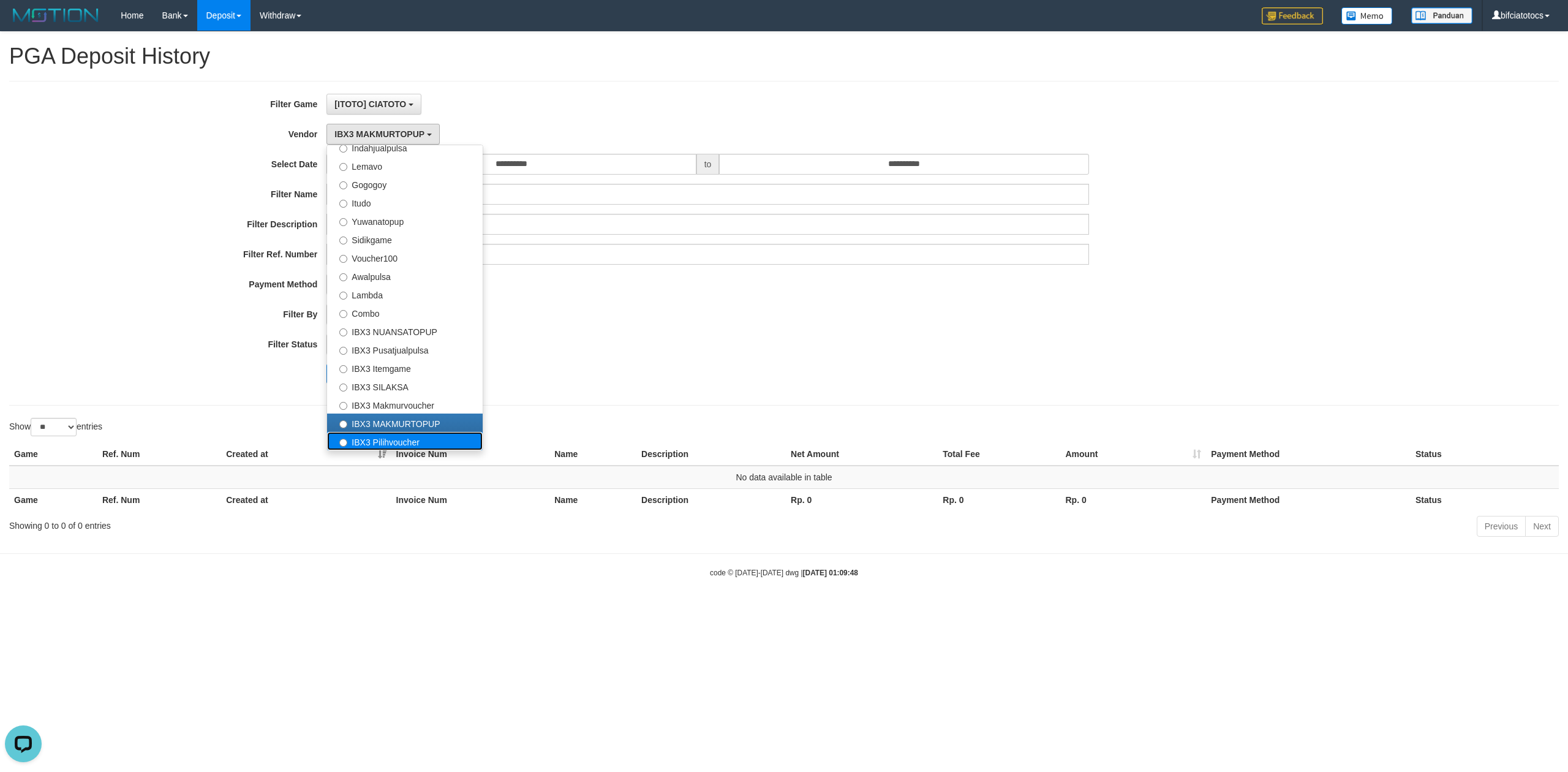 click on "IBX3 Pilihvoucher" at bounding box center (405, 441) 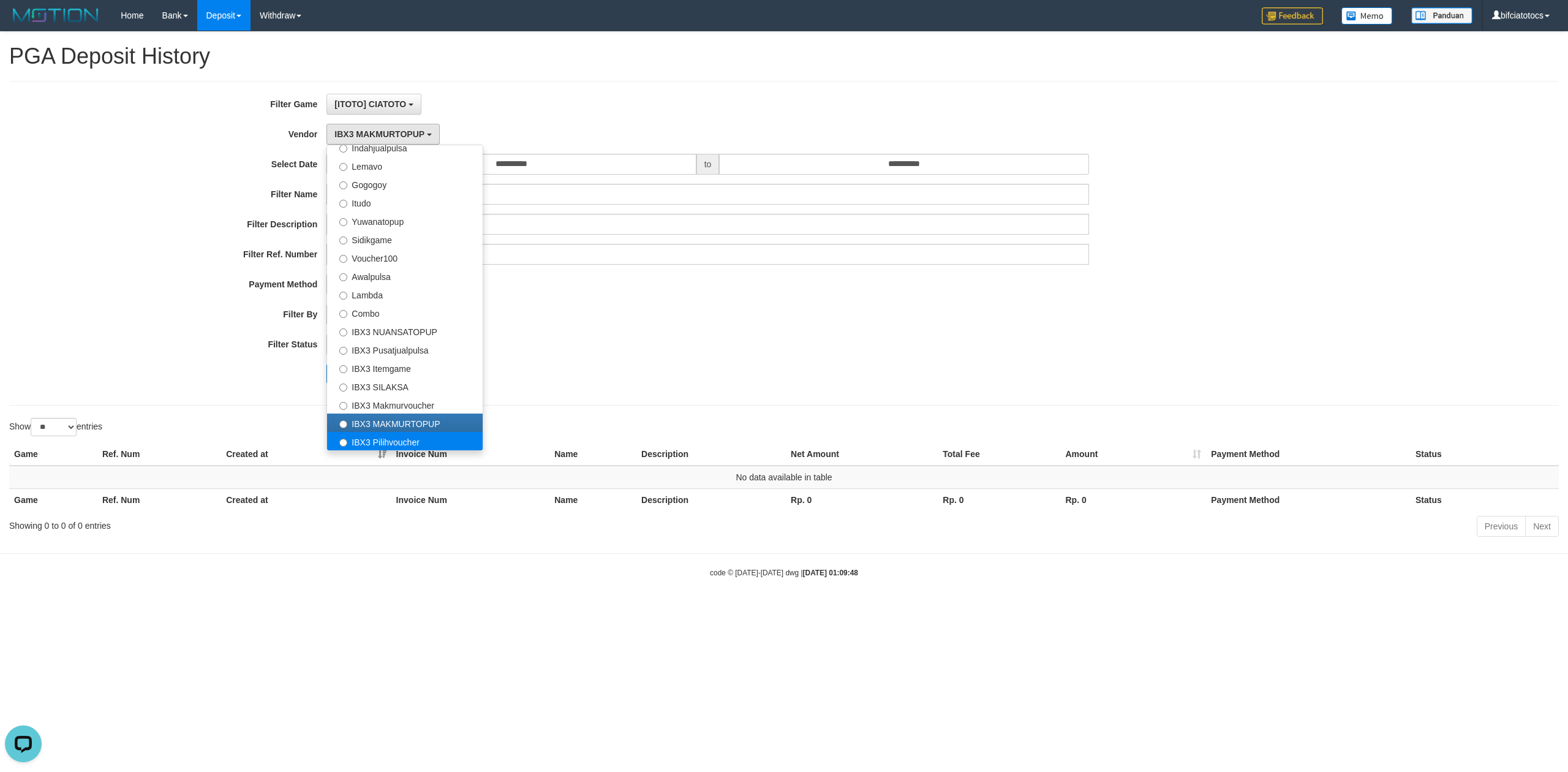 select on "**********" 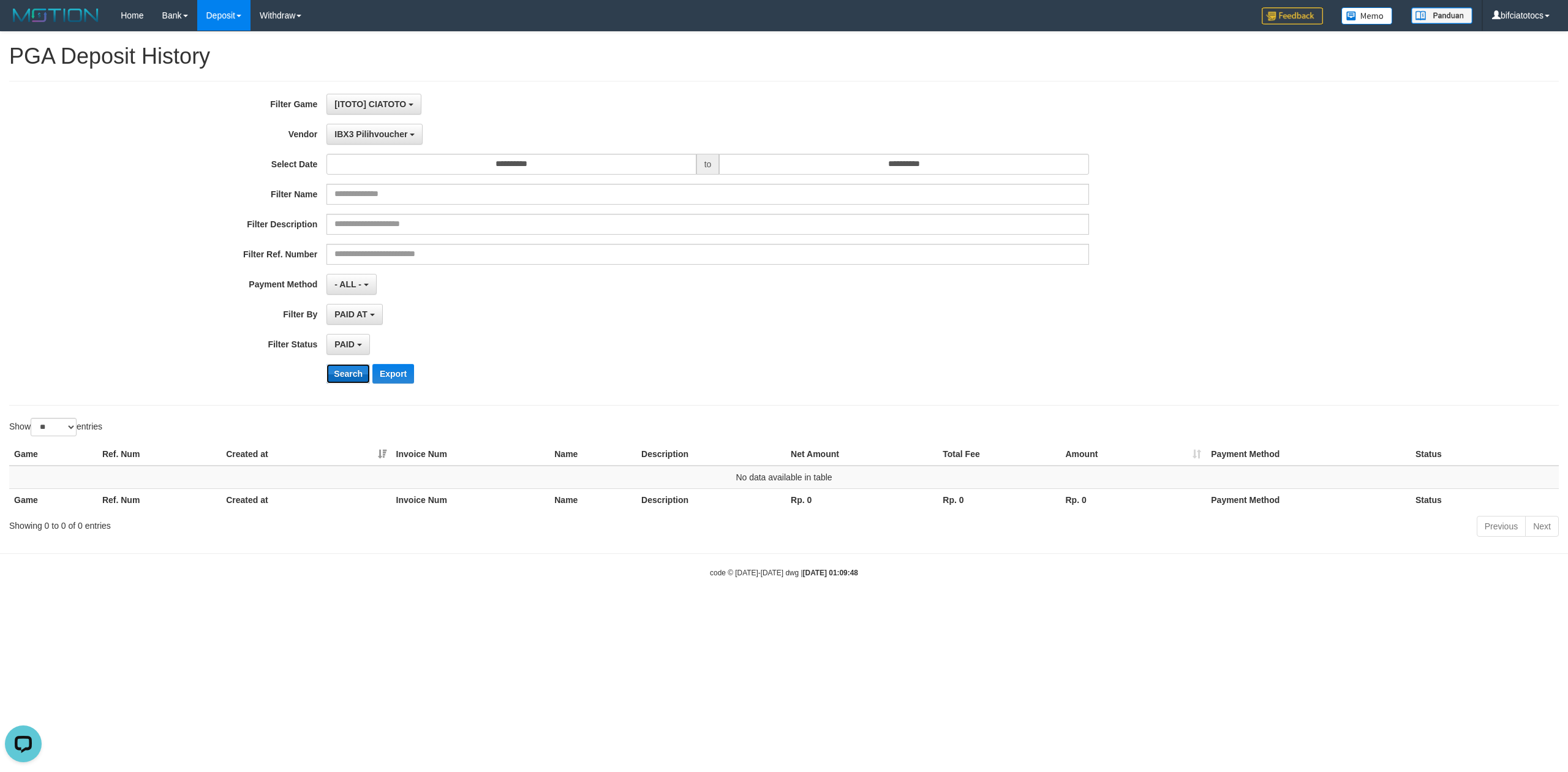 click on "Search" at bounding box center (348, 374) 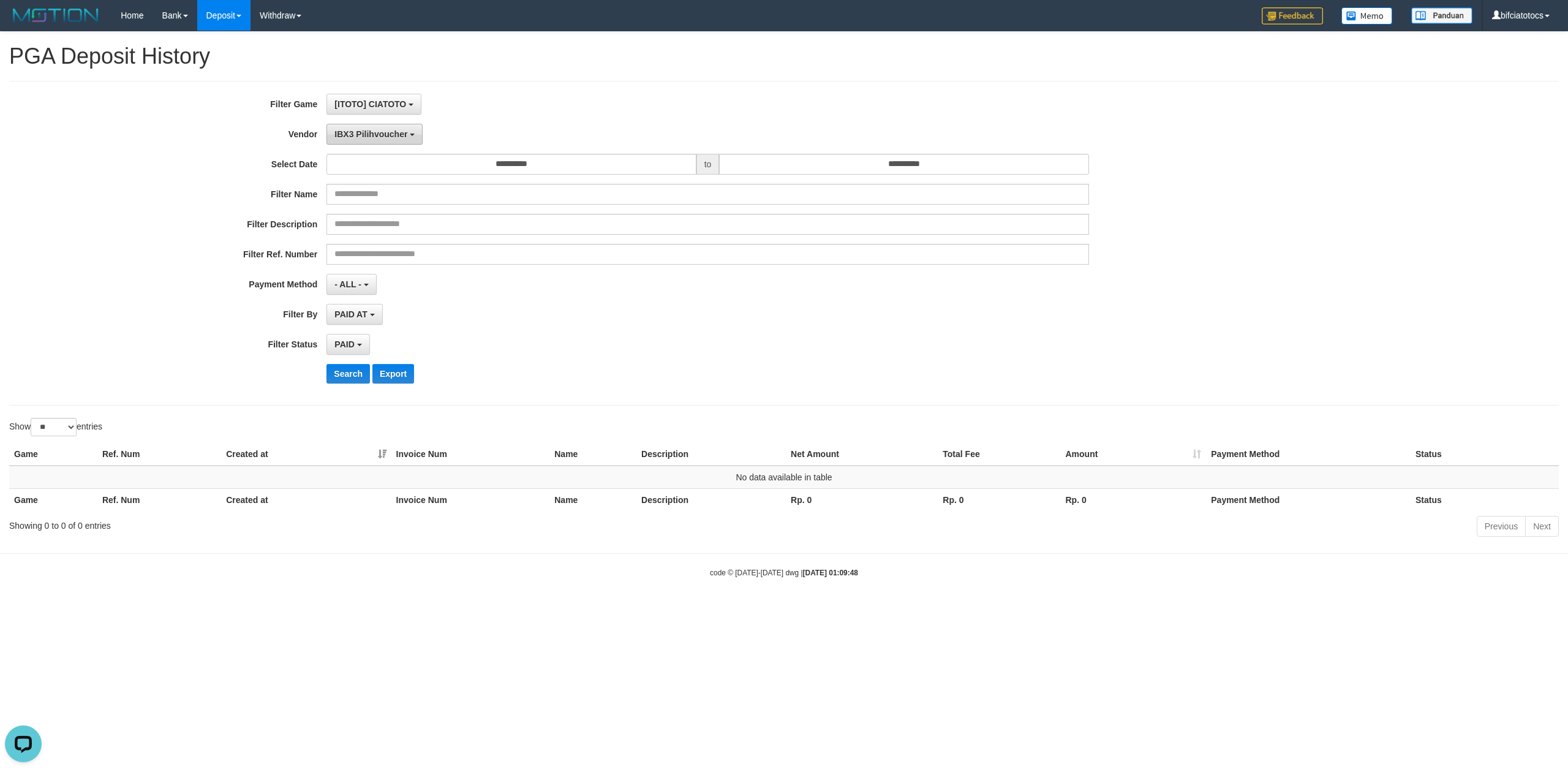 click on "IBX3 Pilihvoucher" at bounding box center [371, 134] 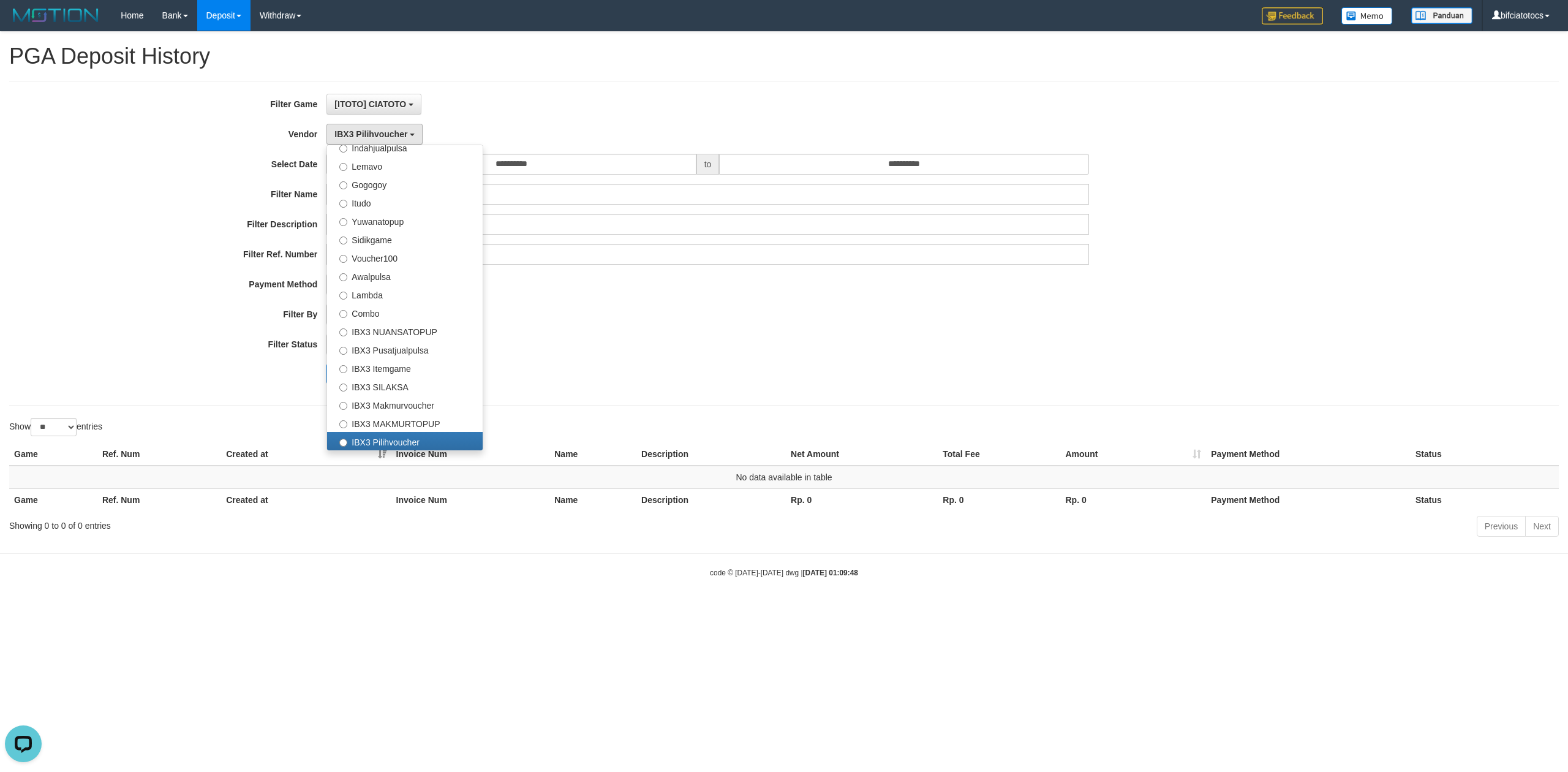 click on "PAID								    SELECT ALL  - ALL -  SELECT STATUS
PENDING/UNPAID
PAID
CANCELED
EXPIRED" at bounding box center (707, 344) 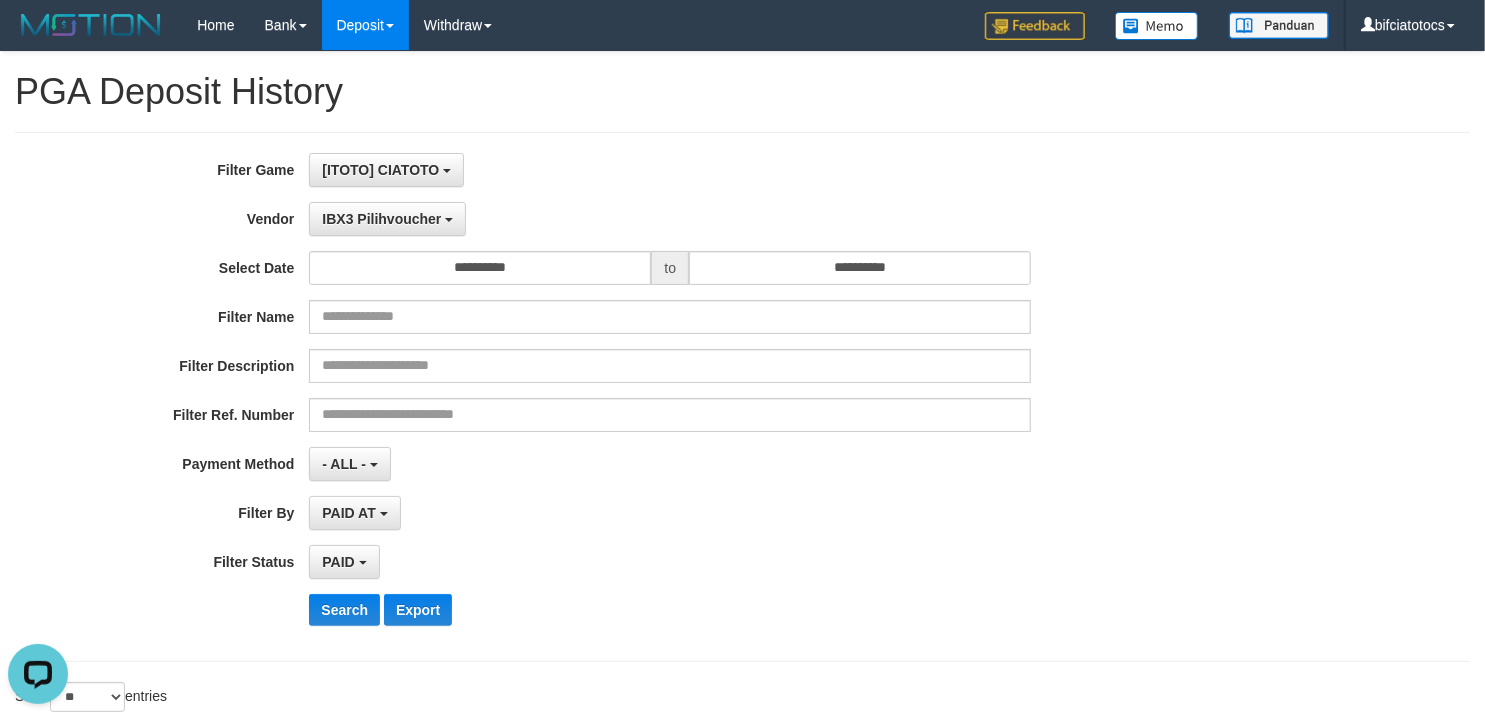drag, startPoint x: 1292, startPoint y: 566, endPoint x: 372, endPoint y: 9, distance: 1075.4762 